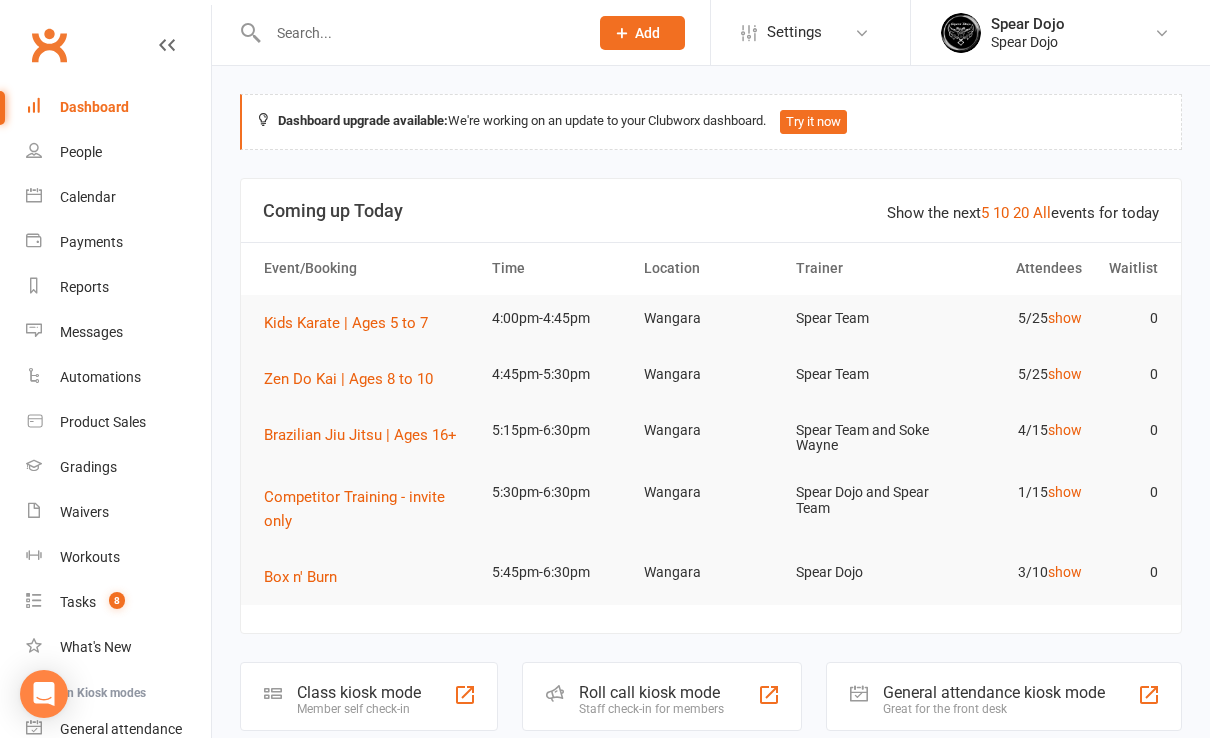 scroll, scrollTop: 0, scrollLeft: 0, axis: both 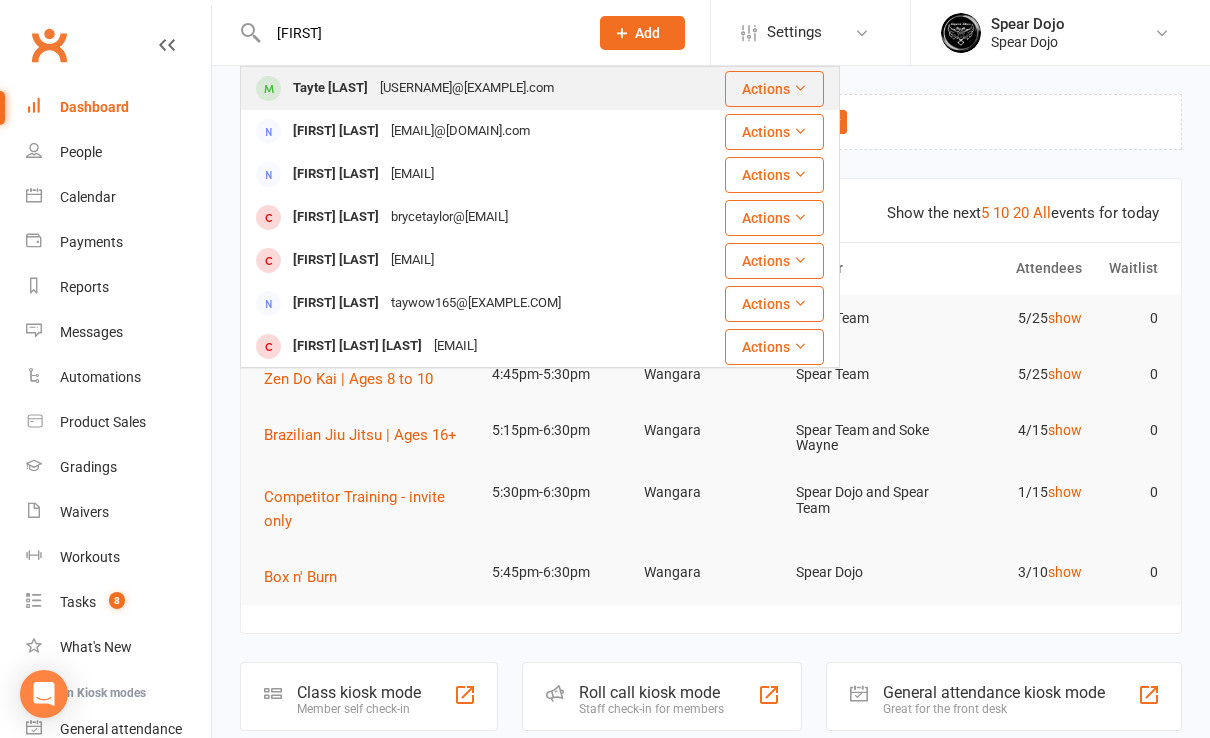 type on "[FIRST]" 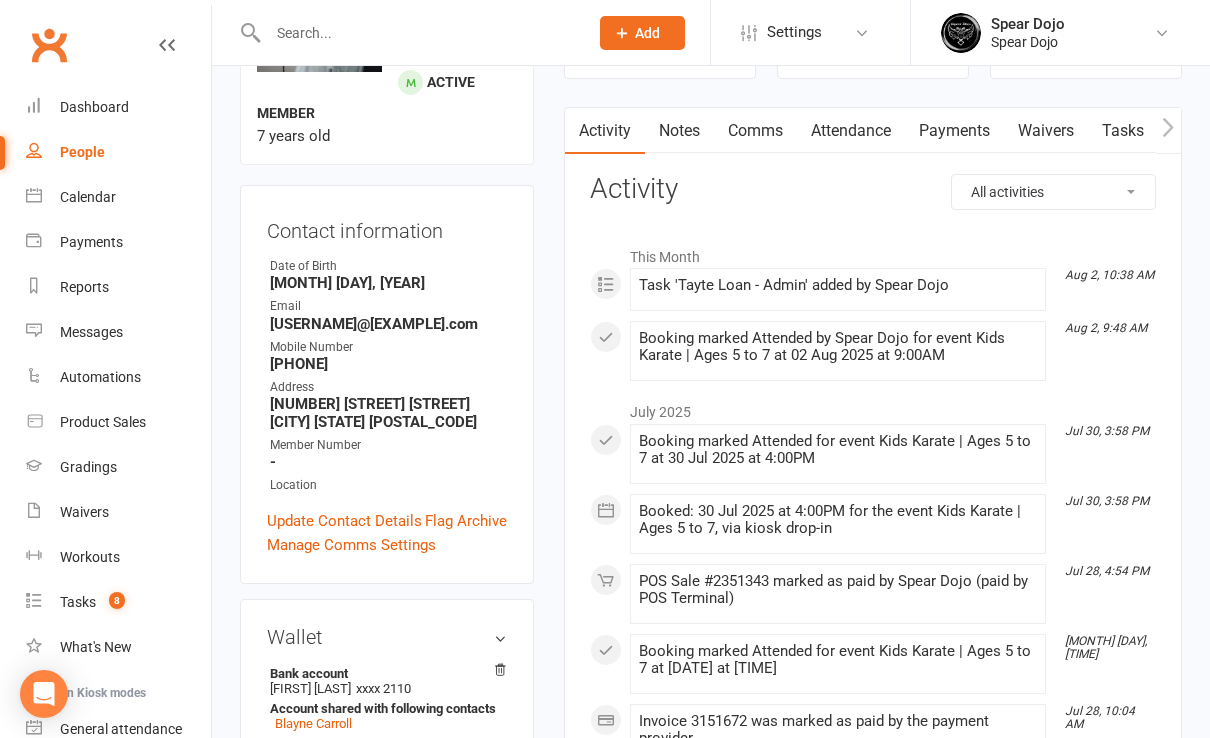 scroll, scrollTop: 133, scrollLeft: 0, axis: vertical 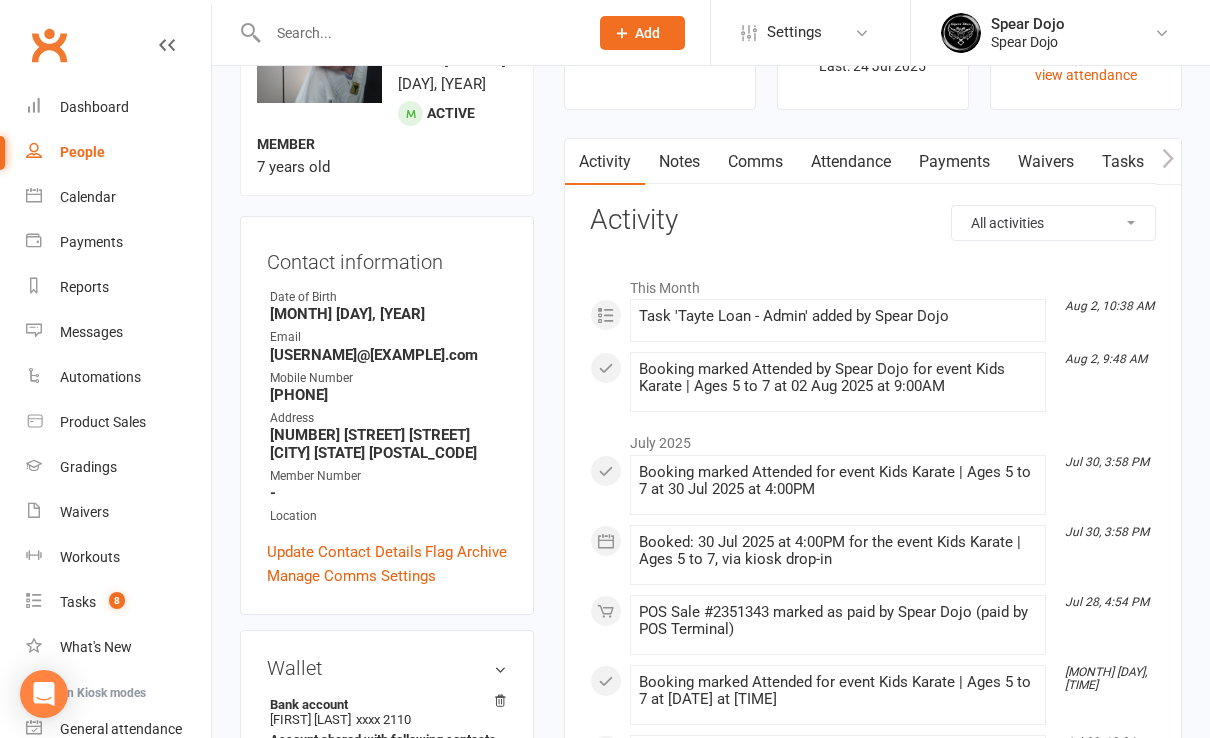 click on "Attendance" at bounding box center [851, 162] 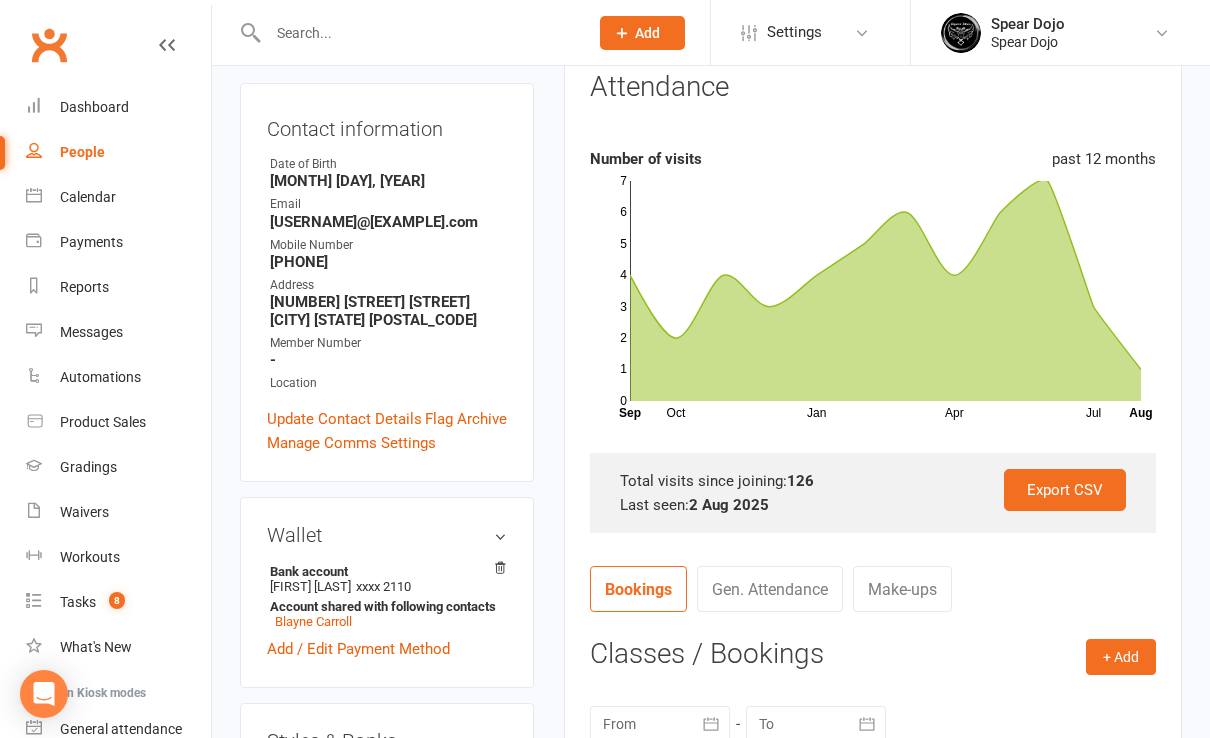 scroll, scrollTop: 400, scrollLeft: 0, axis: vertical 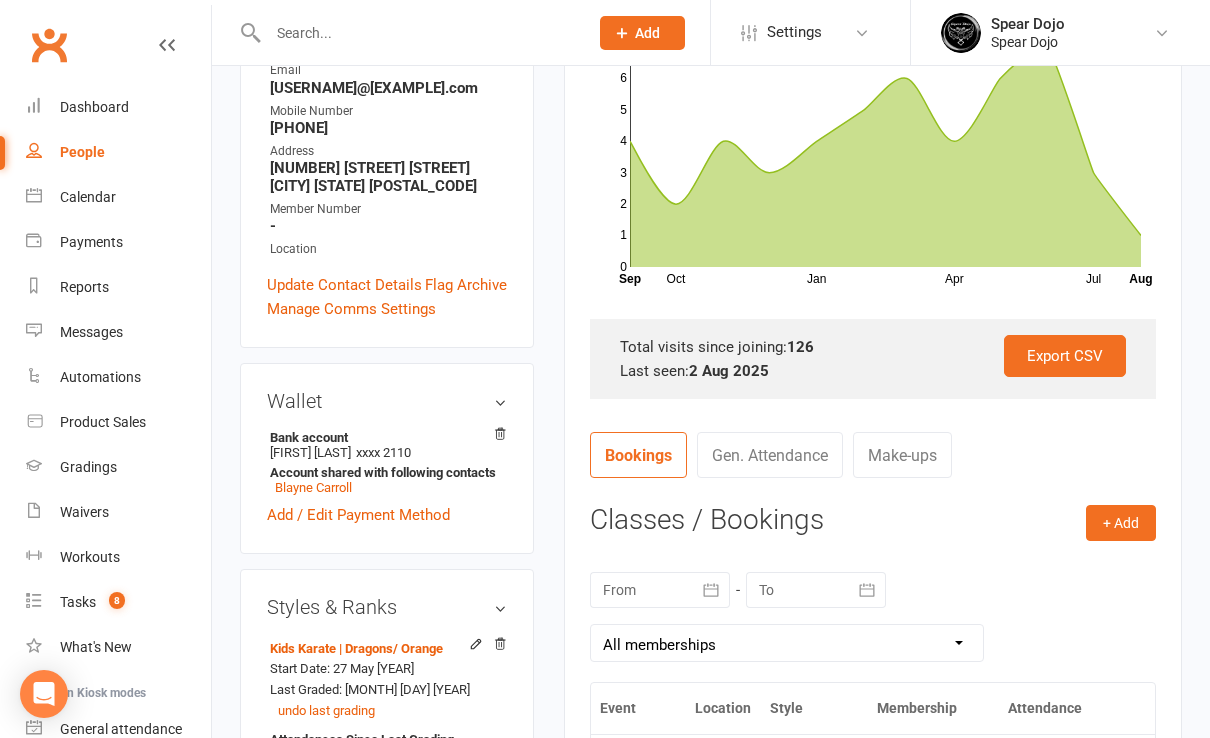 click 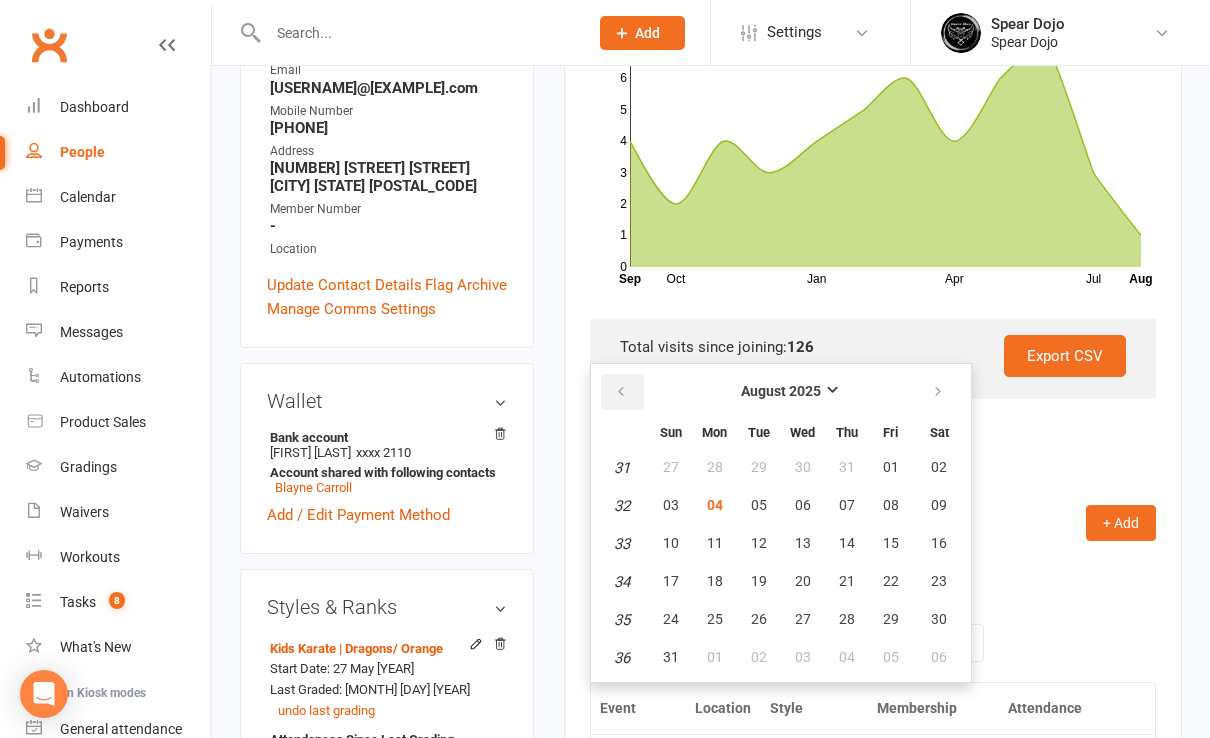 click at bounding box center (621, 392) 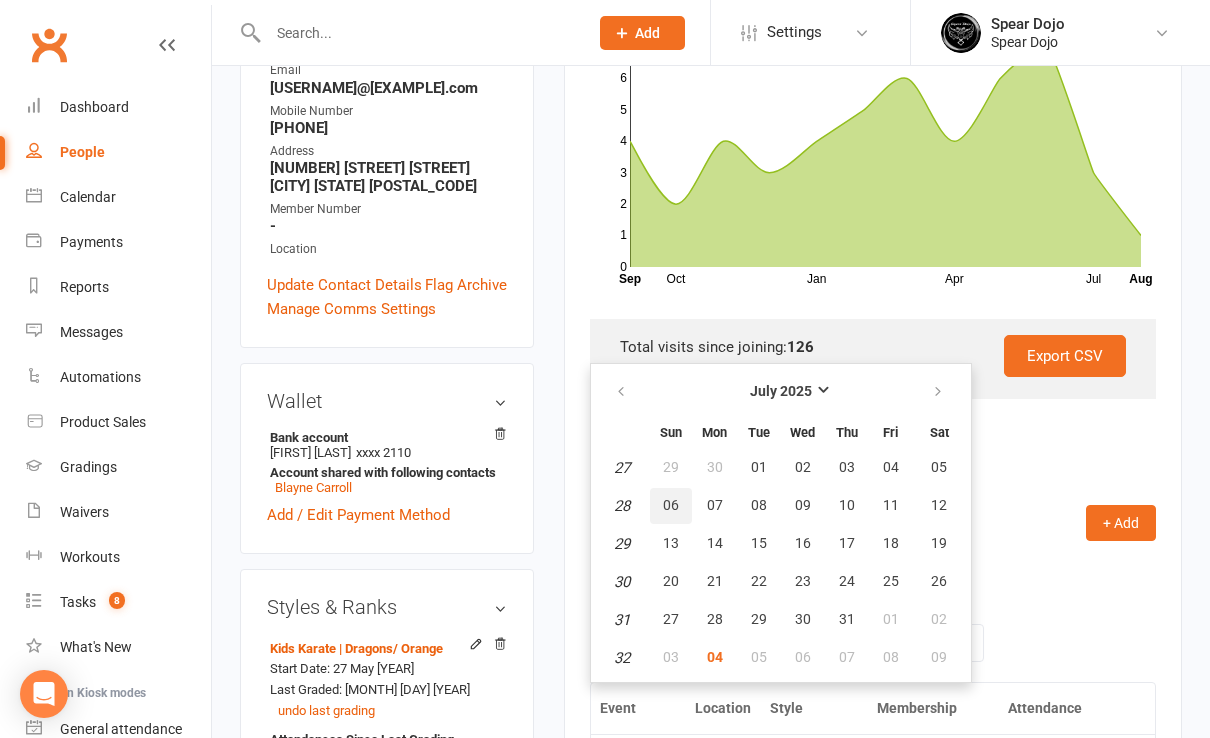 click on "06" at bounding box center [671, 505] 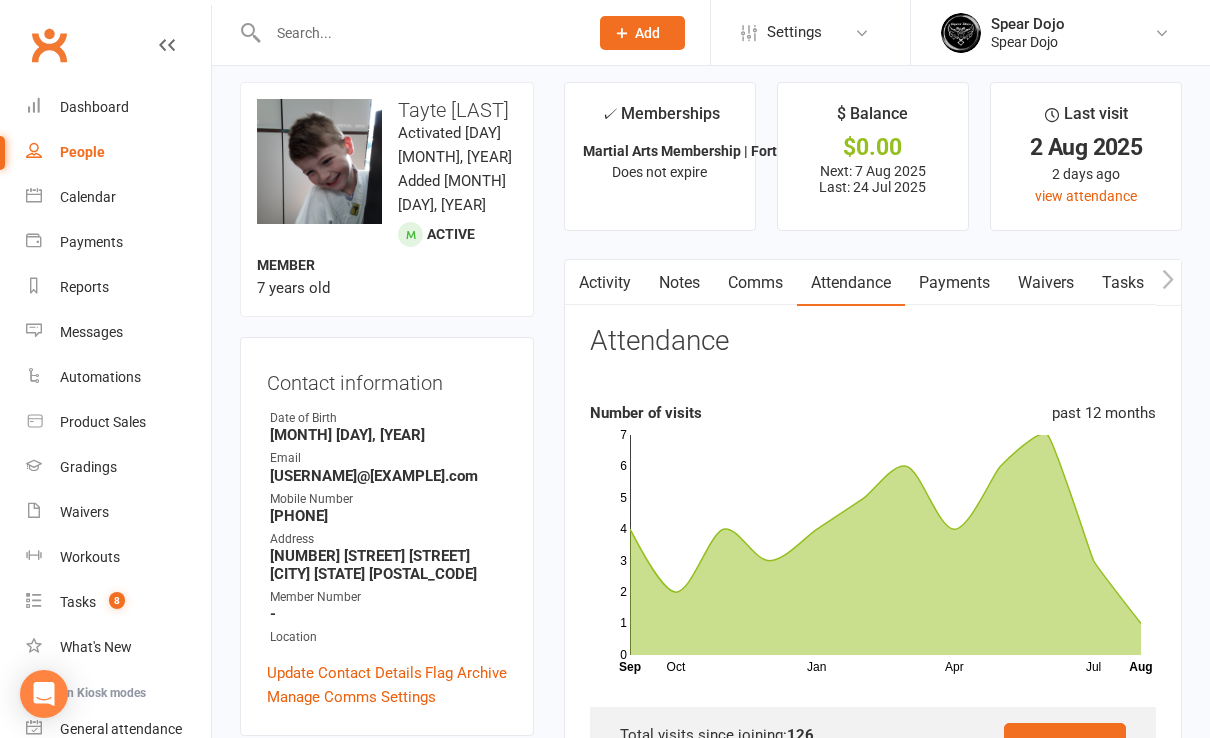 scroll, scrollTop: 0, scrollLeft: 0, axis: both 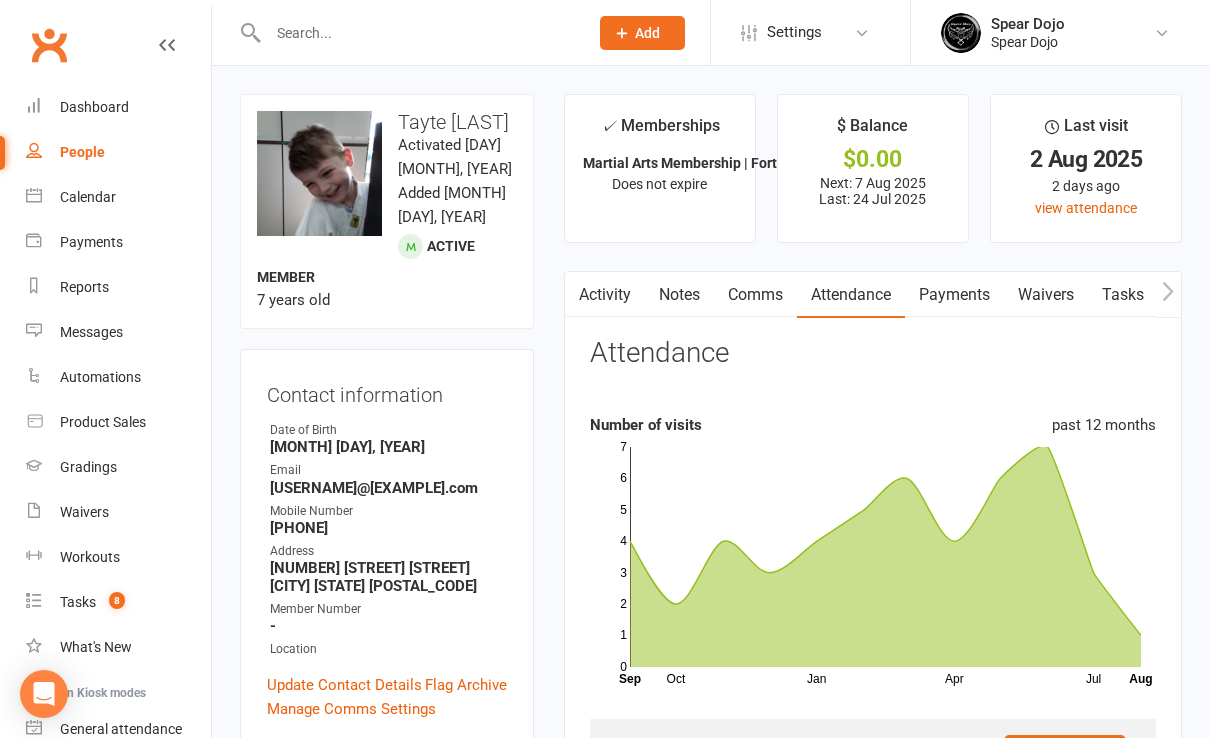 click on "Comms" at bounding box center [755, 295] 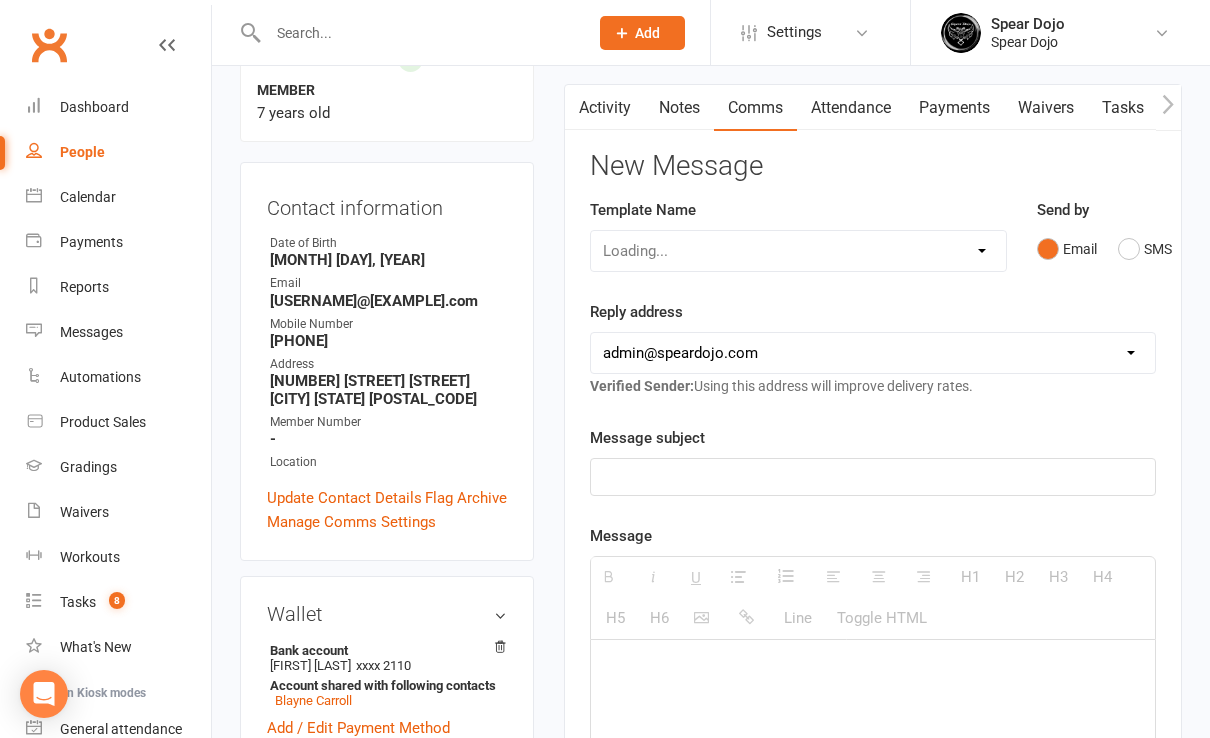 scroll, scrollTop: 266, scrollLeft: 0, axis: vertical 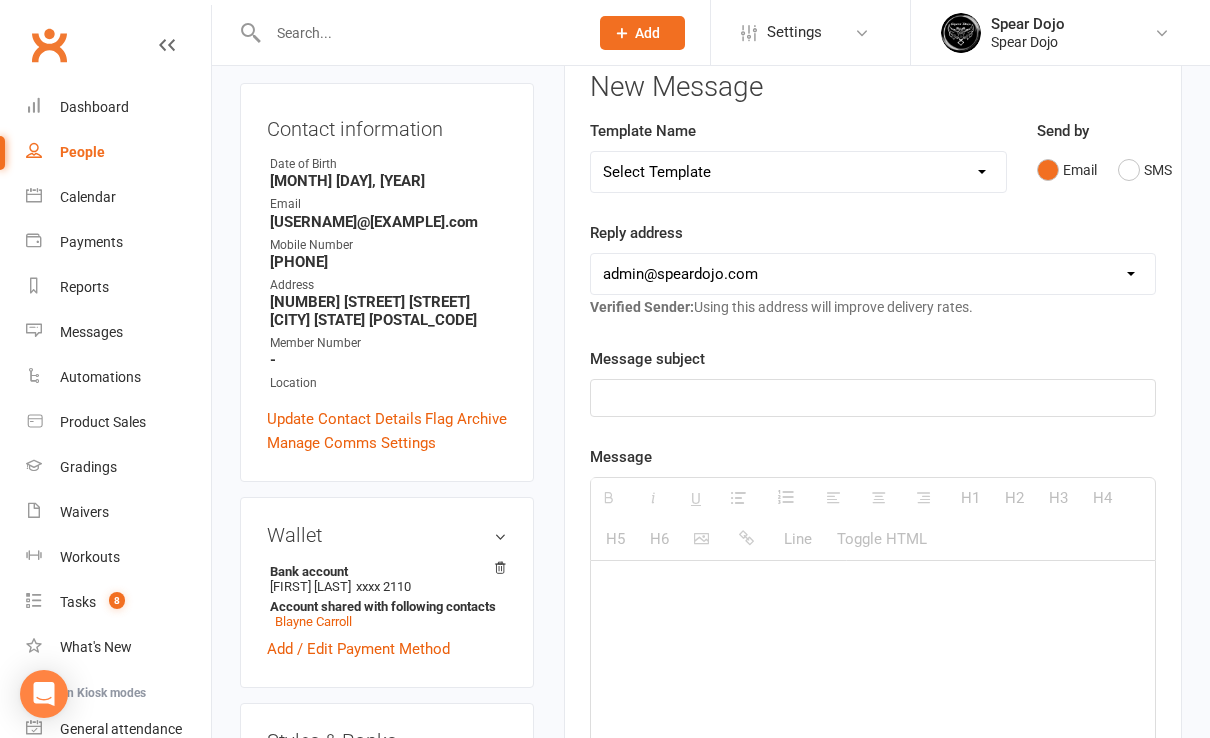 click at bounding box center (873, 398) 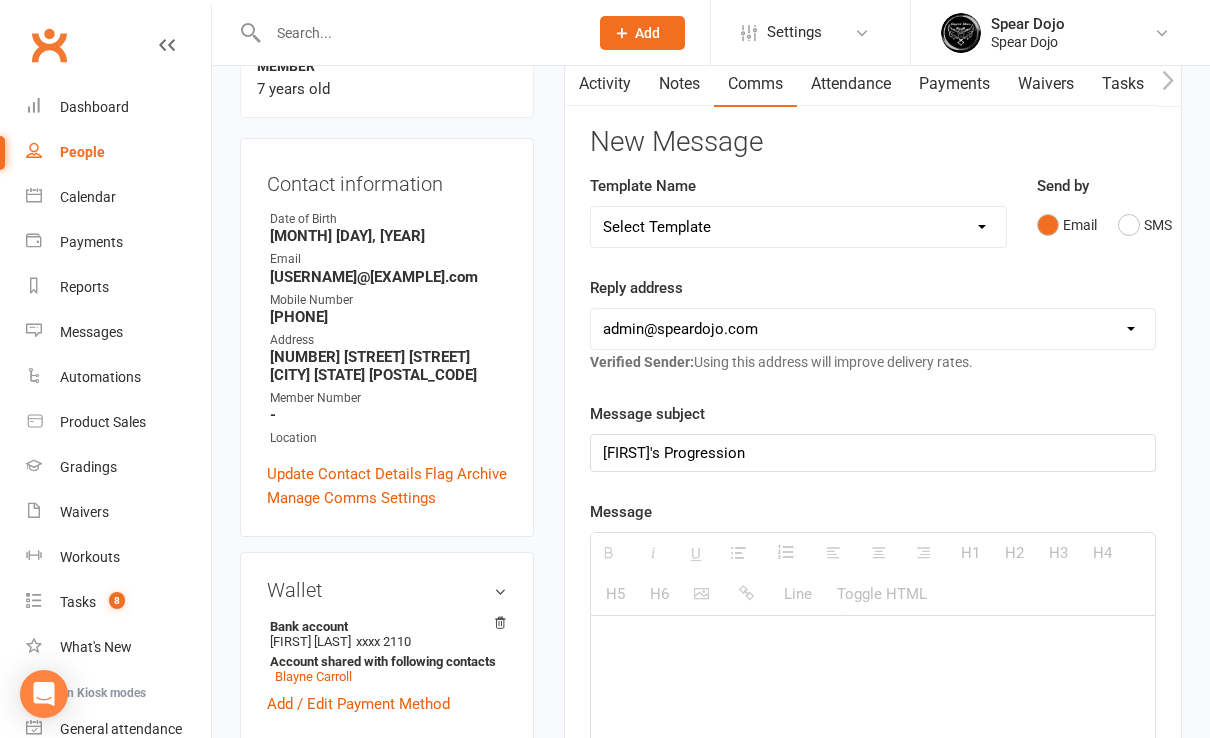 scroll, scrollTop: 266, scrollLeft: 0, axis: vertical 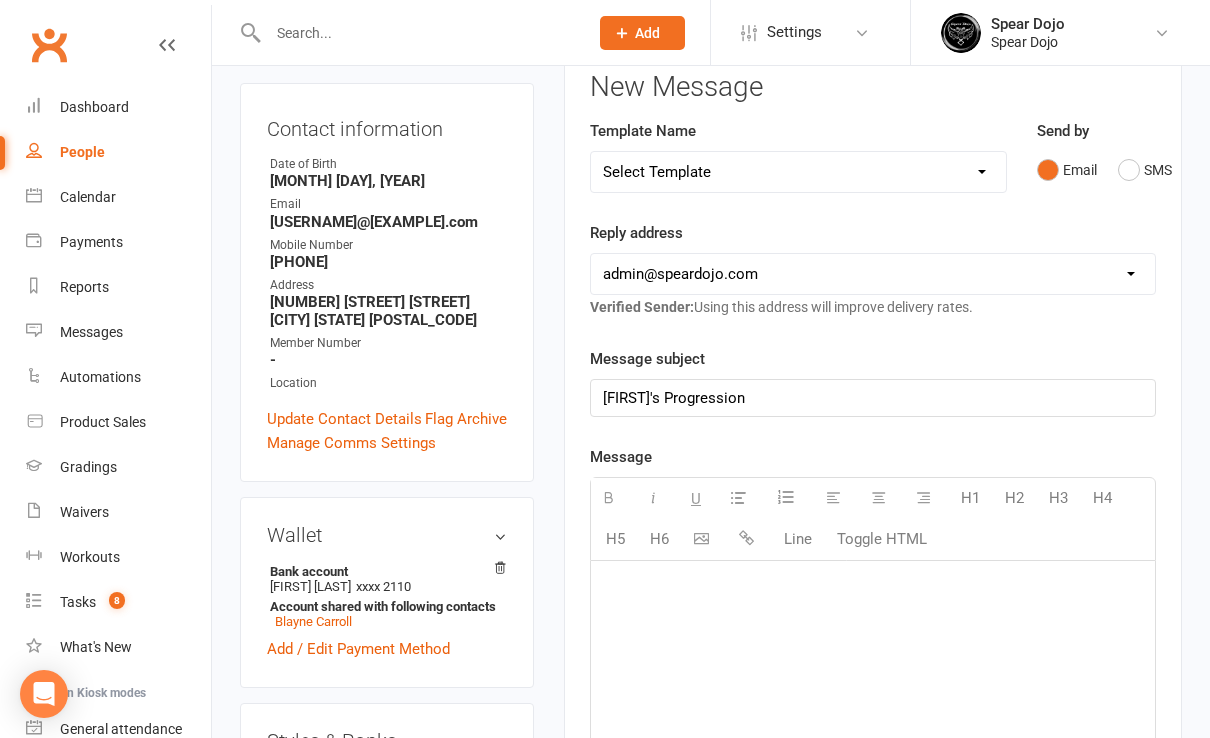 click at bounding box center [873, 590] 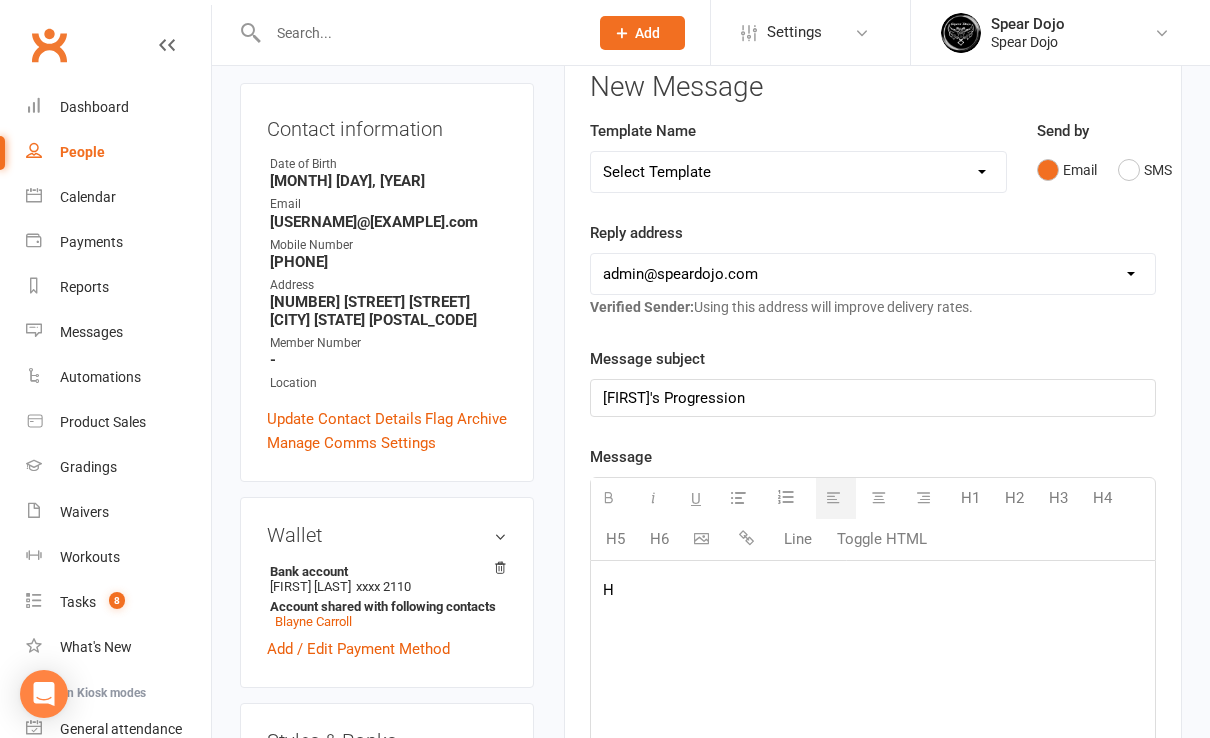 type 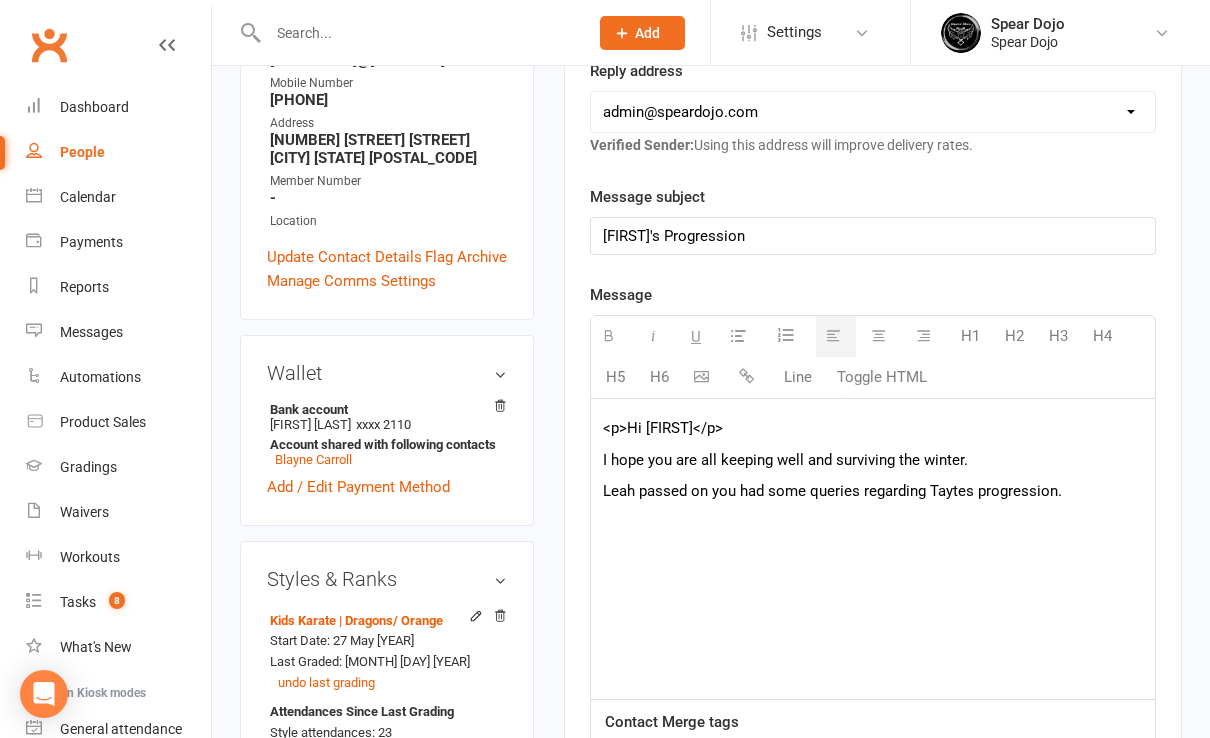 scroll, scrollTop: 533, scrollLeft: 0, axis: vertical 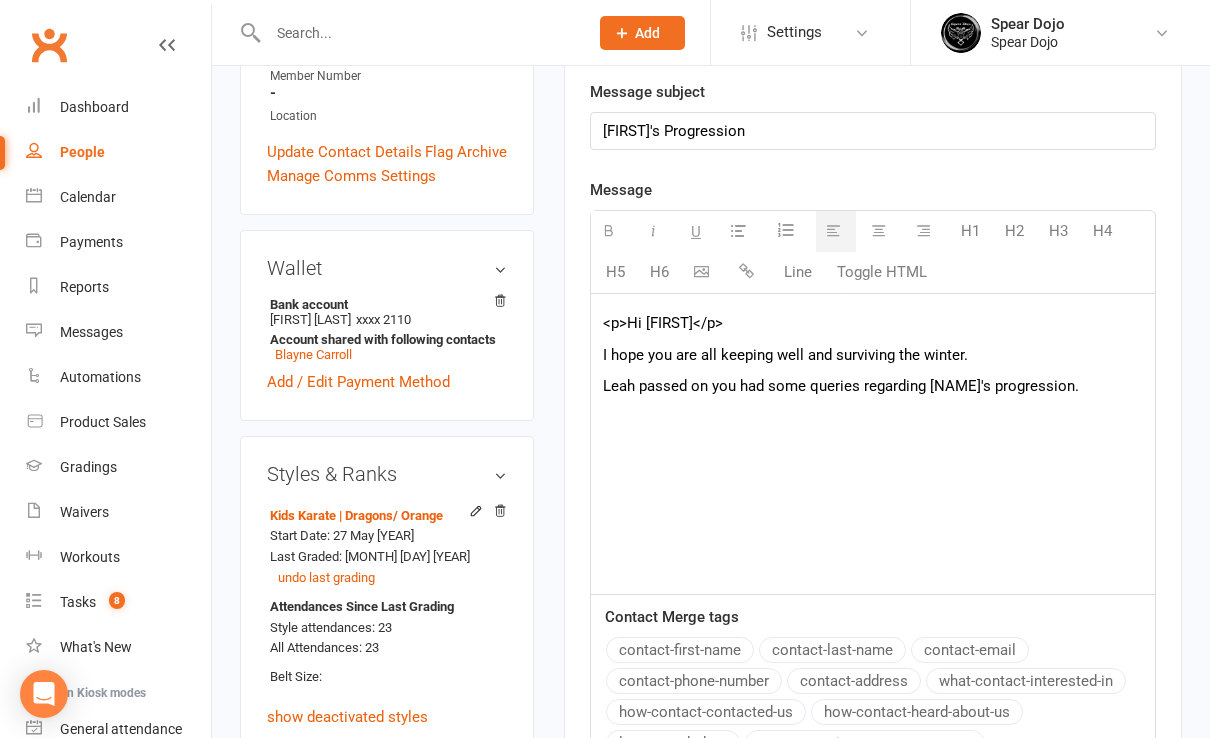 click on "Leah passed on you had some queries regarding [NAME]'s progression." at bounding box center (873, 386) 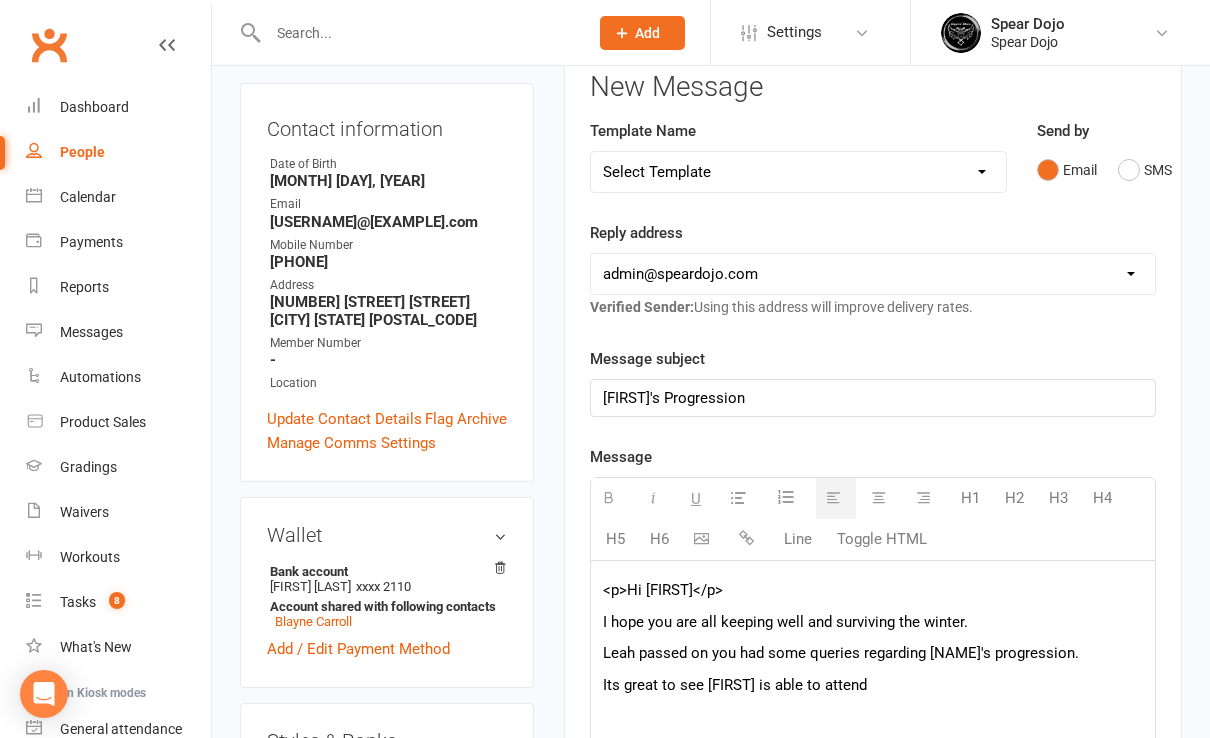scroll, scrollTop: 400, scrollLeft: 0, axis: vertical 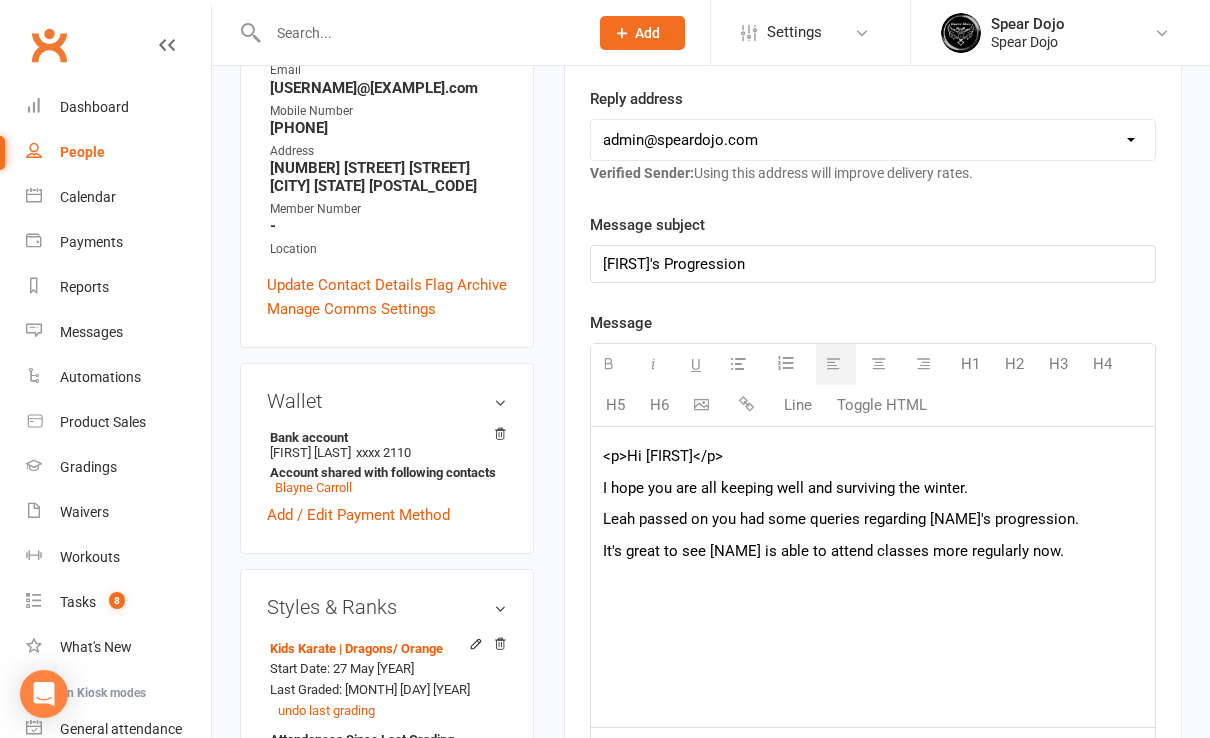click on "It's great to see [NAME] is able to attend classes more regularly now." at bounding box center [873, 551] 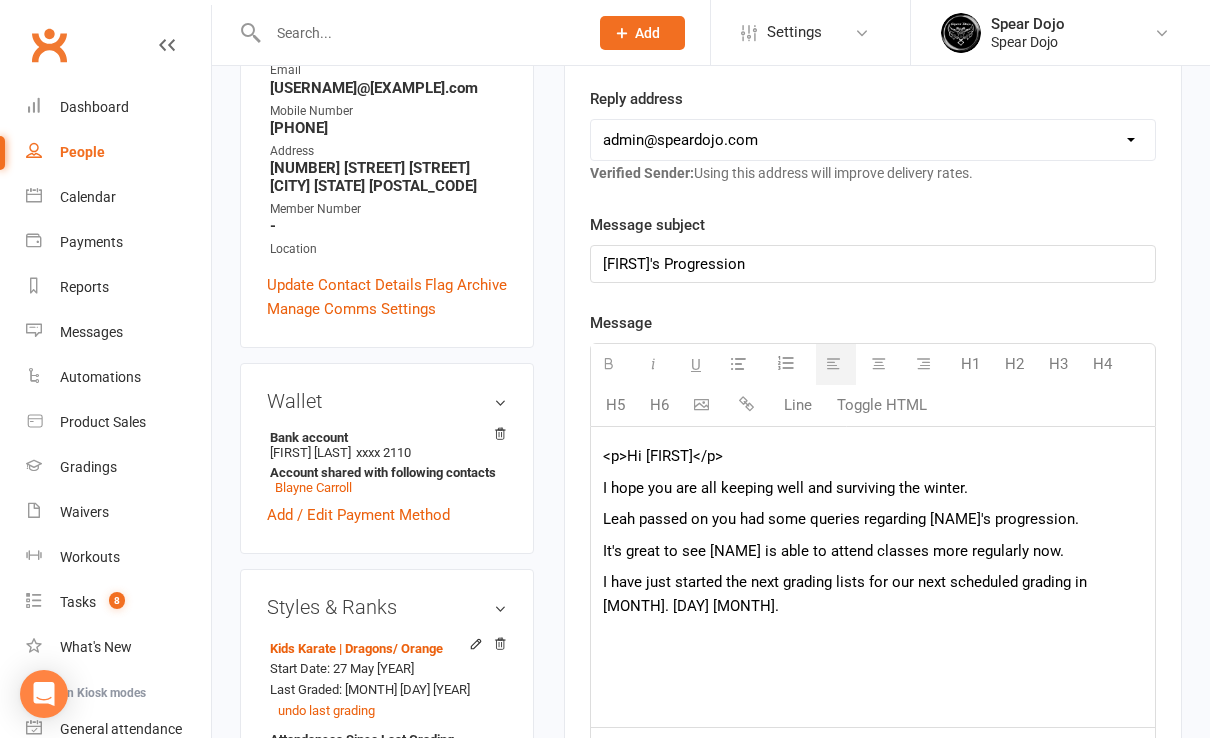 click on "I have just started the next grading lists for our next scheduled grading in [MONTH]. [DAY] [MONTH]." at bounding box center (873, 594) 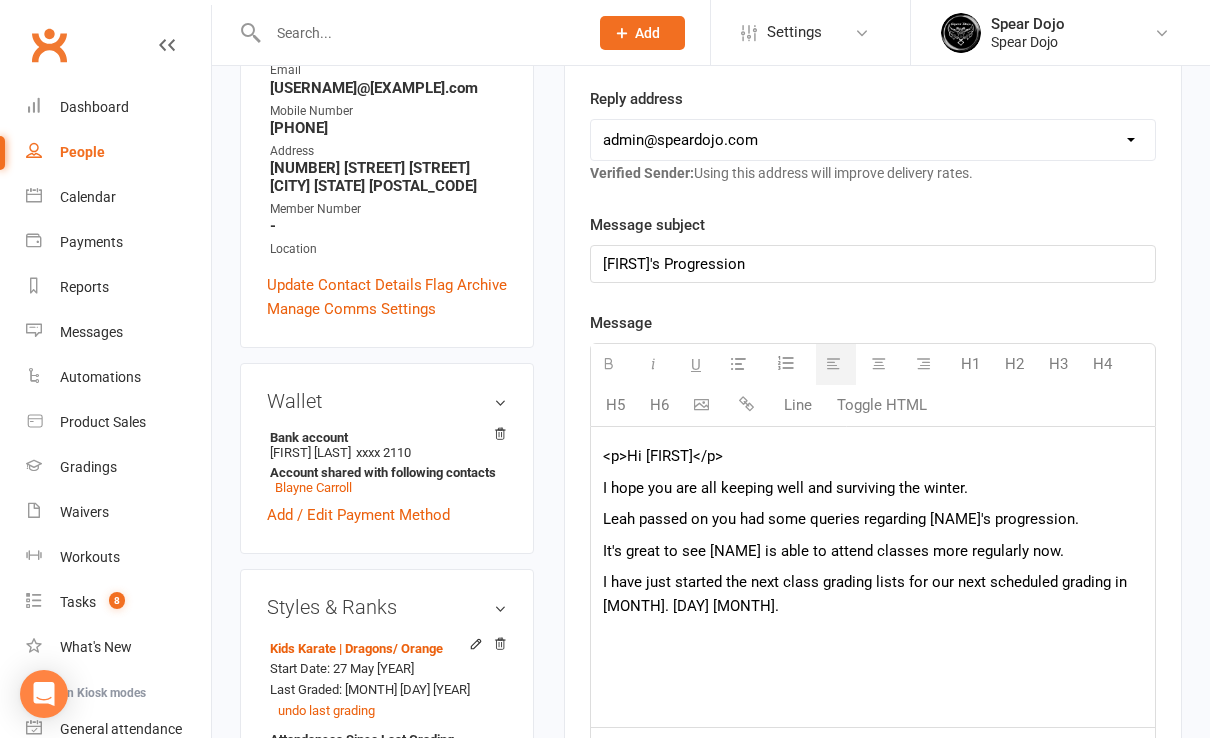 click on "I have just started the next class grading lists for our next scheduled grading in [MONTH]. [DAY] [MONTH]." at bounding box center [873, 594] 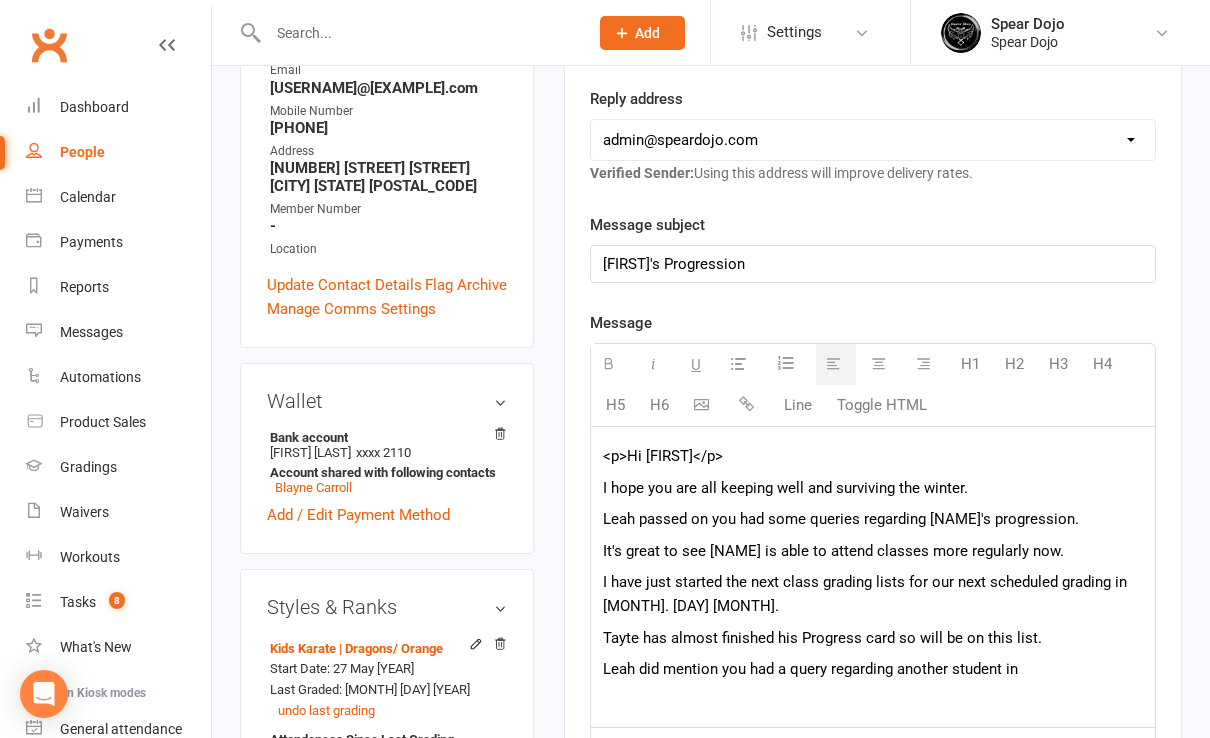 click on "Leah did mention you had a query regarding another student in" at bounding box center (873, 669) 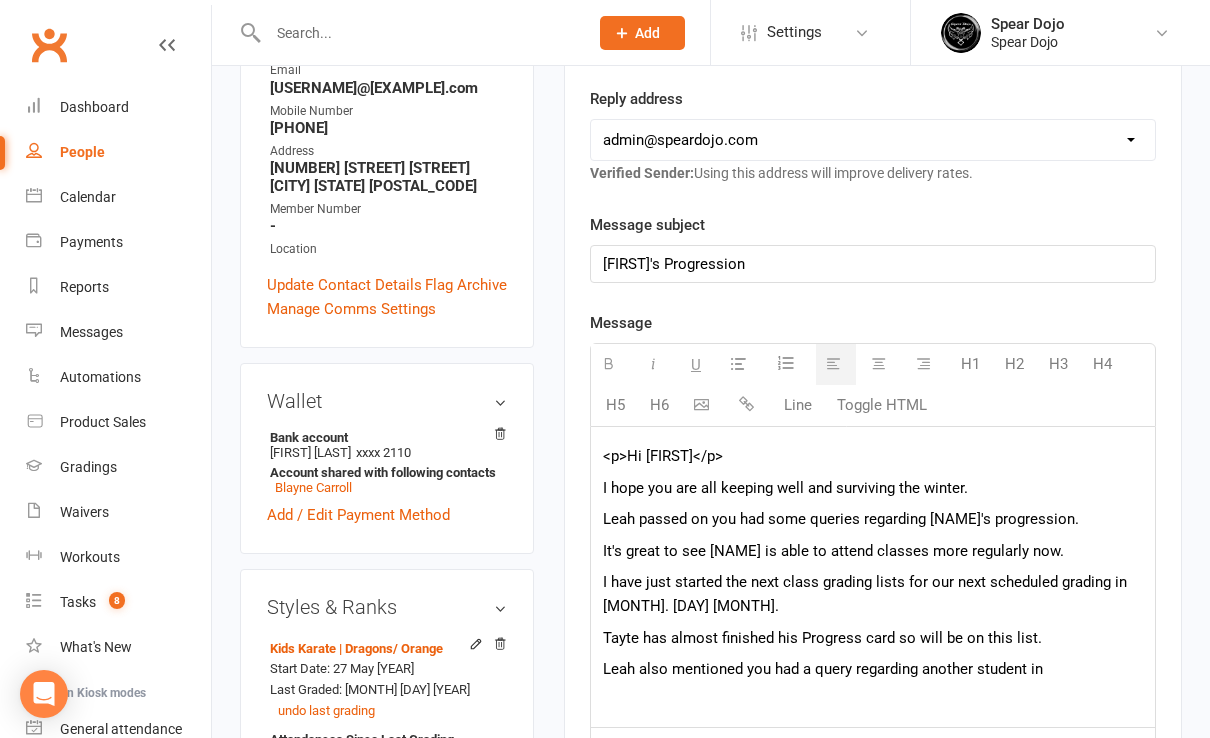 click on "Leah also mentioned you had a query regarding another student in" at bounding box center [873, 669] 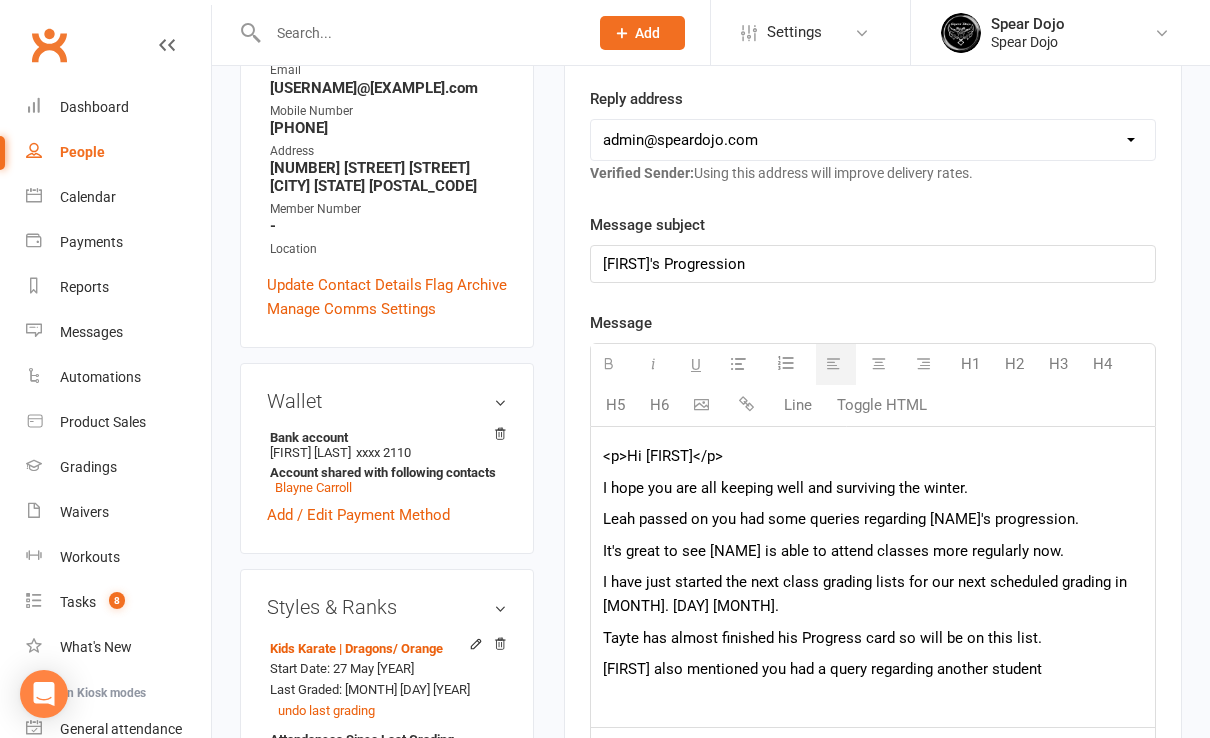 click on "[FIRST] also mentioned you had a query regarding another student" at bounding box center [873, 669] 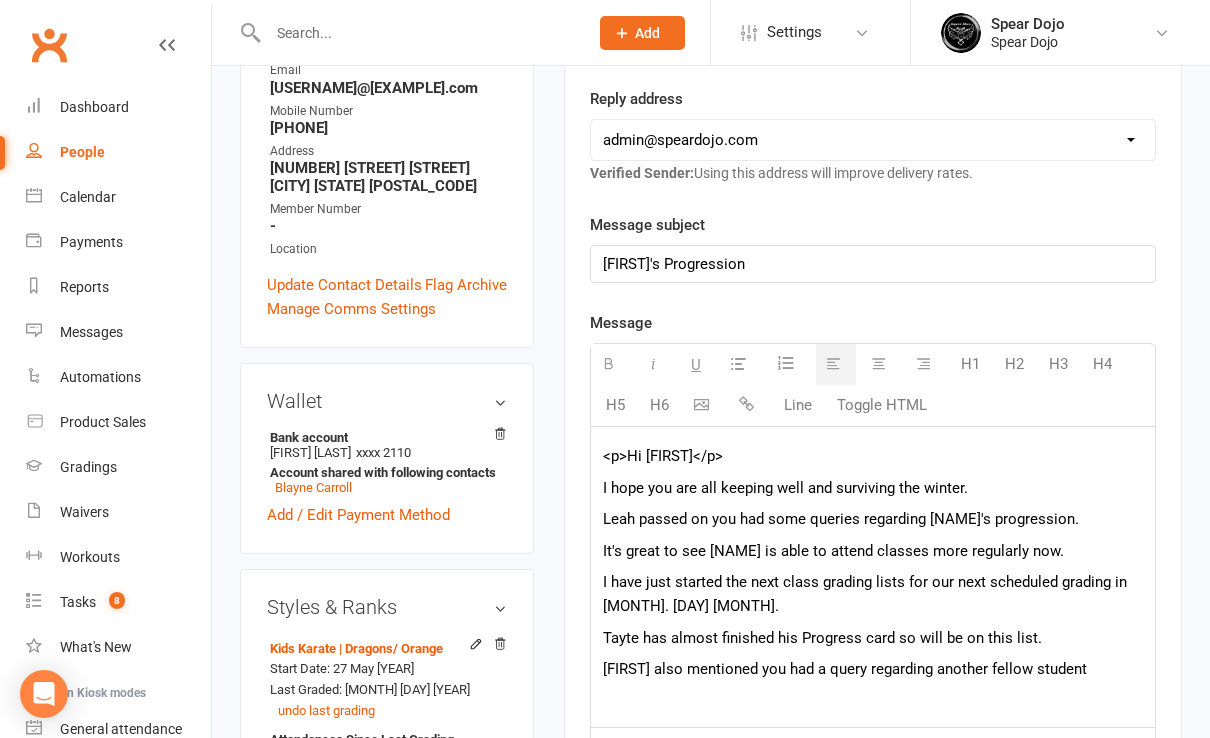 click on "[FIRST] also mentioned you had a query regarding another fellow student" at bounding box center [873, 669] 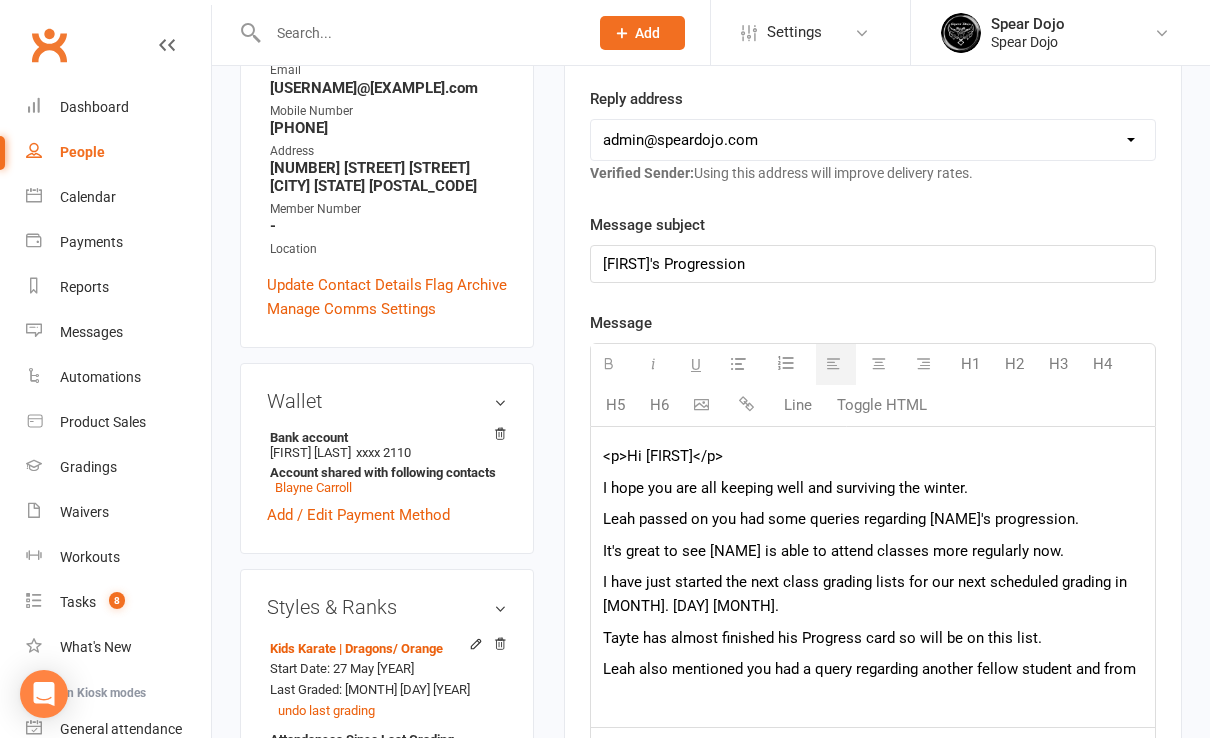 click on "Leah also mentioned you had a query regarding another fellow student and from" at bounding box center (873, 669) 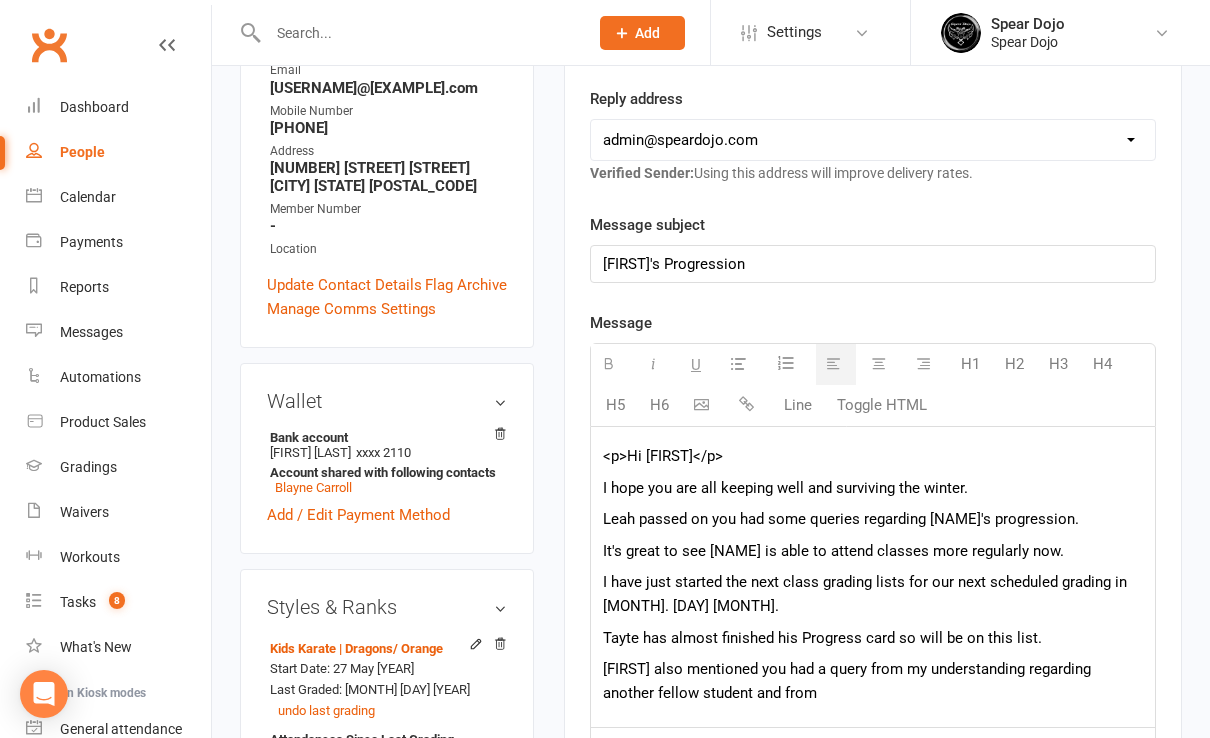 click on "[FIRST] also mentioned you had a query from my understanding regarding another fellow student and from" at bounding box center (873, 681) 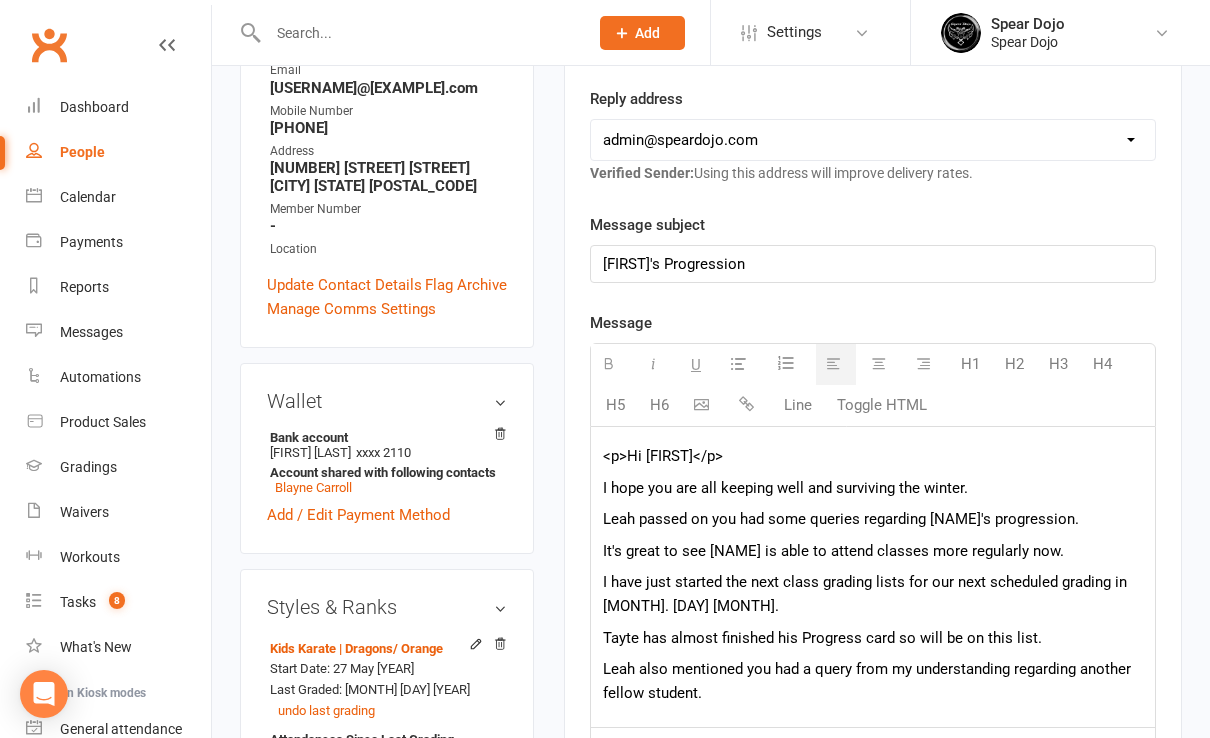 click on "Leah also mentioned you had a query from my understanding regarding another fellow student." at bounding box center [873, 681] 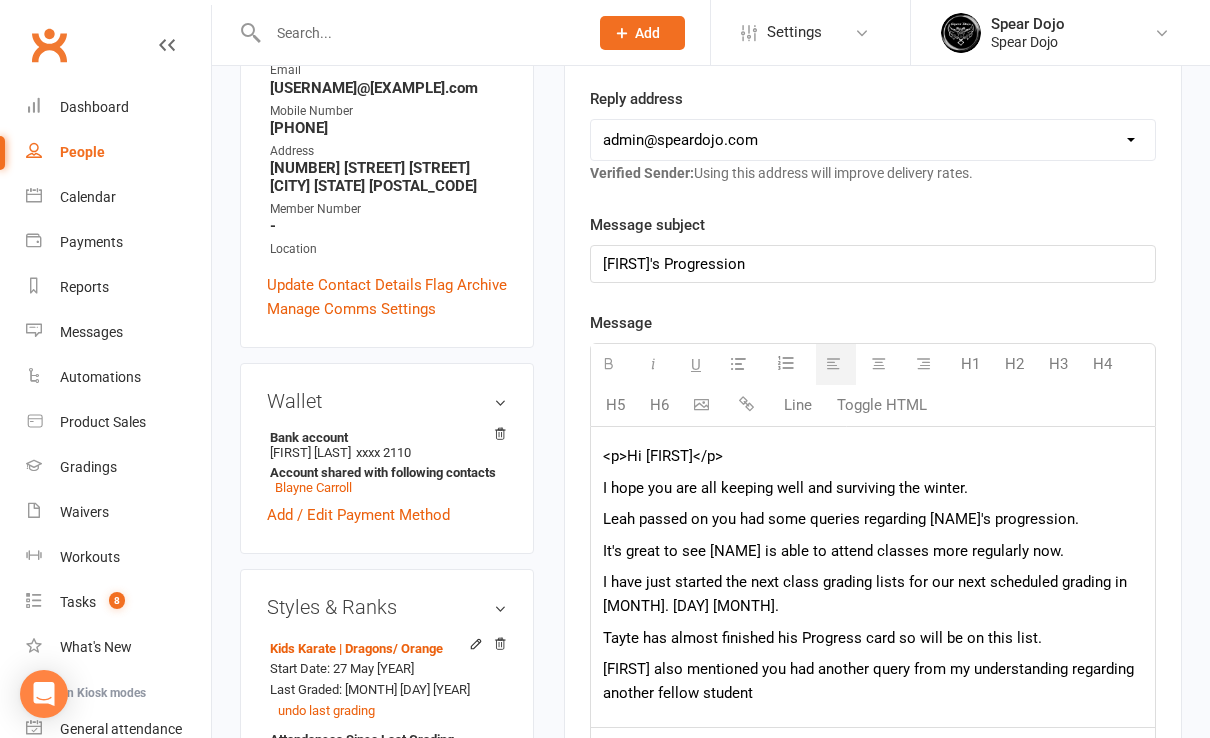 click on "[FIRST] also mentioned you had another query from my understanding regarding another fellow student" at bounding box center (873, 681) 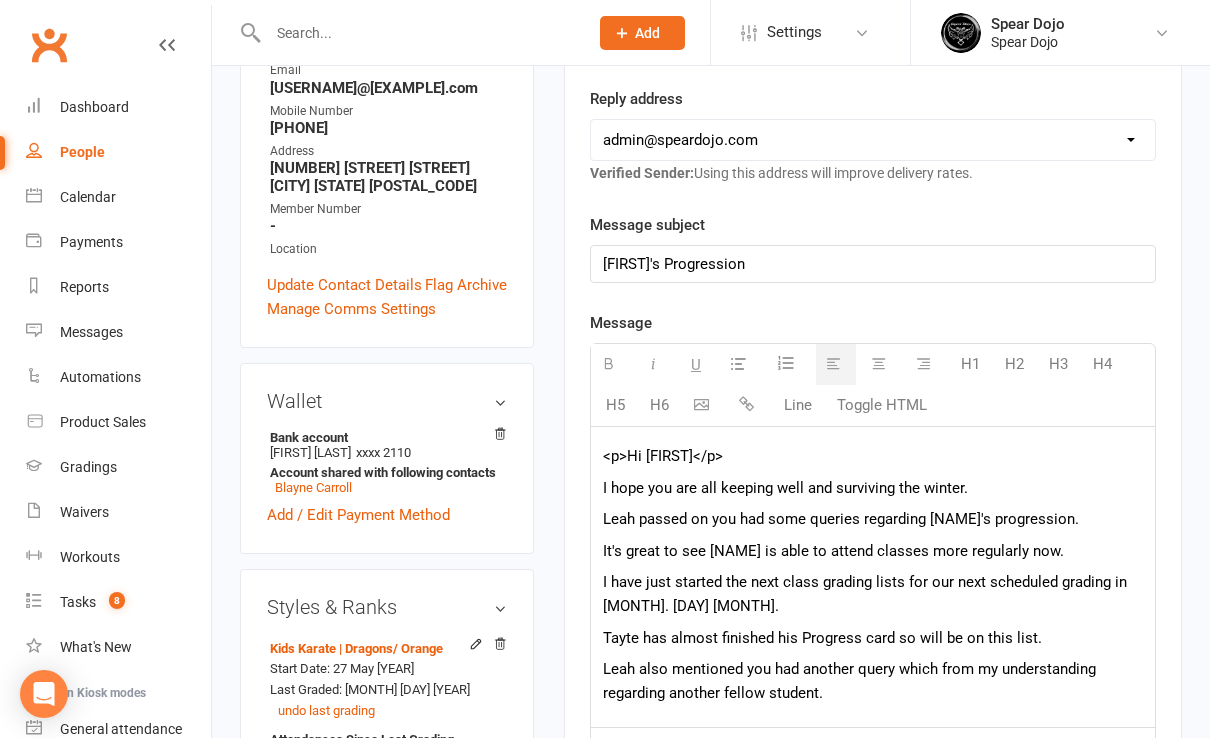 click on "Leah also mentioned you had another query which from my understanding regarding another fellow student." at bounding box center (873, 681) 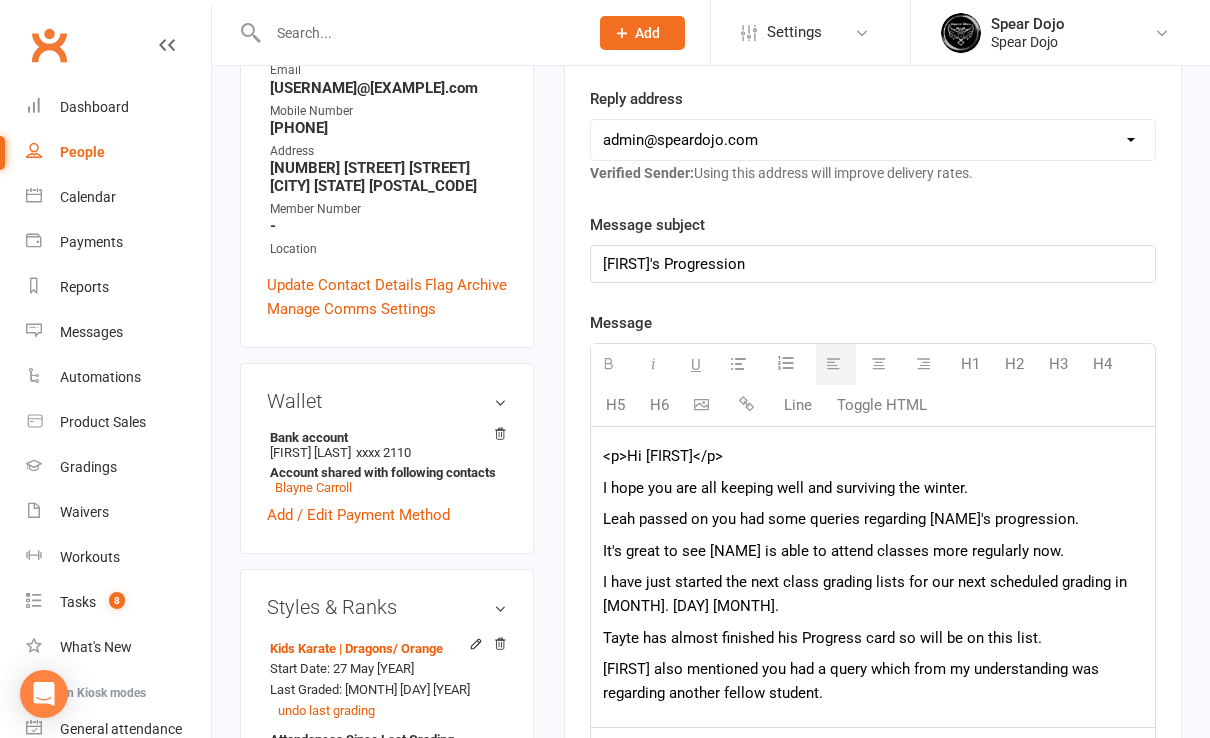 click on "[FIRST] also mentioned you had a query which from my understanding was regarding another fellow student." at bounding box center [873, 681] 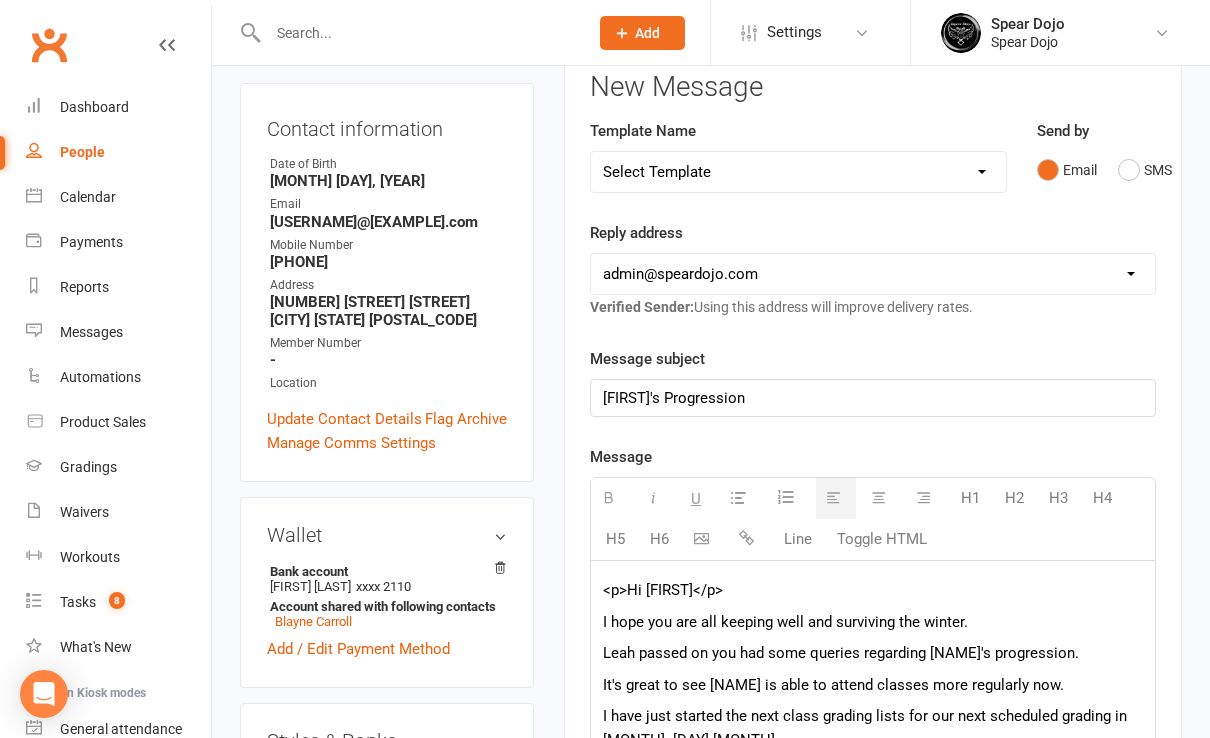 scroll, scrollTop: 666, scrollLeft: 0, axis: vertical 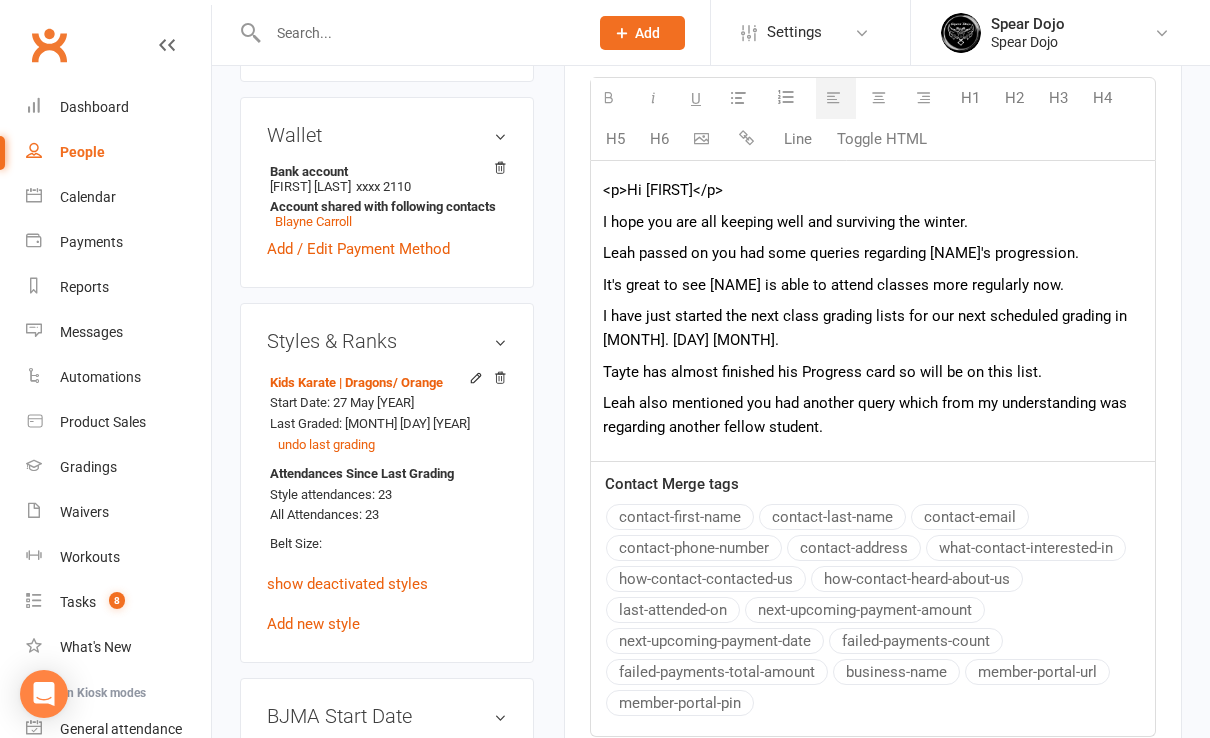 click on "Leah also mentioned you had another query which from my understanding was regarding another fellow student." at bounding box center [873, 415] 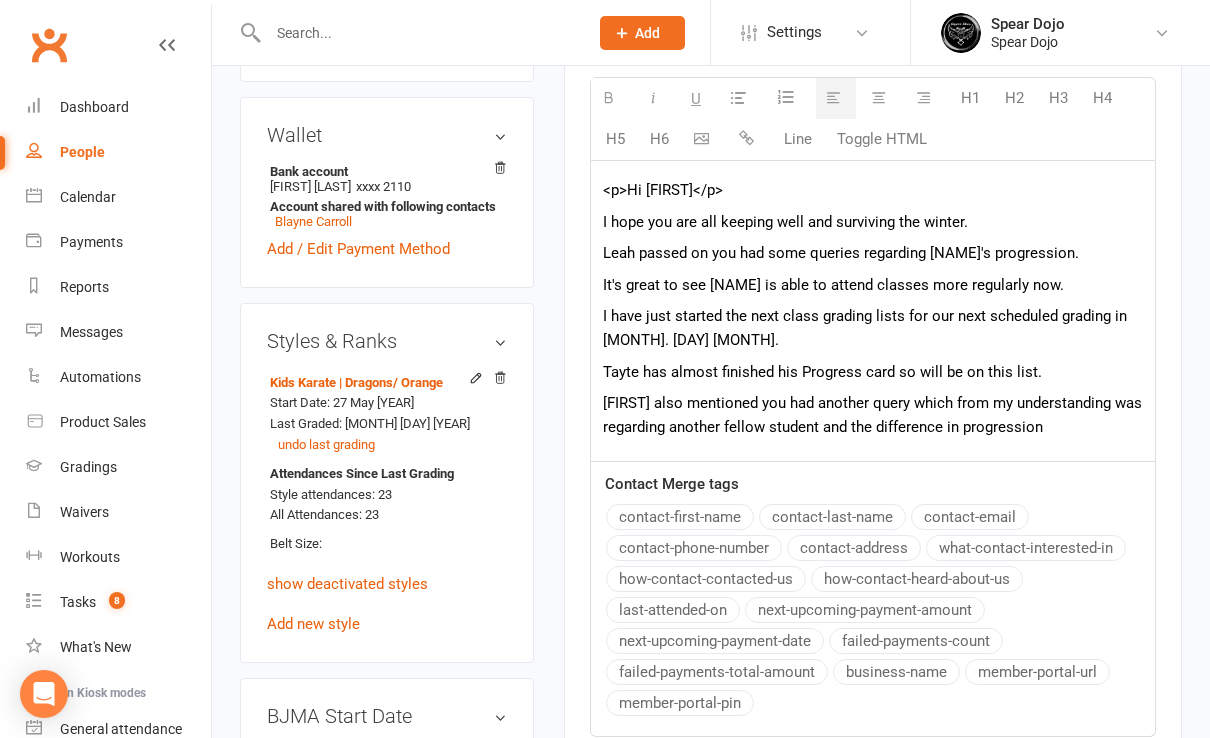 click on "[FIRST] also mentioned you had another query which from my understanding was regarding another fellow student and the difference in progression" at bounding box center (873, 415) 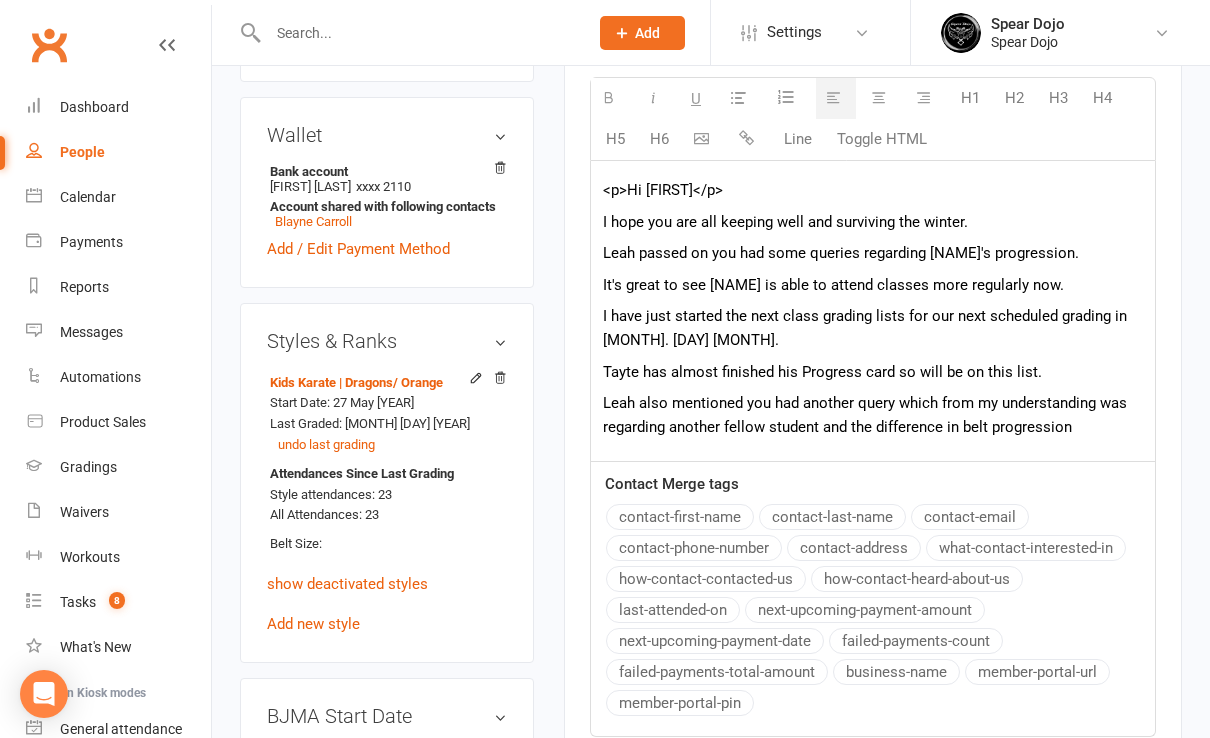 click on "Leah also mentioned you had another query which from my understanding was regarding another fellow student and the difference in belt progression" at bounding box center [873, 415] 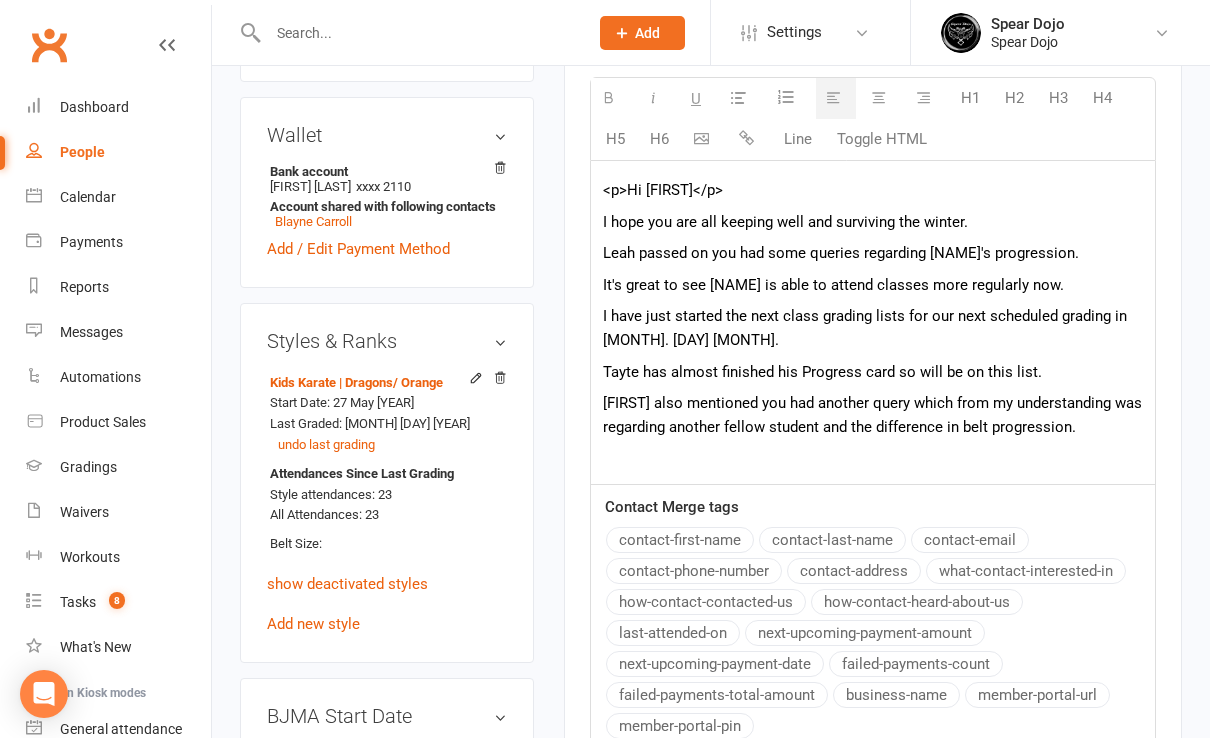 drag, startPoint x: 603, startPoint y: 444, endPoint x: 624, endPoint y: 443, distance: 21.023796 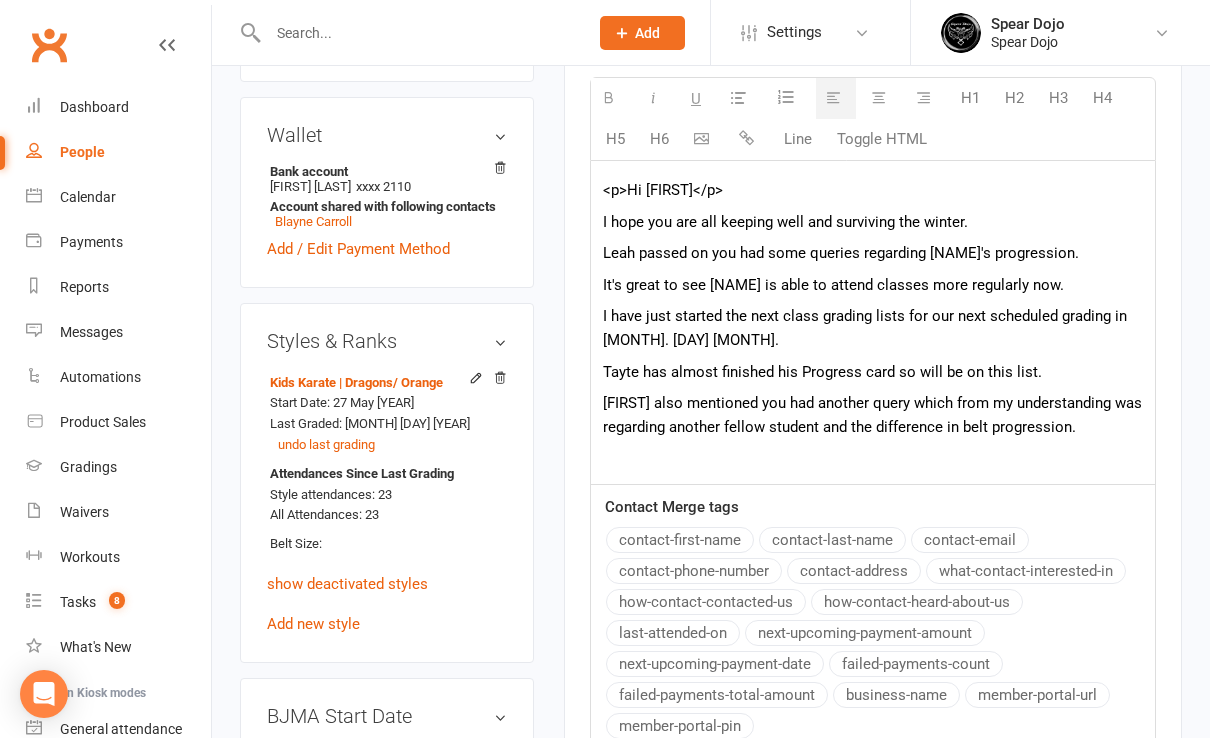 click on "[FIRST] also mentioned you had another query which from my understanding was regarding another fellow student and the difference in belt progression." at bounding box center [873, 415] 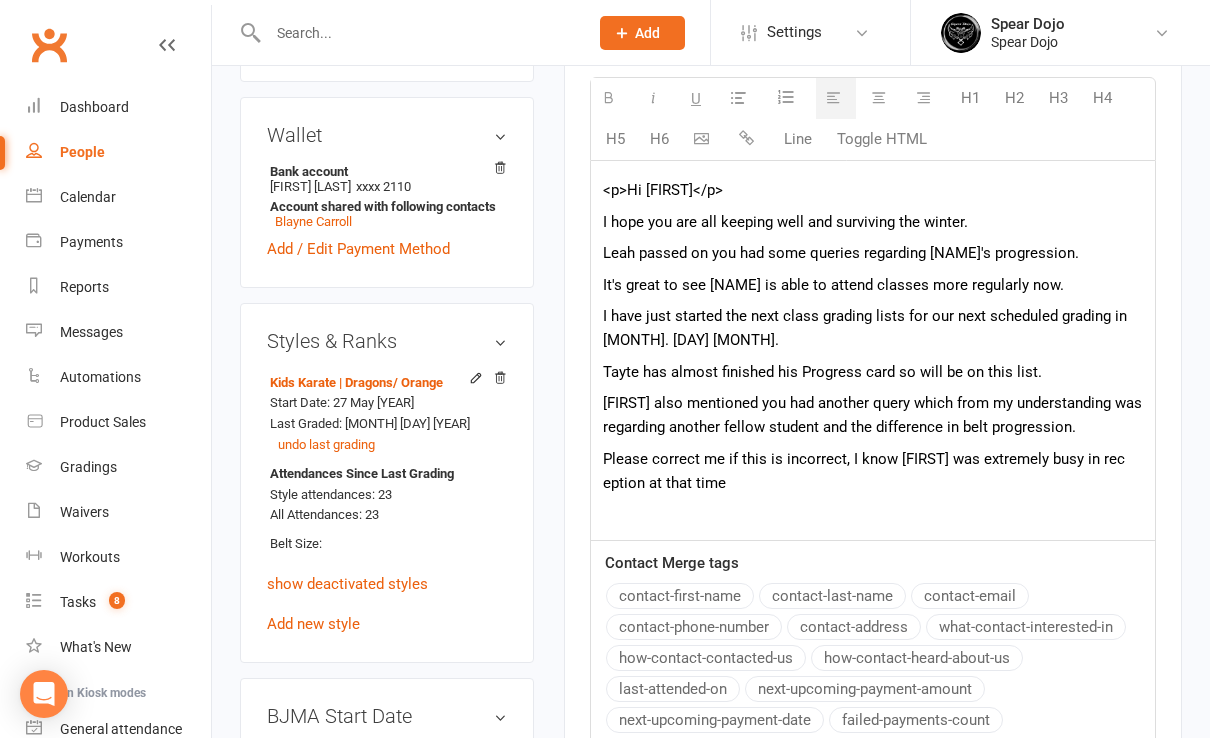 click on "Please correct me if this is incorrect, I know [FIRST] was extremely busy in rec eption at that time" at bounding box center (873, 471) 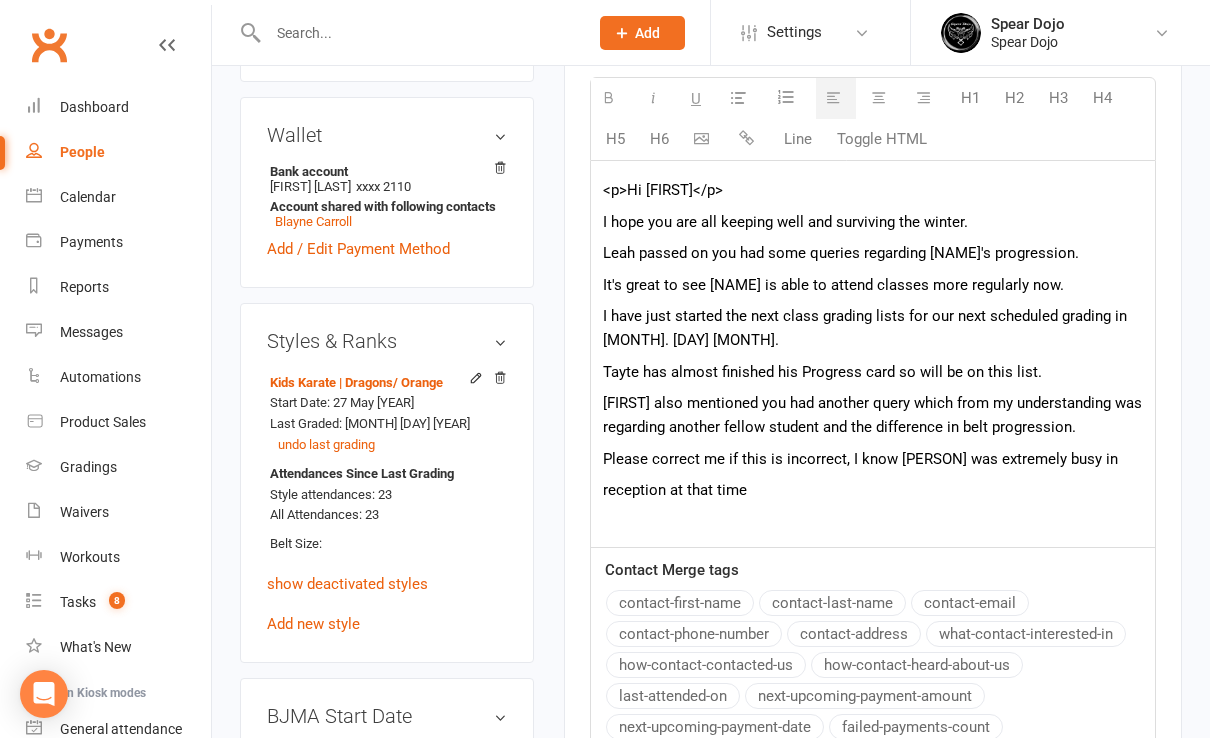 click on "reception at that time" at bounding box center [873, 490] 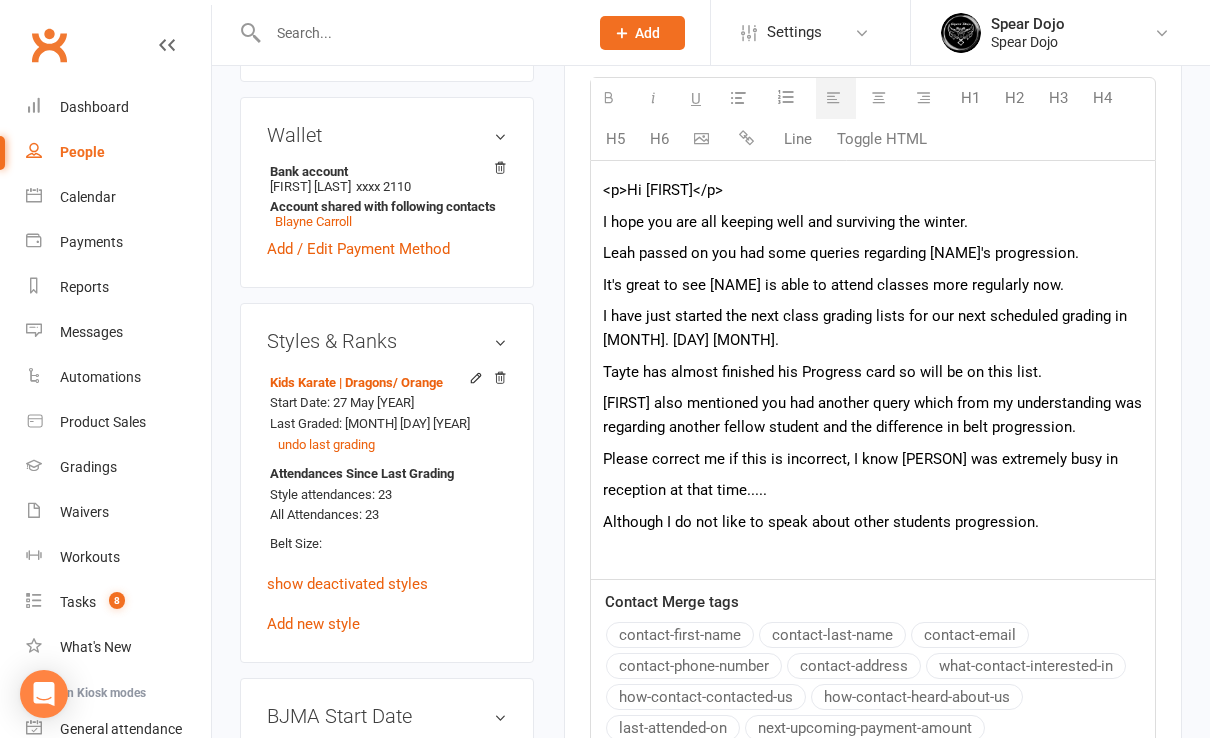 click on "Although I do not like to speak about other students progression." at bounding box center (873, 522) 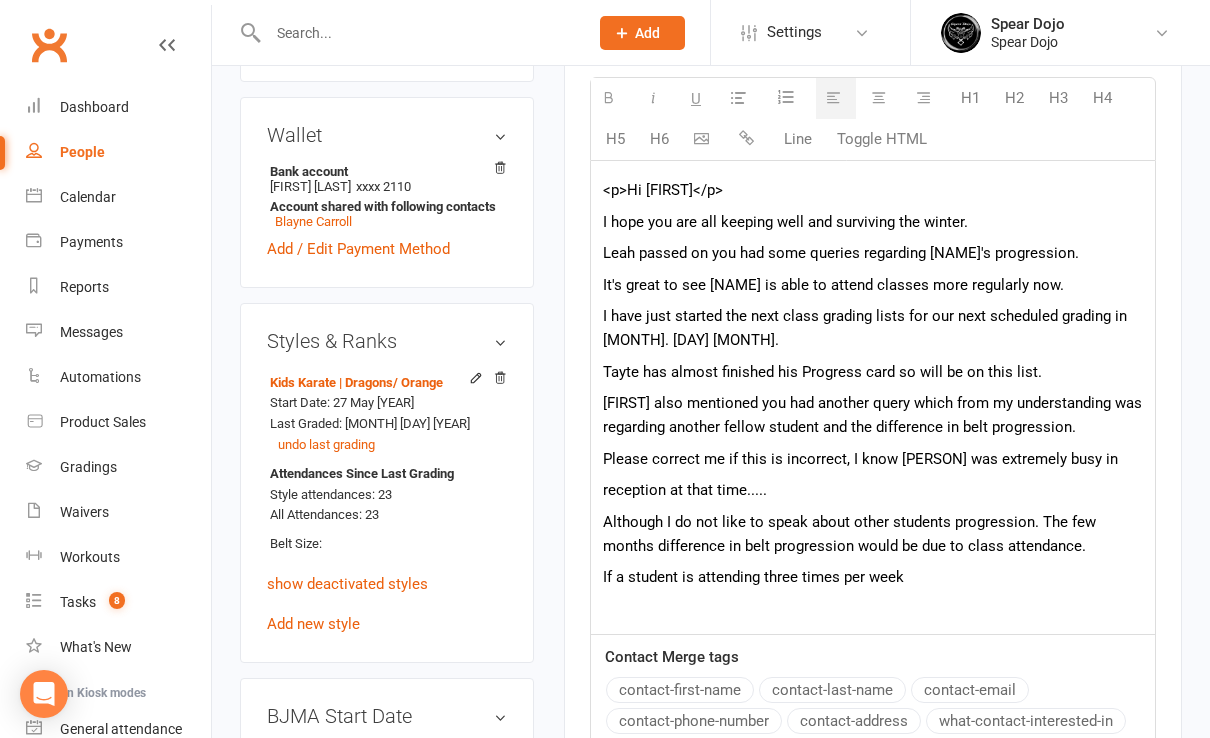 click at bounding box center [873, 609] 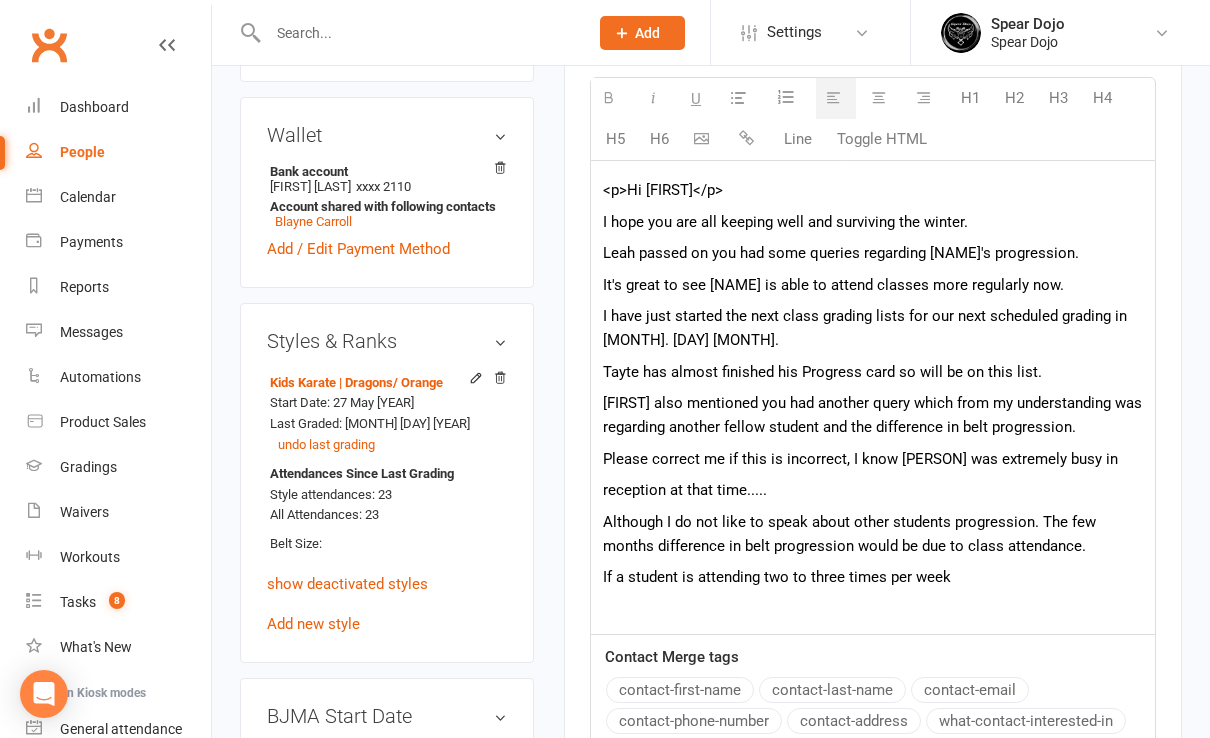 click on "If a student is attending two to three times per week" at bounding box center [873, 577] 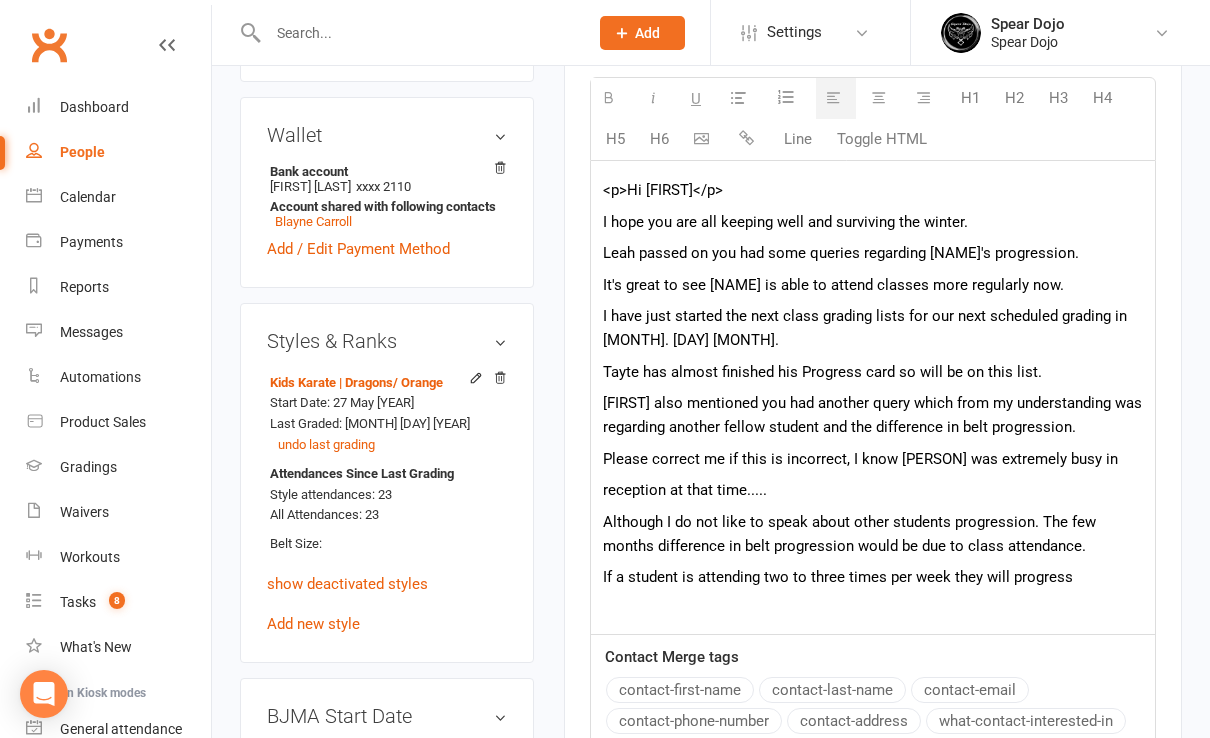 drag, startPoint x: 976, startPoint y: 576, endPoint x: 991, endPoint y: 576, distance: 15 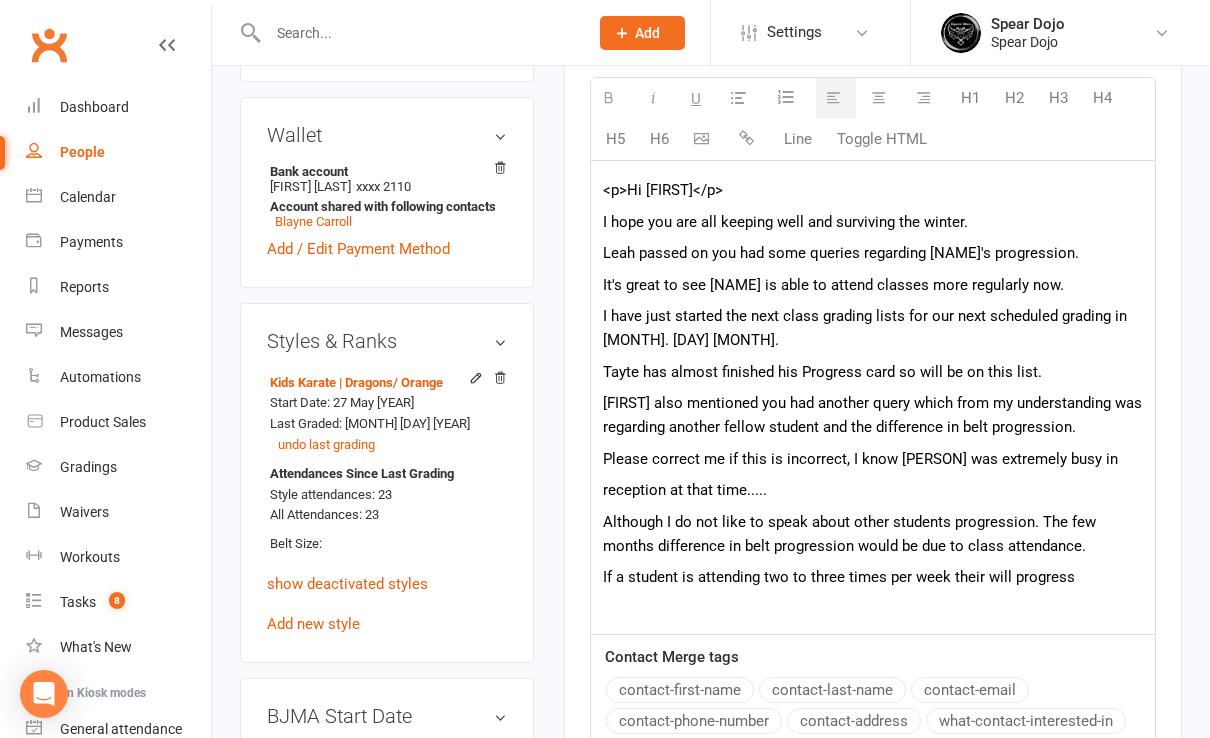 click on "If a student is attending two to three times per week their will progress" at bounding box center [873, 577] 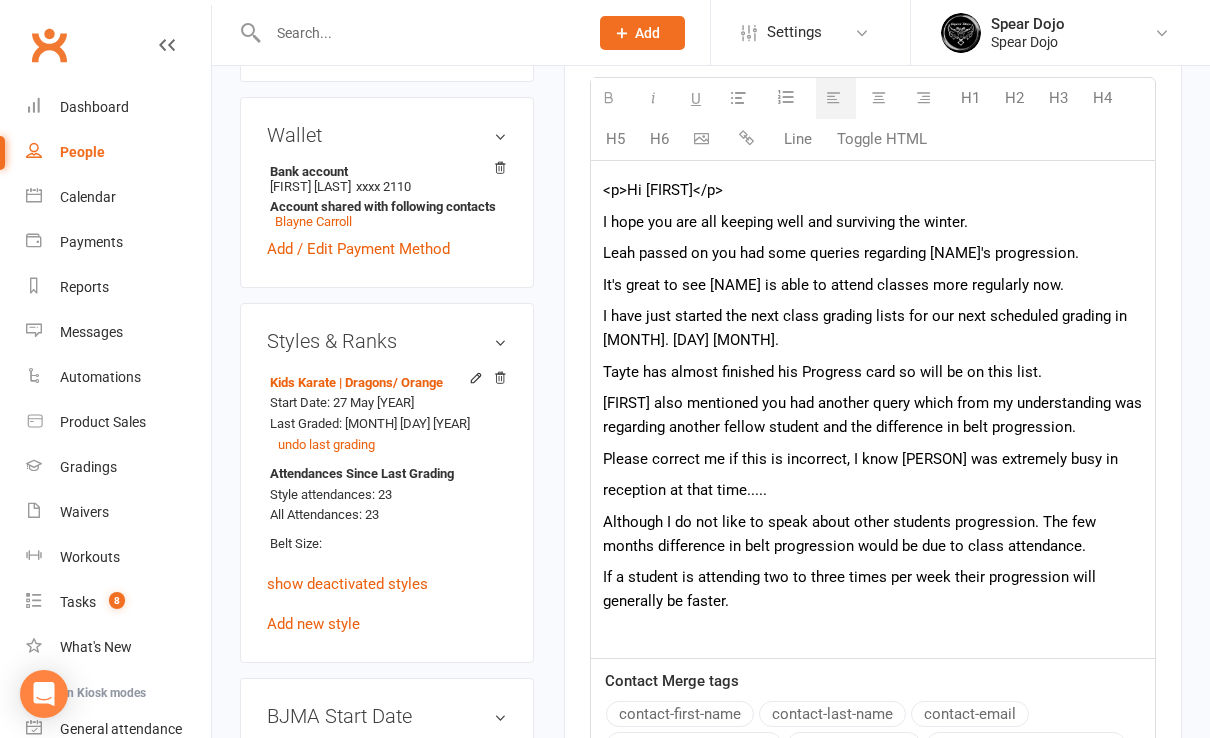 click on "If a student is attending two to three times per week their progression will generally be faster." at bounding box center [873, 589] 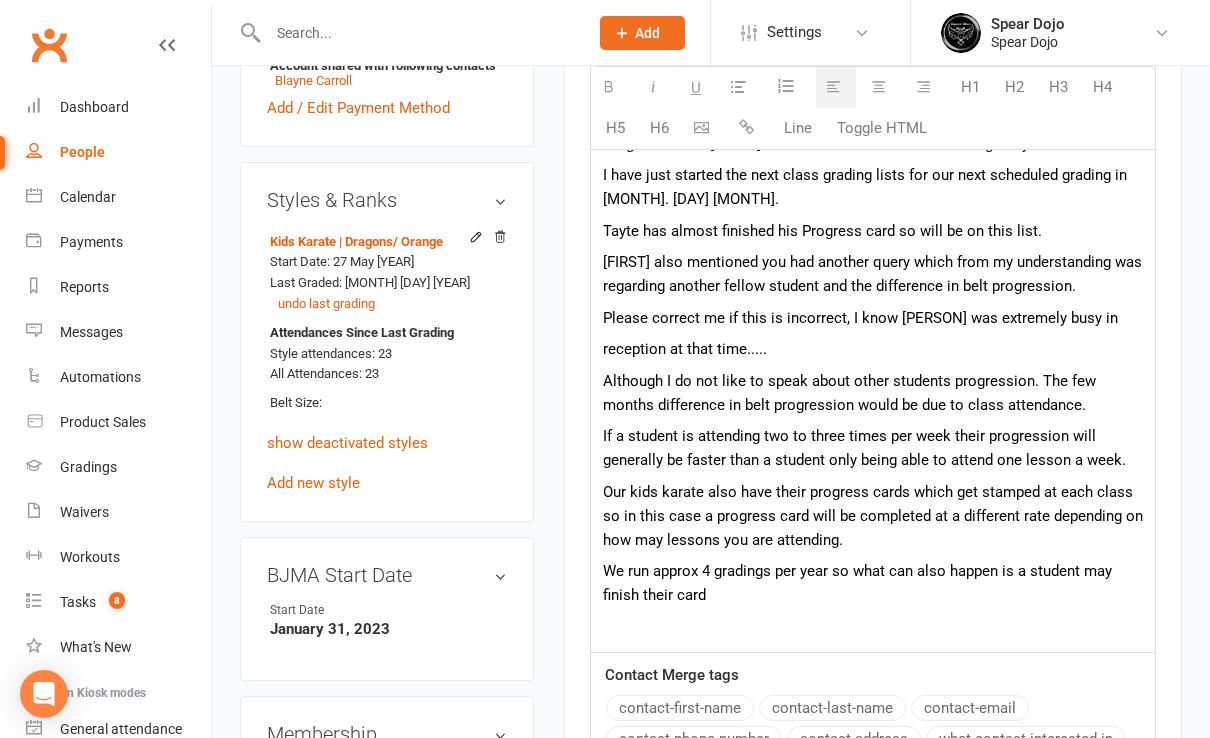 scroll, scrollTop: 938, scrollLeft: 0, axis: vertical 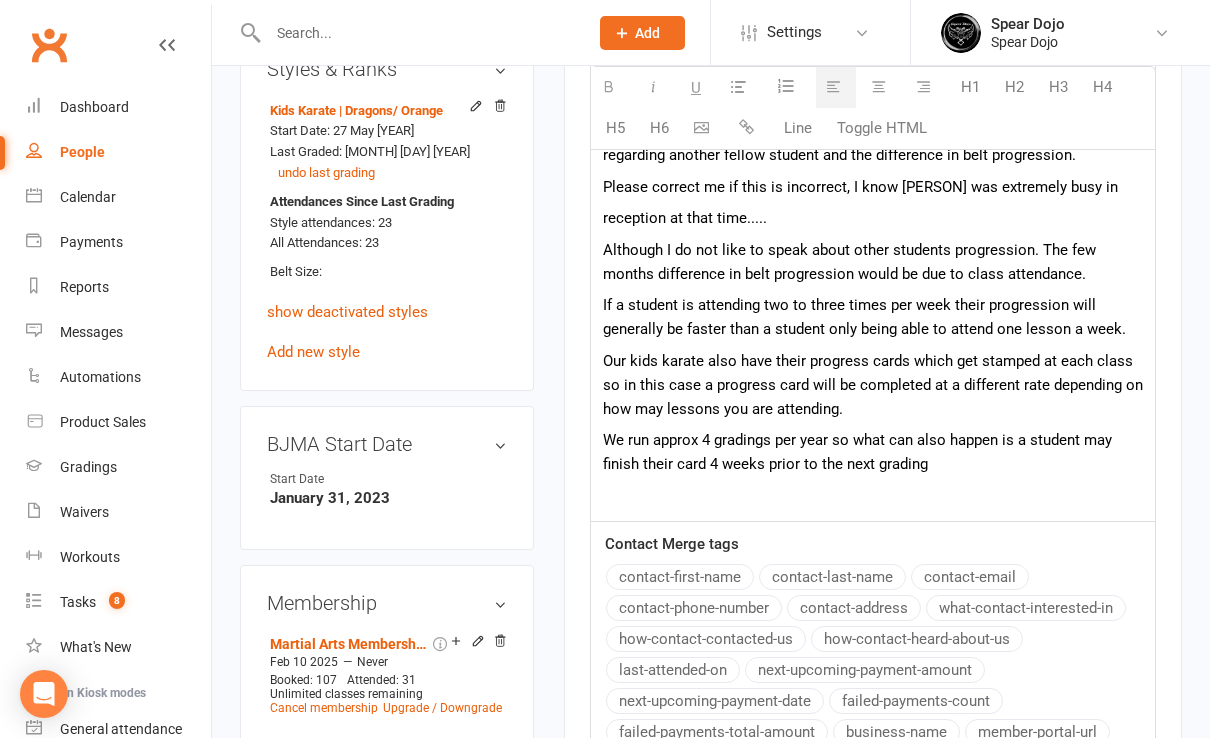 click on "We run approx 4 gradings per year so what can also happen is a student may finish their card 4 weeks prior to the next grading" at bounding box center [873, 452] 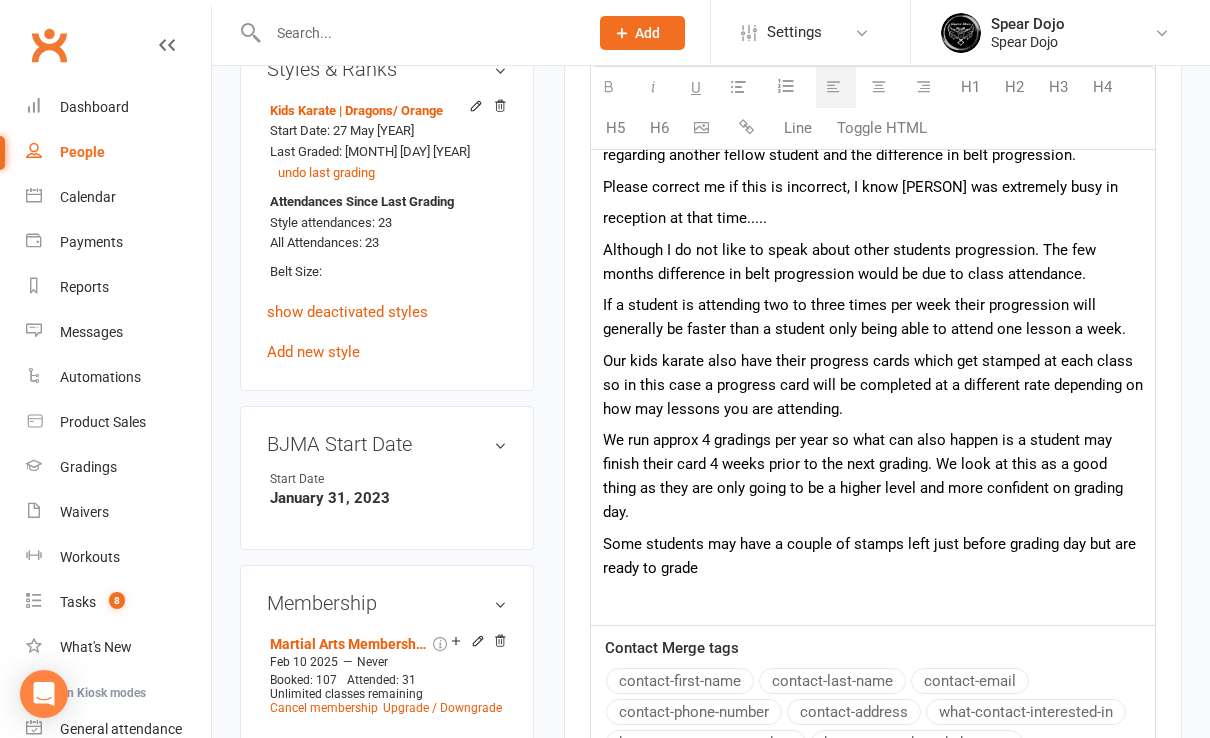 click on "Some students may have a couple of stamps left just before grading day but are ready to grade" at bounding box center [873, 556] 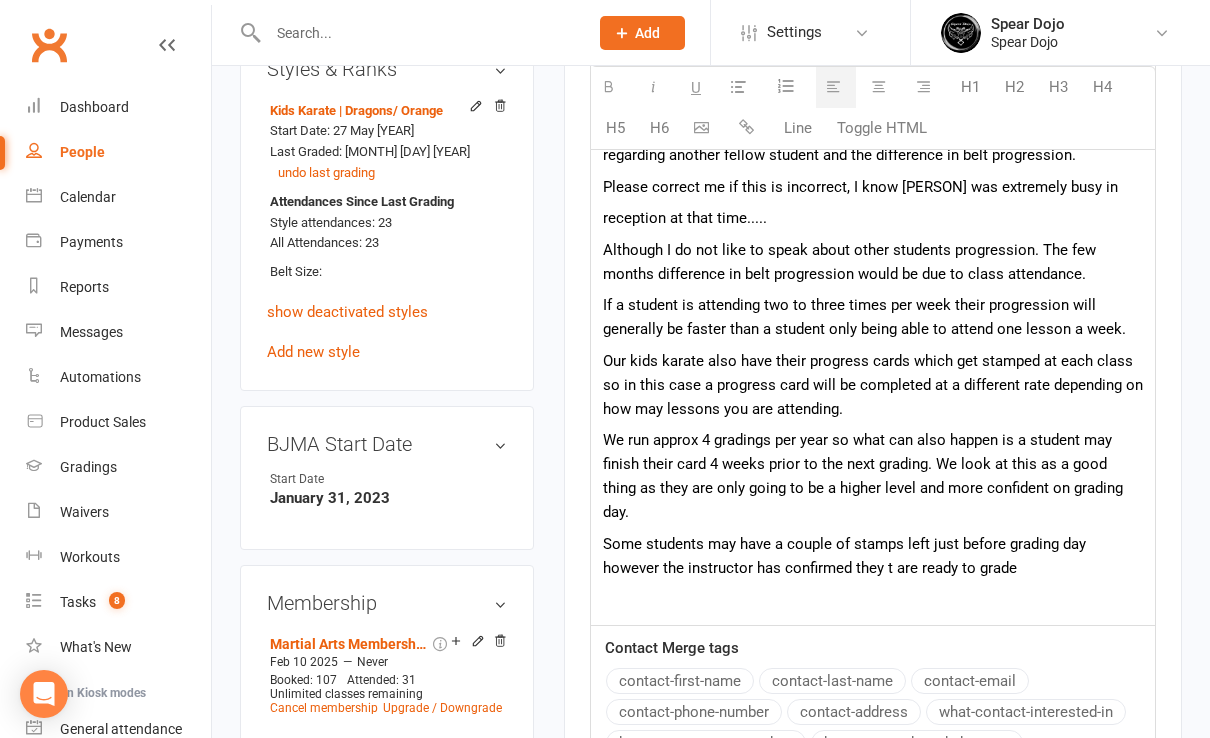 click on "Some students may have a couple of stamps left just before grading day however the instructor has confirmed they t are ready to grade" at bounding box center (873, 556) 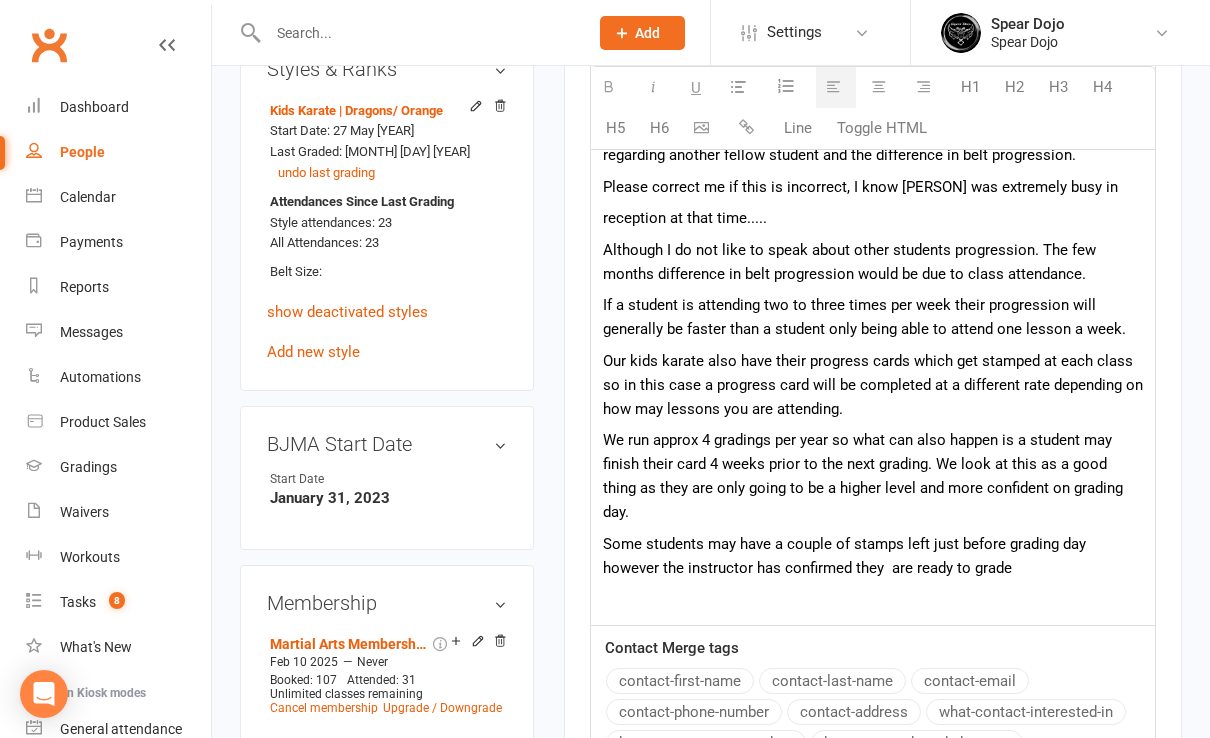 click on "Some students may have a couple of stamps left just before grading day however the instructor has confirmed they  are ready to grade" at bounding box center (873, 556) 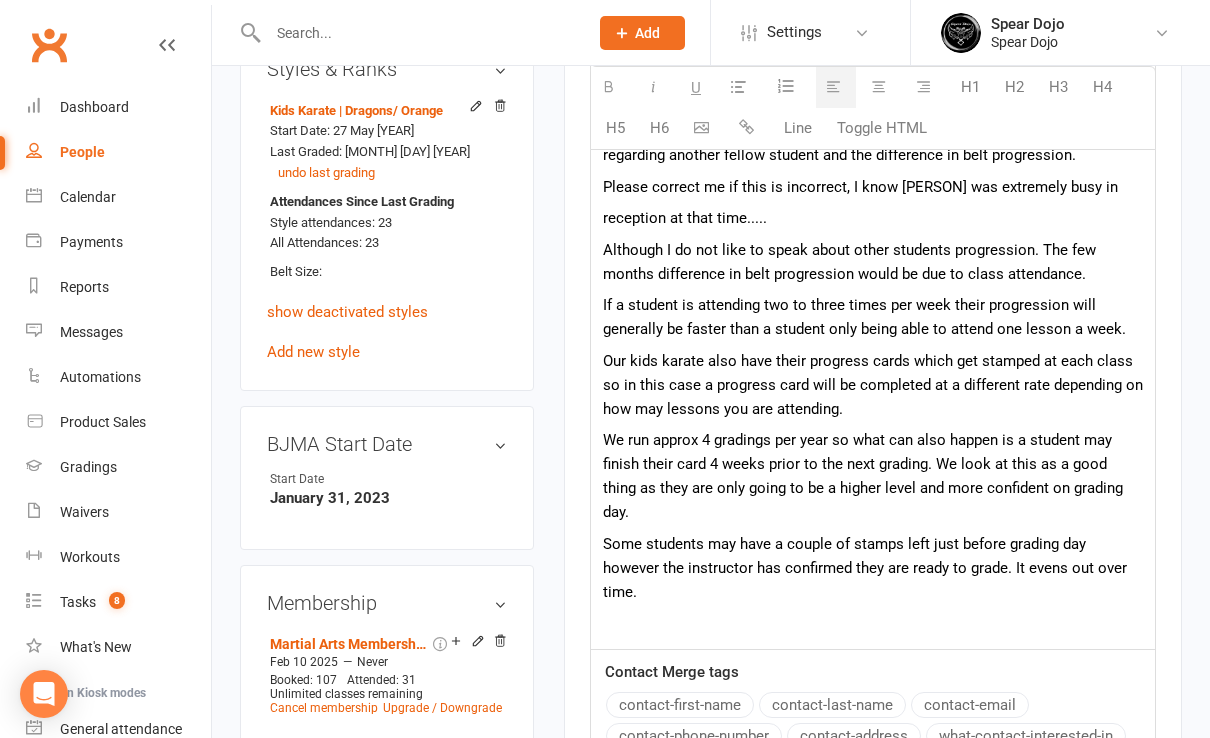 click on "Some students may have a couple of stamps left just before grading day however the instructor has confirmed they are ready to grade. It evens out over time." at bounding box center (873, 568) 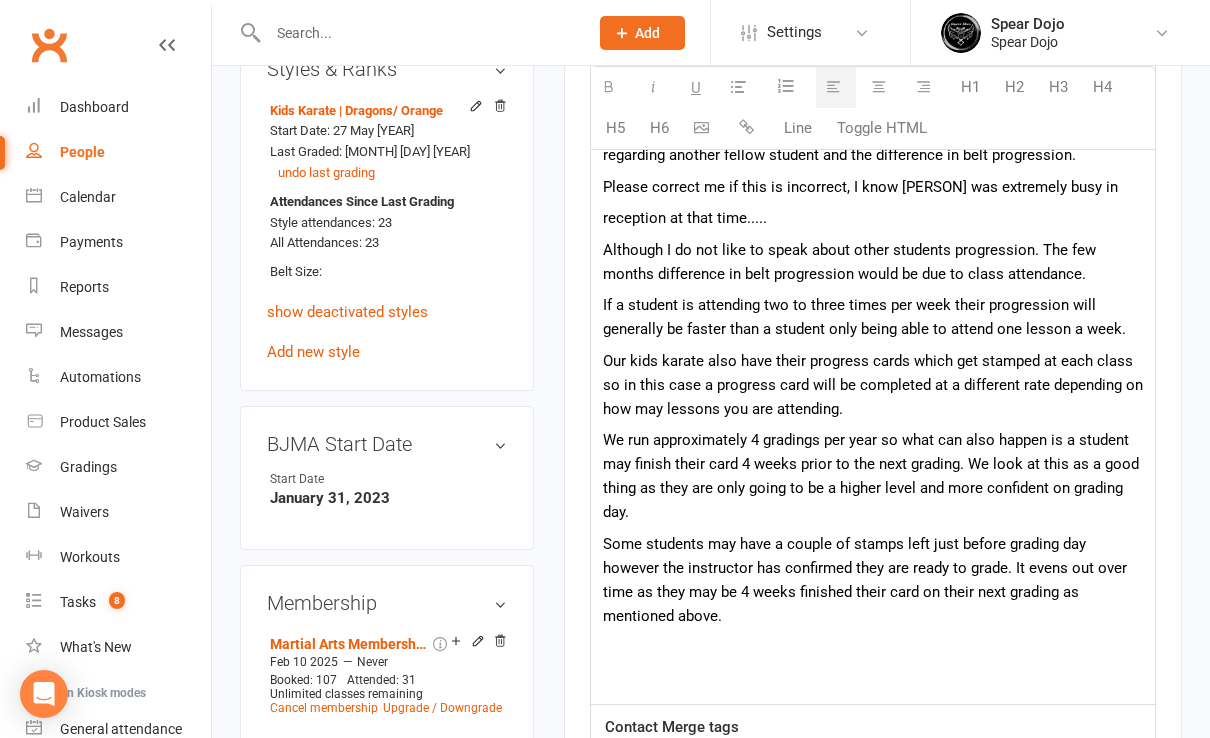 click on "Some students may have a couple of stamps left just before grading day however the instructor has confirmed they are ready to grade. It evens out over time as they may be 4 weeks finished their card on their next grading as mentioned above." at bounding box center (873, 580) 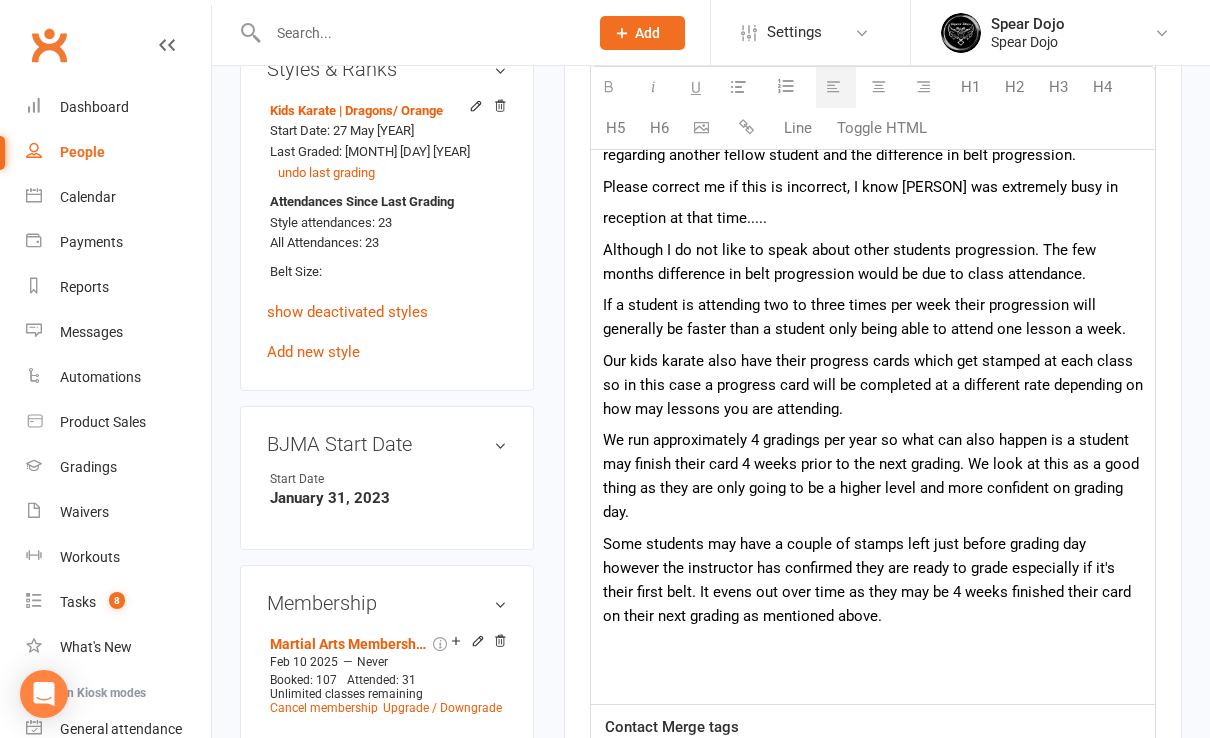 click on "Some students may have a couple of stamps left just before grading day however the instructor has confirmed they are ready to grade especially if it's their first belt. It evens out over time as they may be 4 weeks finished their card on their next grading as mentioned above." at bounding box center (873, 580) 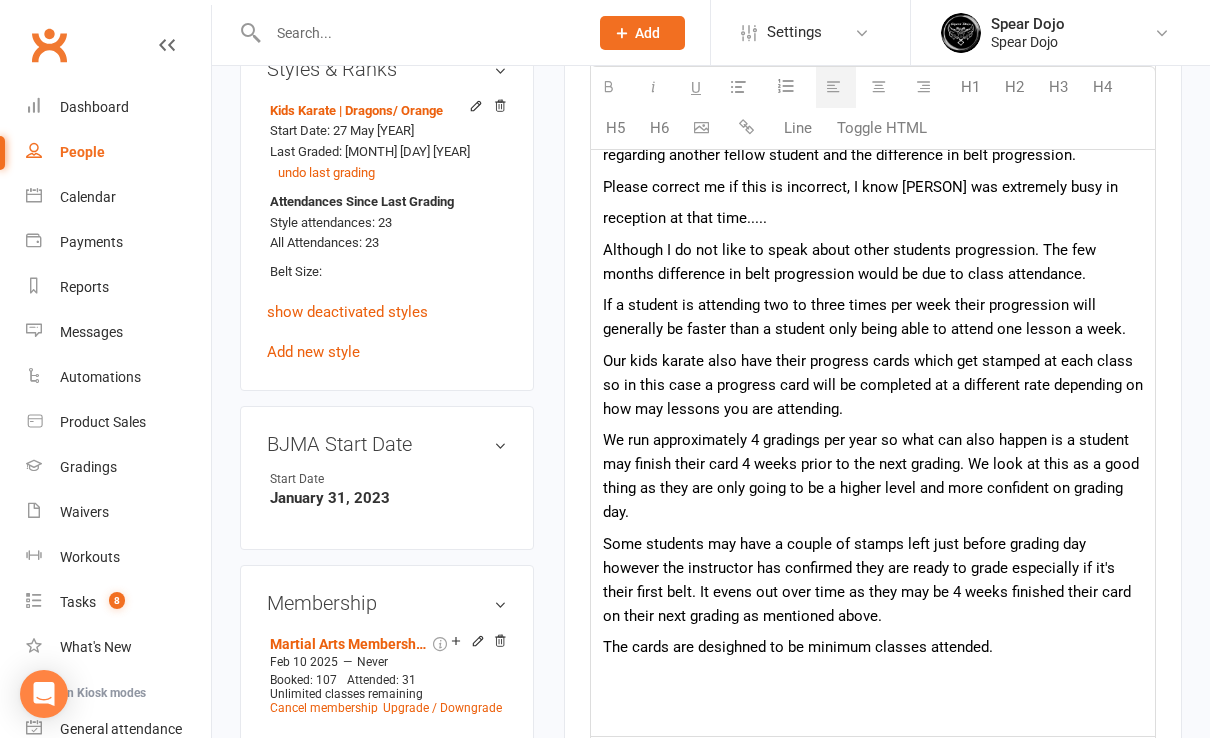 click on "Some students may have a couple of stamps left just before grading day however the instructor has confirmed they are ready to grade especially if it's their first belt. It evens out over time as they may be 4 weeks finished their card on their next grading as mentioned above." at bounding box center [873, 580] 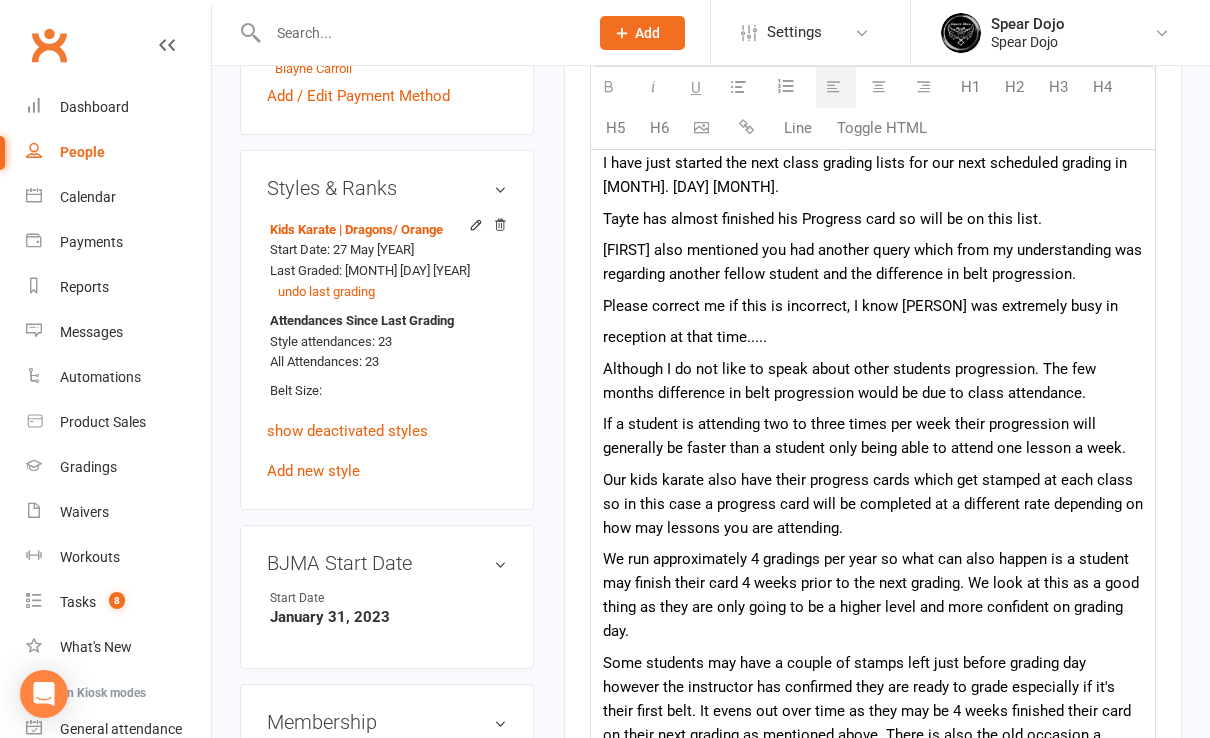 scroll, scrollTop: 804, scrollLeft: 0, axis: vertical 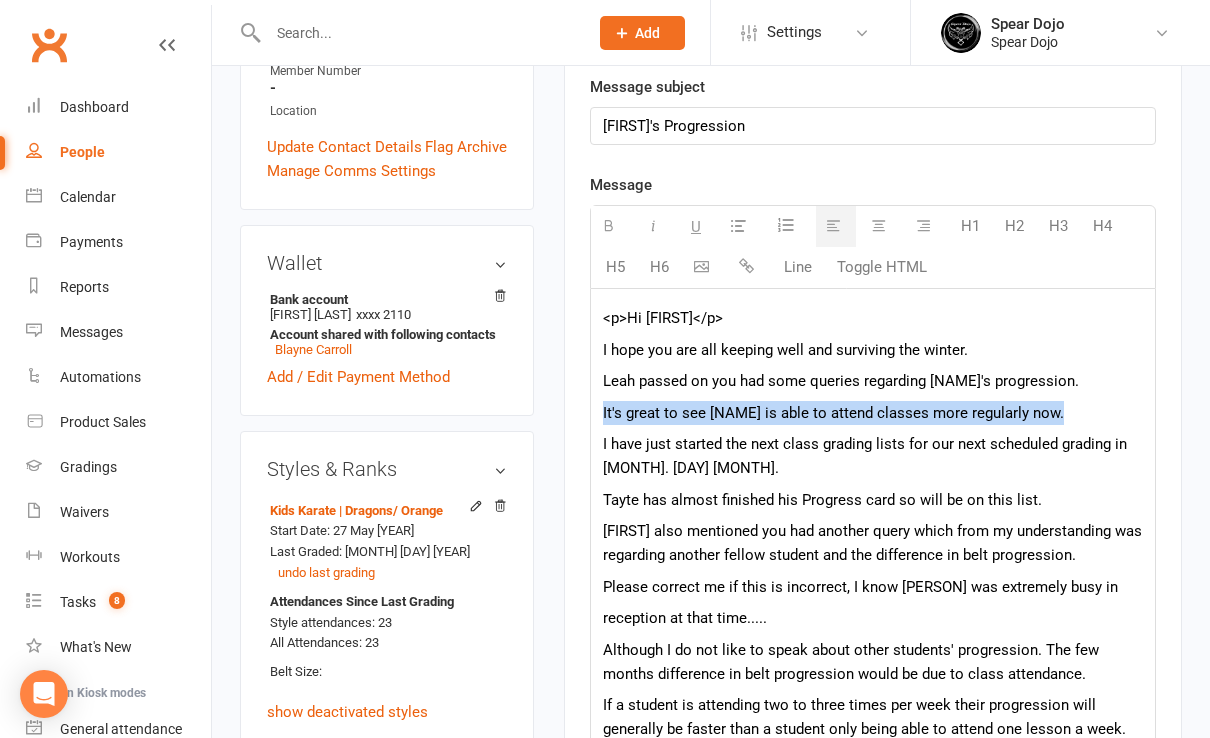 drag, startPoint x: 1064, startPoint y: 411, endPoint x: 599, endPoint y: 412, distance: 465.00107 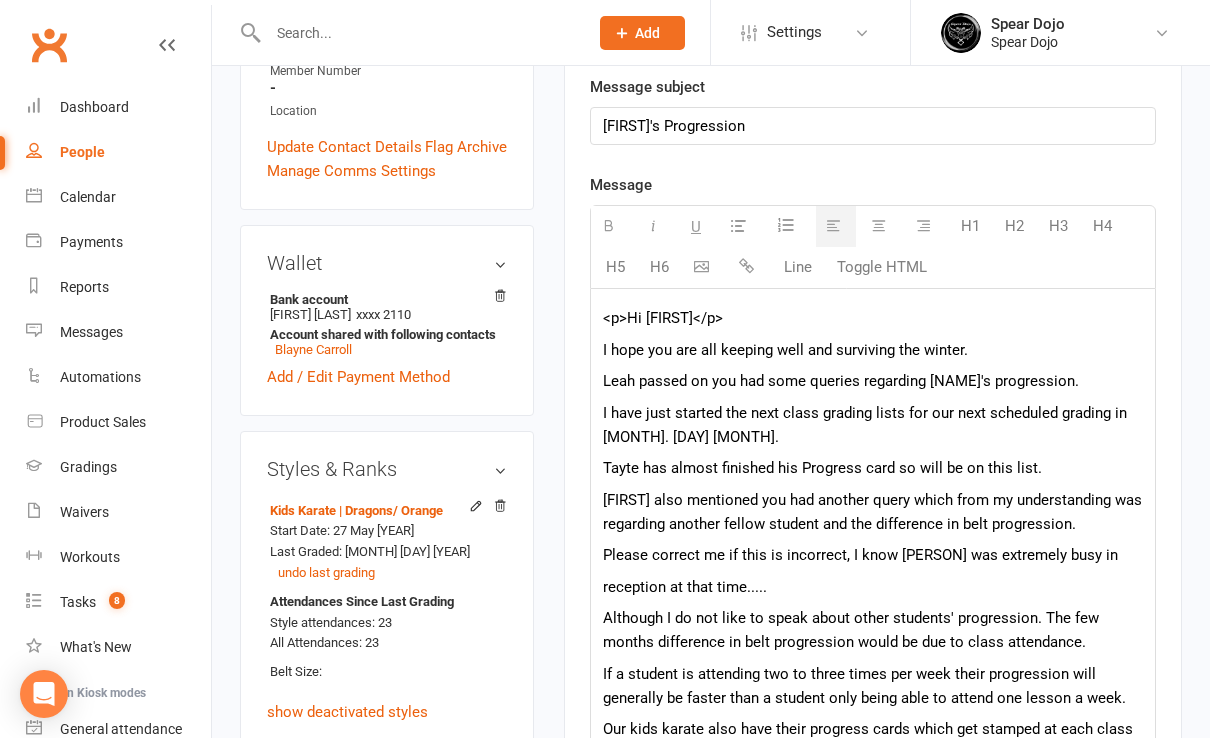 click on "I have just started the next class grading lists for our next scheduled grading in [MONTH]. [DAY] [MONTH]." at bounding box center [865, 425] 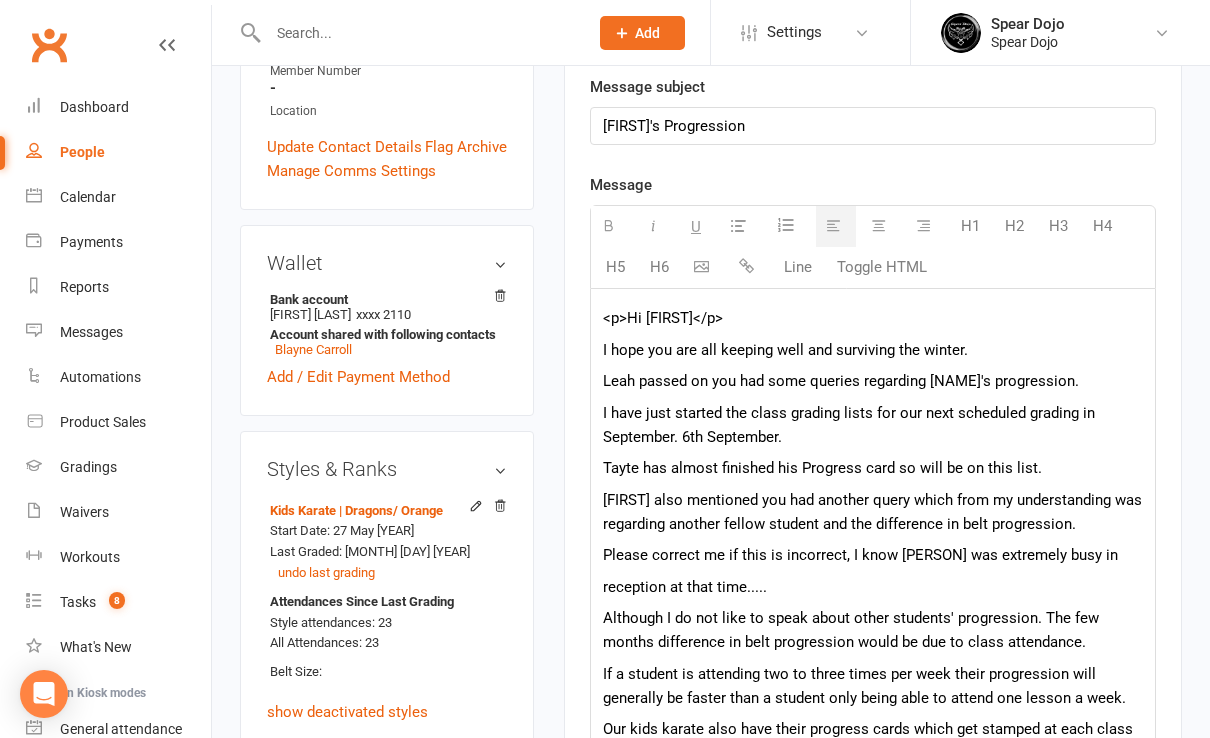 click on "I hope you are all keeping well and surviving the winter." at bounding box center (873, 350) 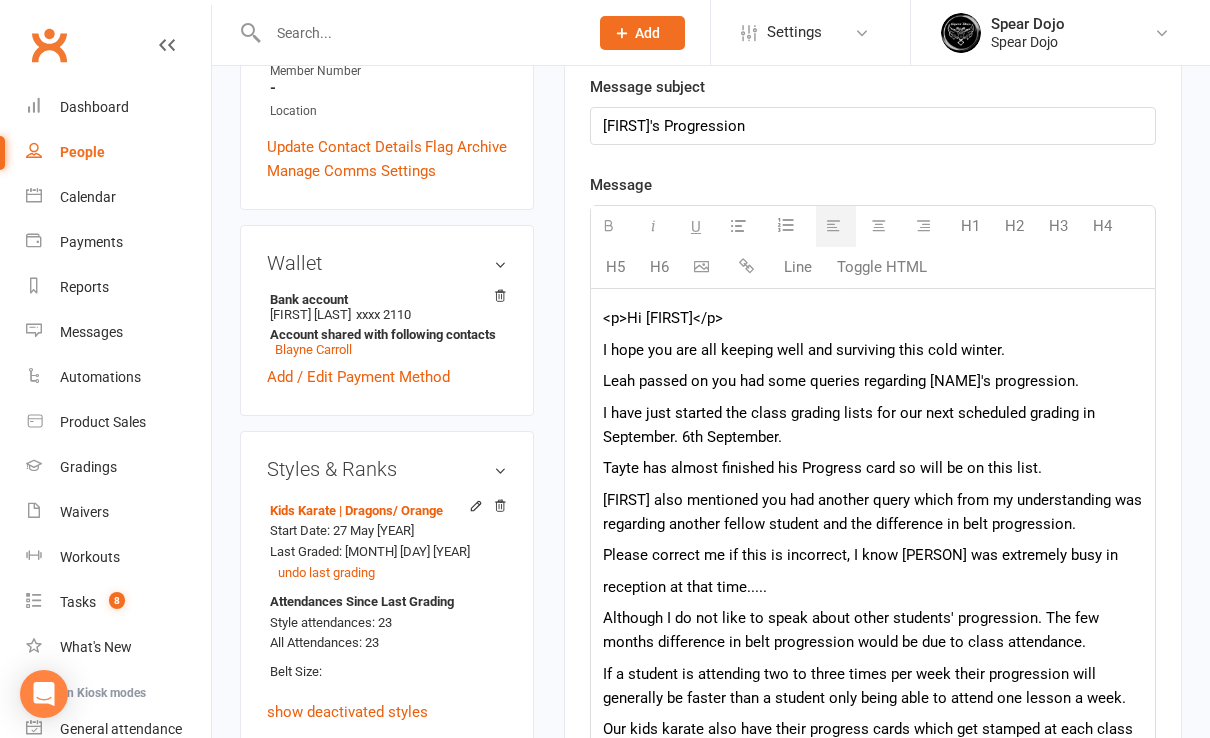 click on "[FIRST] also mentioned you had another query which from my understanding was regarding another fellow student and the difference in belt progression." at bounding box center [873, 512] 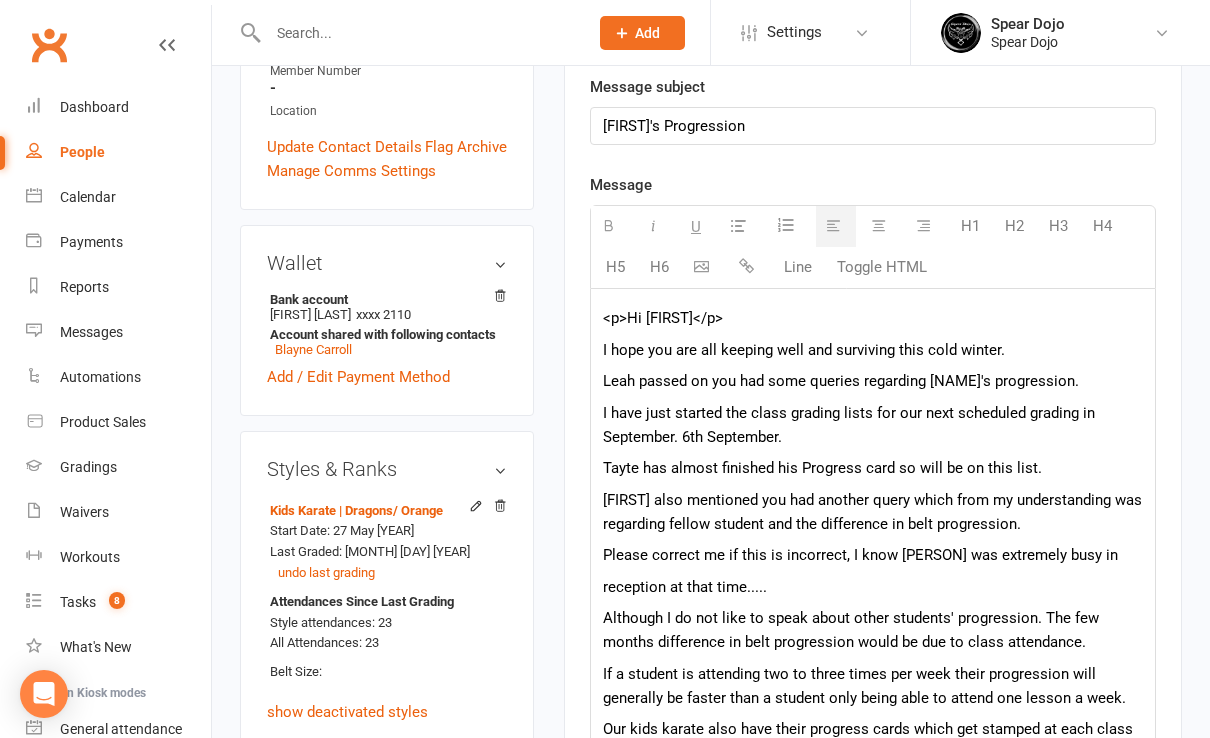 click on "[FIRST] also mentioned you had another query which from my understanding was regarding fellow student and the difference in belt progression." at bounding box center (873, 512) 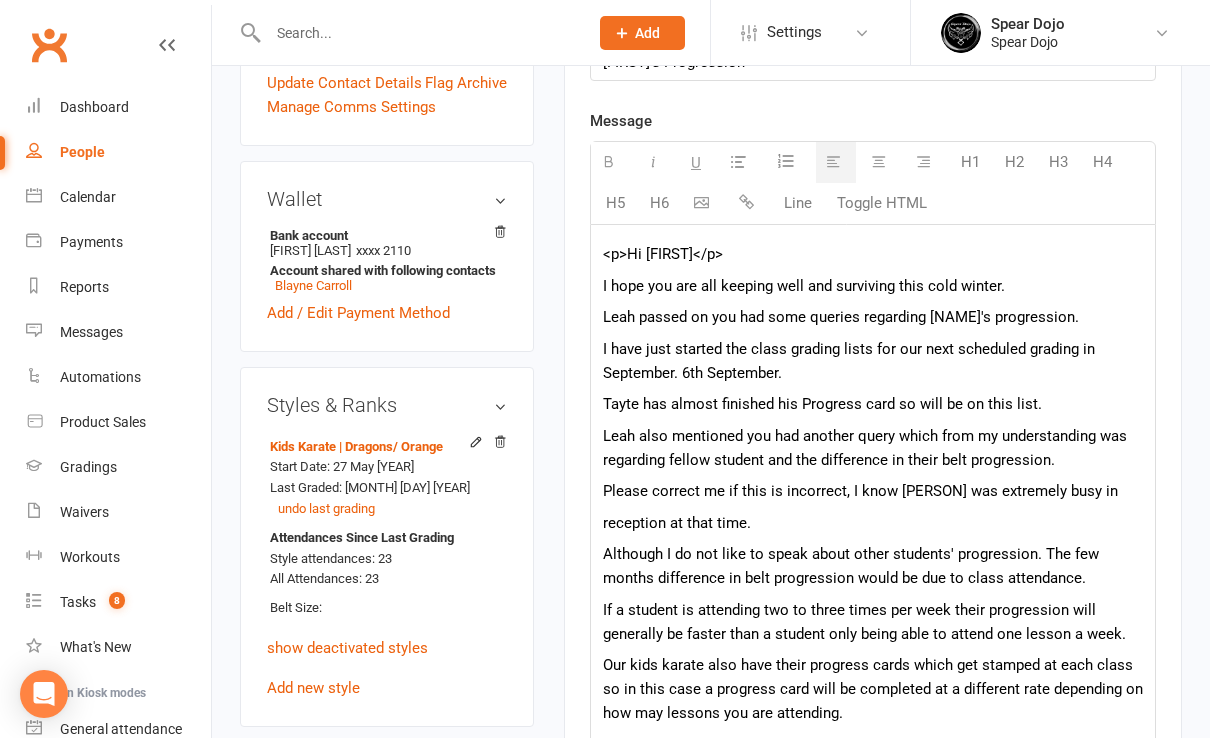 scroll, scrollTop: 671, scrollLeft: 0, axis: vertical 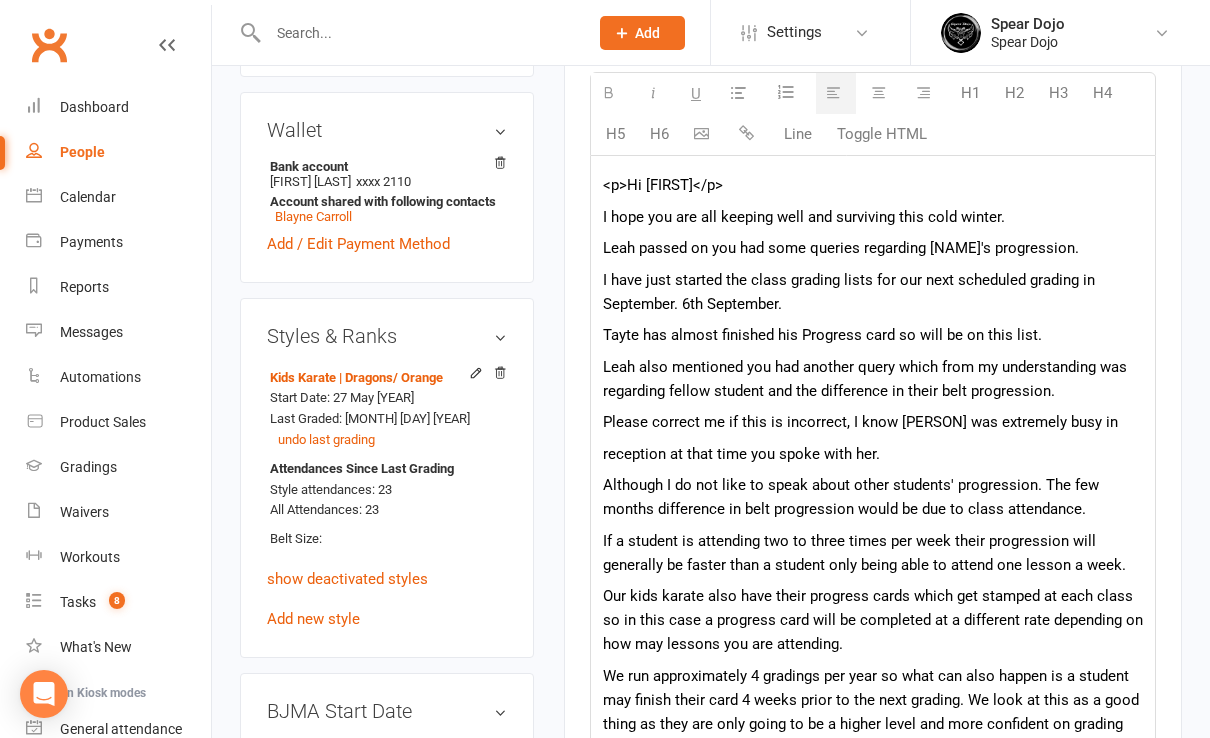 click on "Although I do not like to speak about other students' progression. The few months difference in belt progression would be due to class attendance." at bounding box center (873, 497) 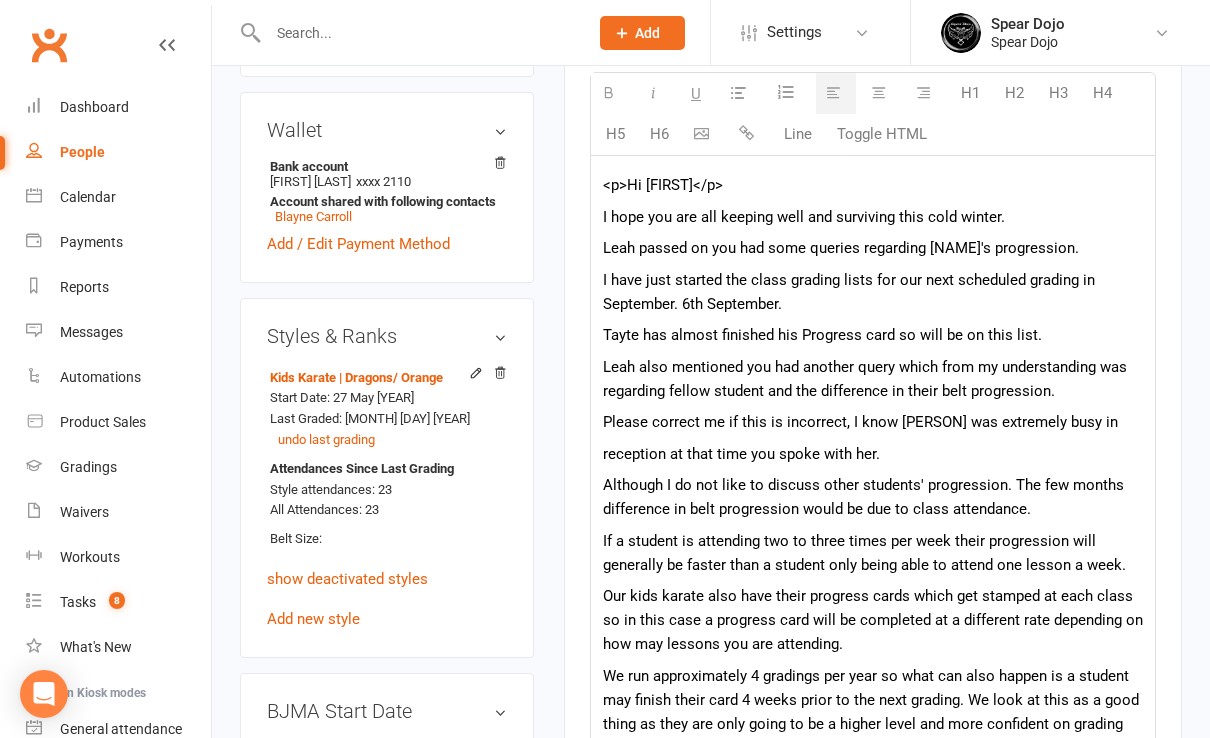 click on "Although I do not like to discuss other students' progression. The few months difference in belt progression would be due to class attendance." at bounding box center [873, 497] 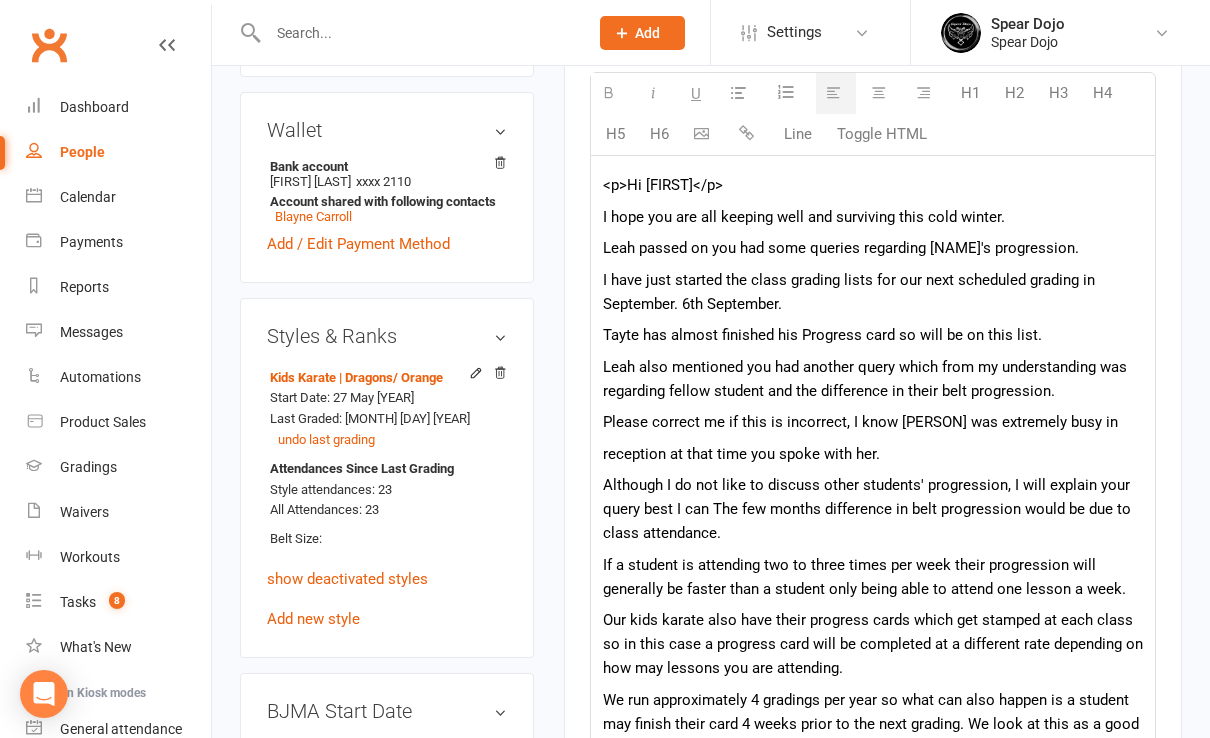 click on "Although I do not like to discuss other students' progression, I will explain your query best I can The few months difference in belt progression would be due to class attendance." at bounding box center [873, 509] 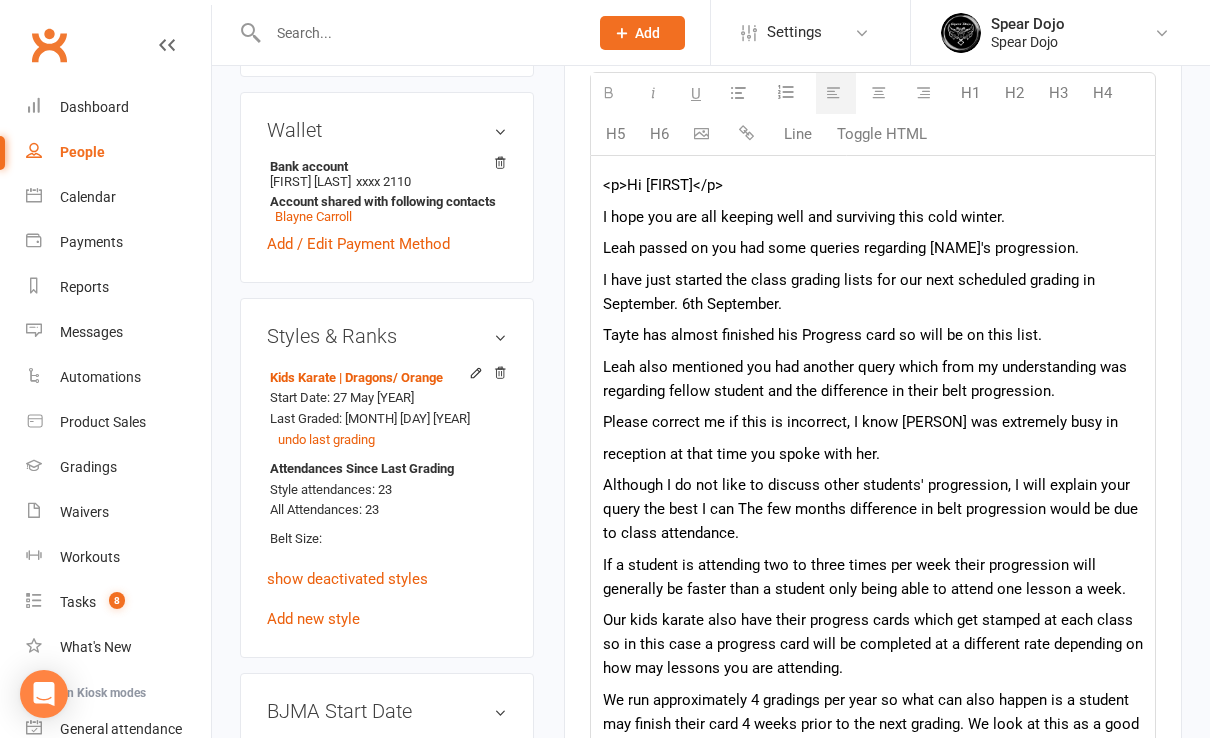 click on "Although I do not like to discuss other students' progression, I will explain your query the best I can The few months difference in belt progression would be due to class attendance." at bounding box center [873, 509] 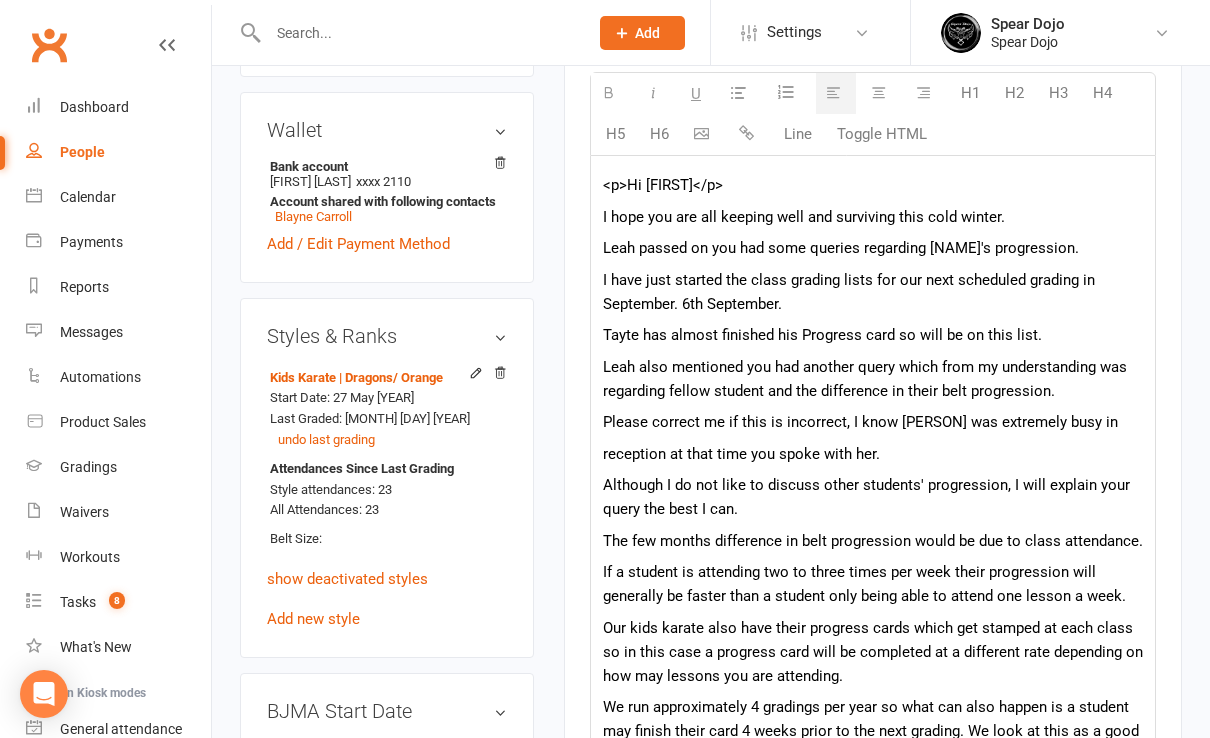 click on "The few months difference in belt progression would be due to class attendance." at bounding box center (873, 541) 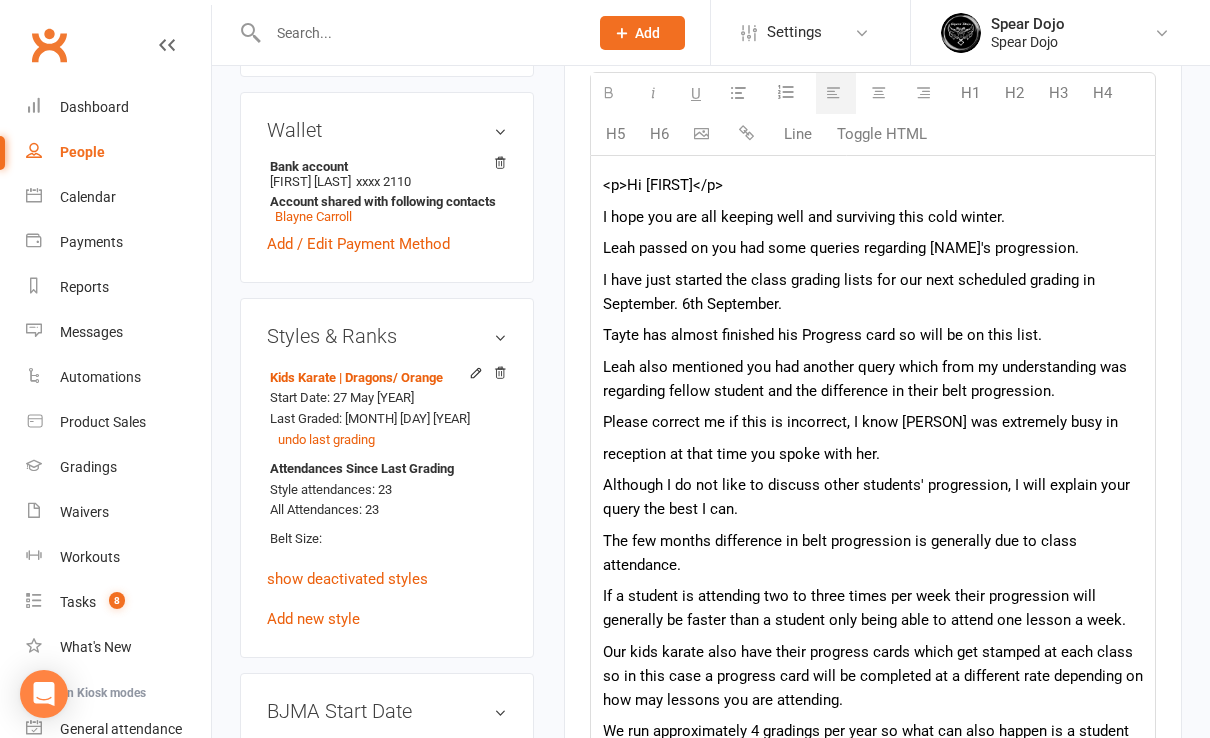 click on "The few months difference in belt progression is generally due to class attendance." at bounding box center (873, 553) 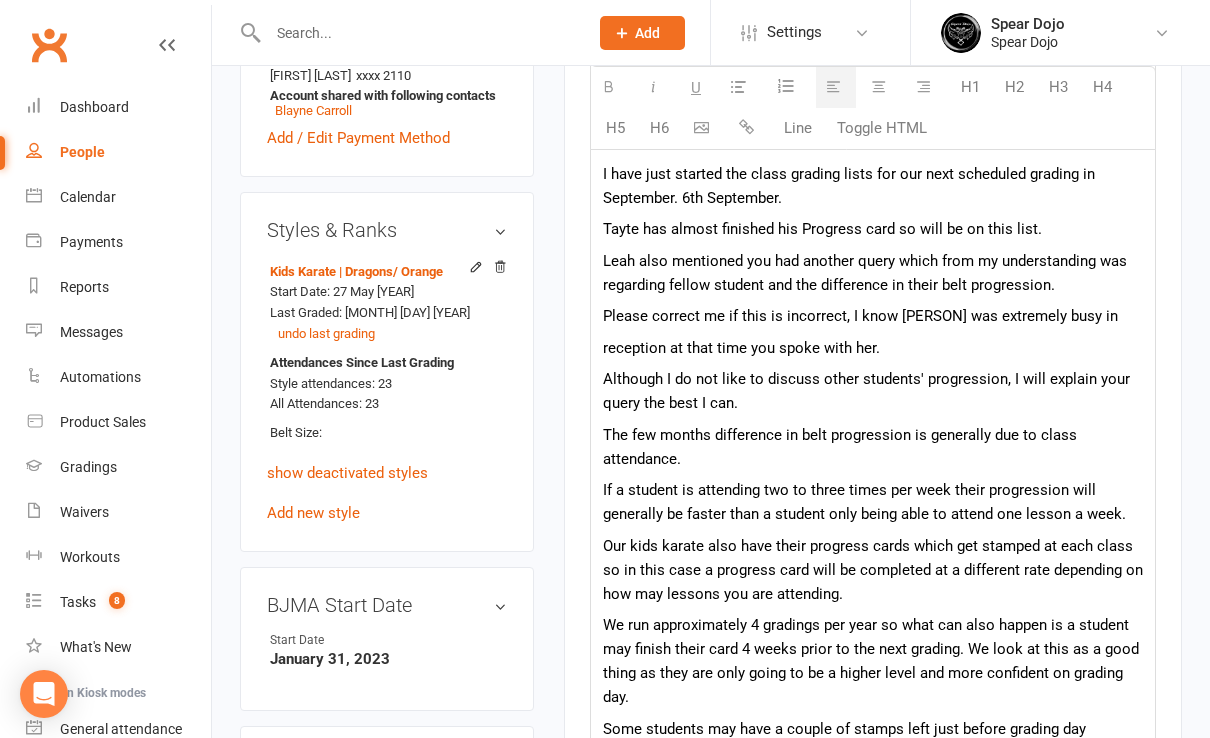 scroll, scrollTop: 804, scrollLeft: 0, axis: vertical 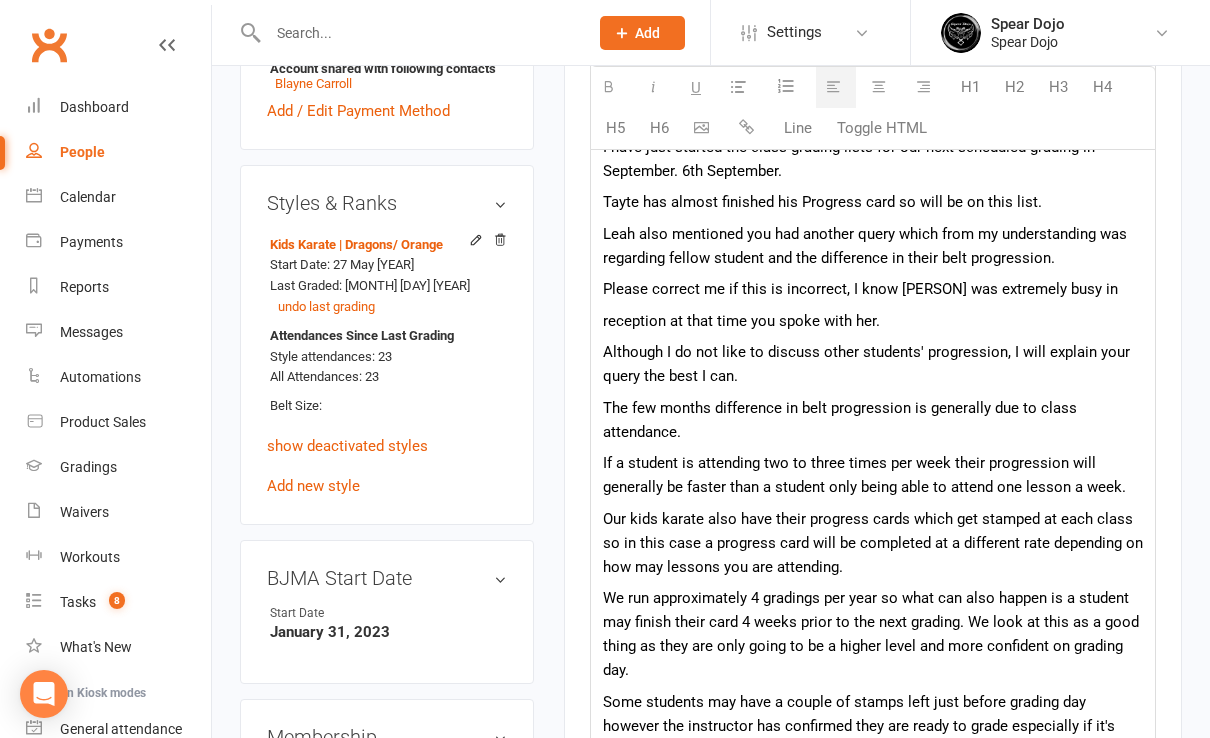 click on "If a student is attending two to three times per week their progression will generally be faster than a student only being able to attend one lesson a week." at bounding box center [873, 475] 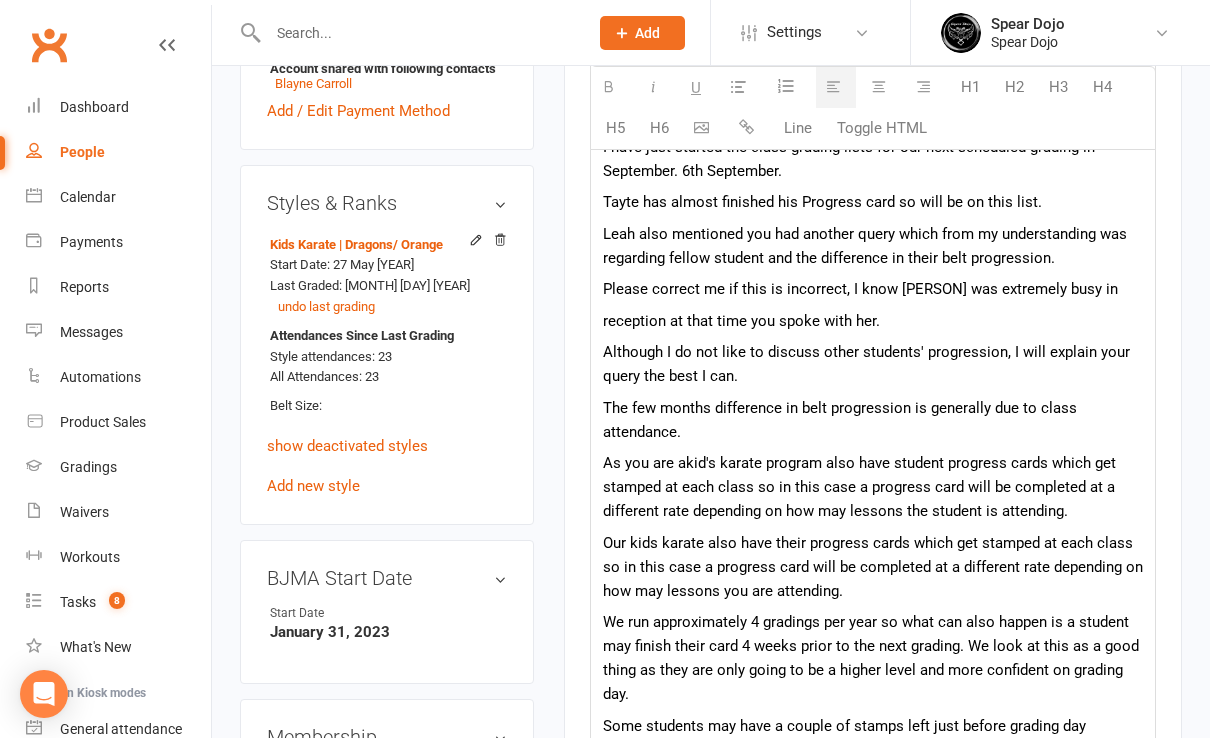 click on "As you are akid's karate program also have student progress cards which get stamped at each class so in this case a progress card will be completed at a different rate depending on how may lessons the student is attending." at bounding box center (873, 487) 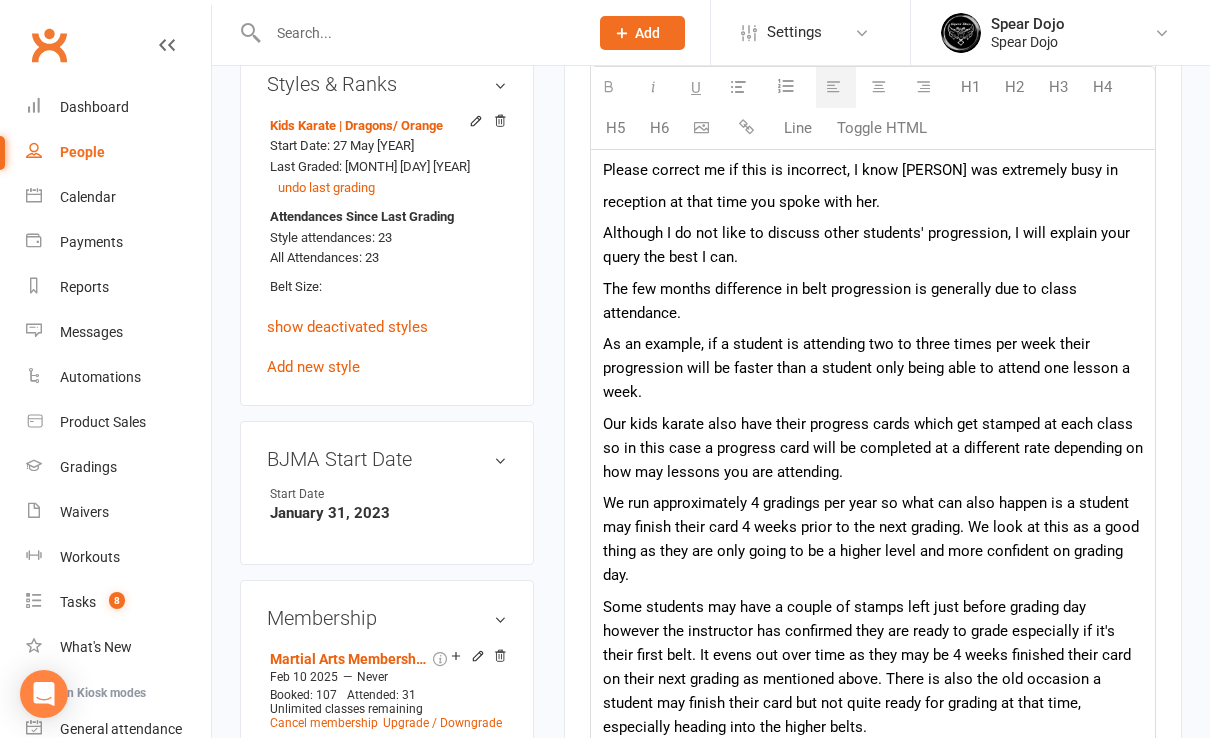 scroll, scrollTop: 938, scrollLeft: 0, axis: vertical 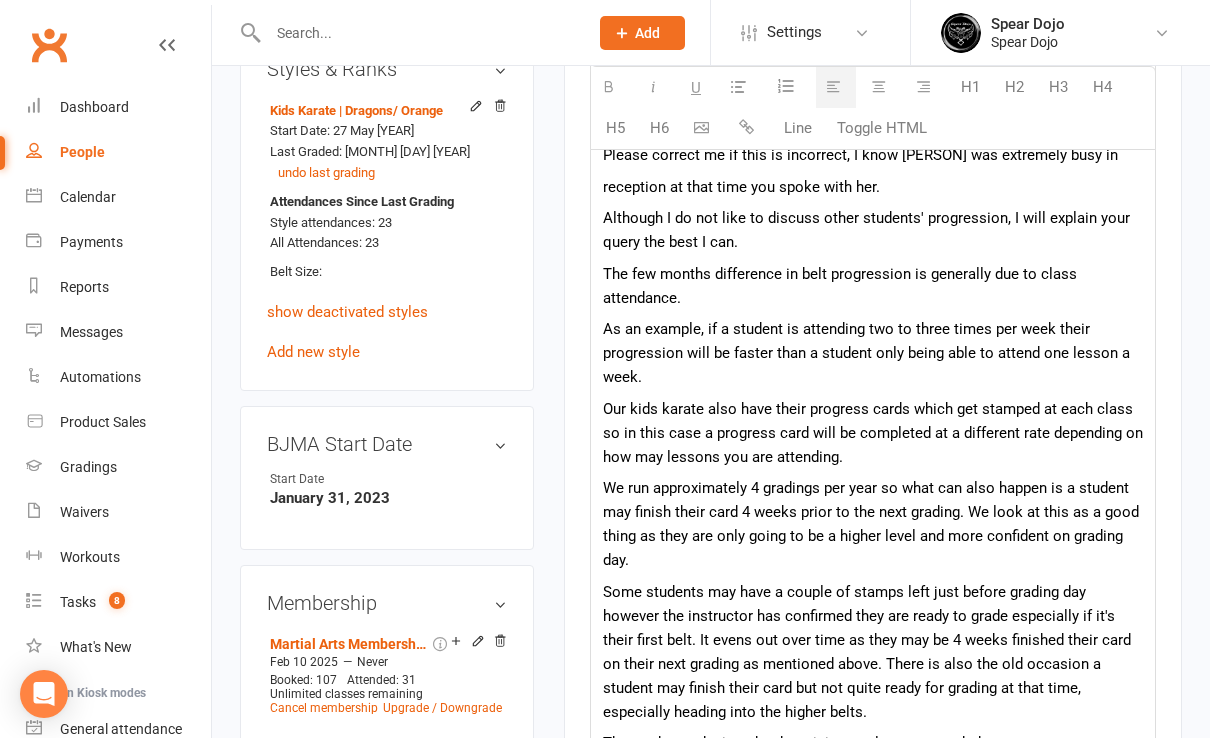 click on "As an example, if a student is attending two to three times per week their progression will be faster than a student only being able to attend one lesson a week." at bounding box center [873, 353] 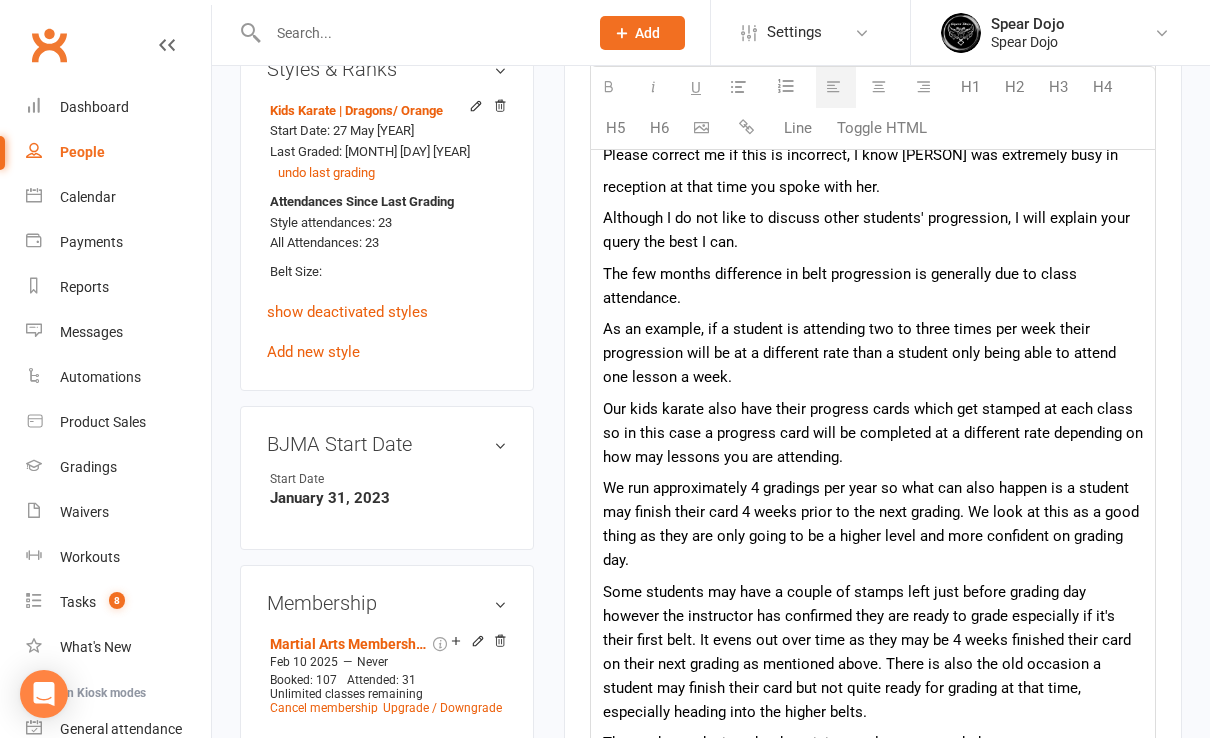 click on "As an example, if a student is attending two to three times per week their progression will be at a different rate than a student only being able to attend one lesson a week." at bounding box center (873, 353) 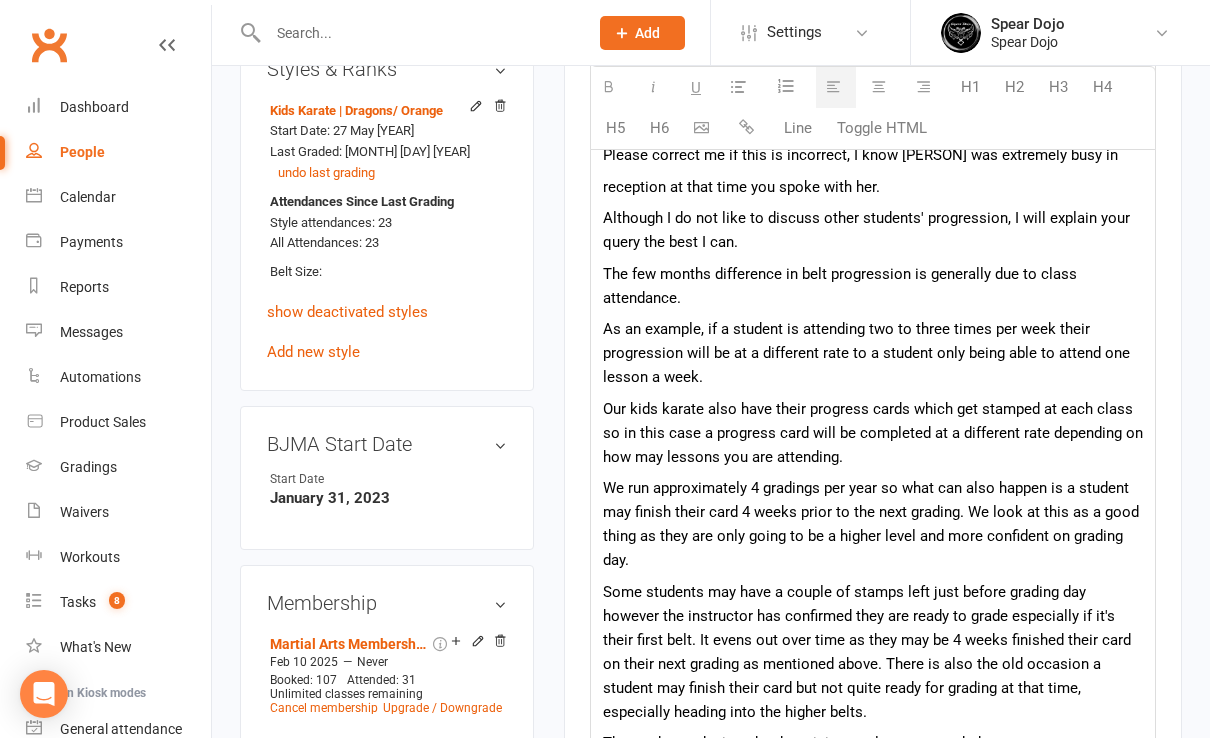 drag, startPoint x: 705, startPoint y: 407, endPoint x: 720, endPoint y: 404, distance: 15.297058 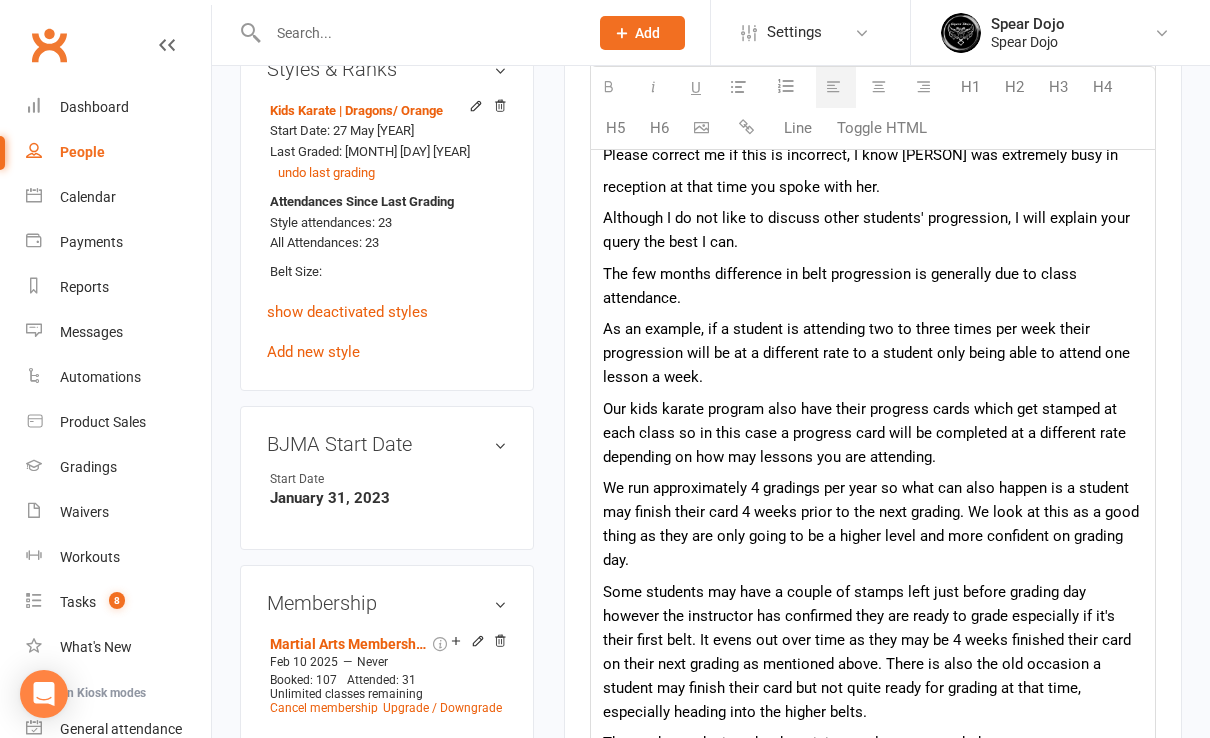 click on "Our kids karate program also have their progress cards which get stamped at each class so in this case a progress card will be completed at a different rate depending on how may lessons you are attending." at bounding box center [873, 433] 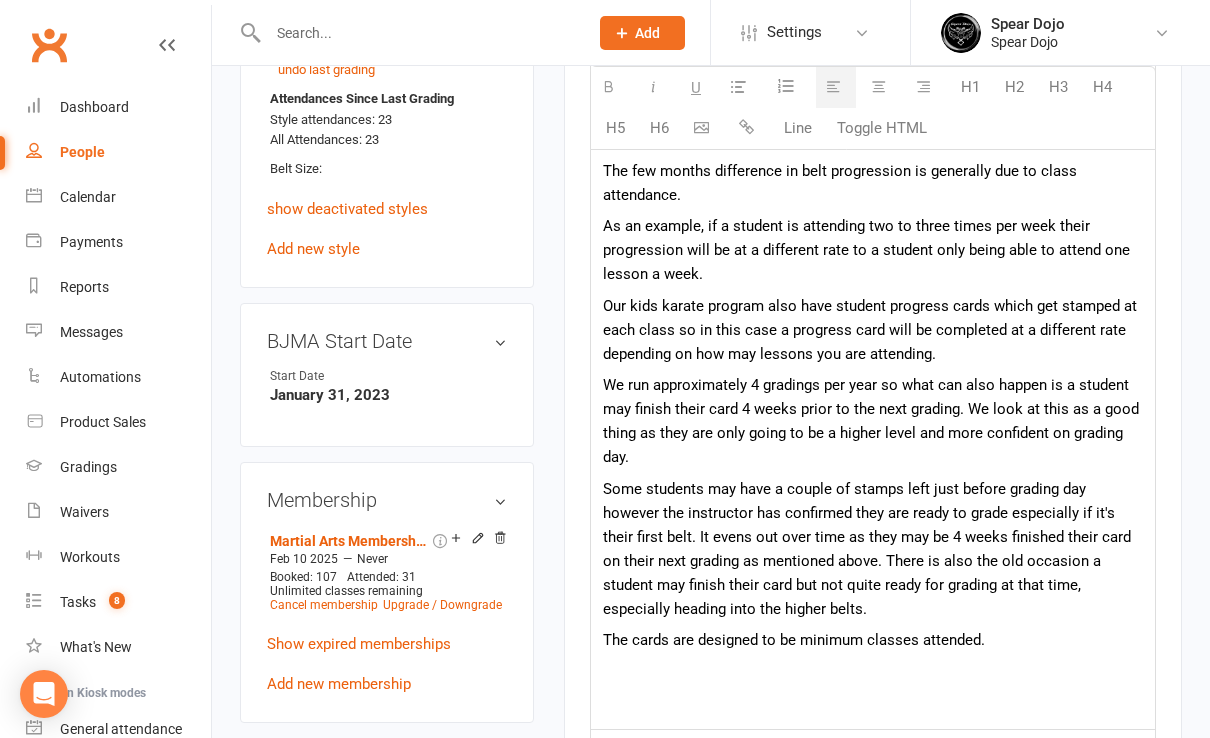 scroll, scrollTop: 1071, scrollLeft: 0, axis: vertical 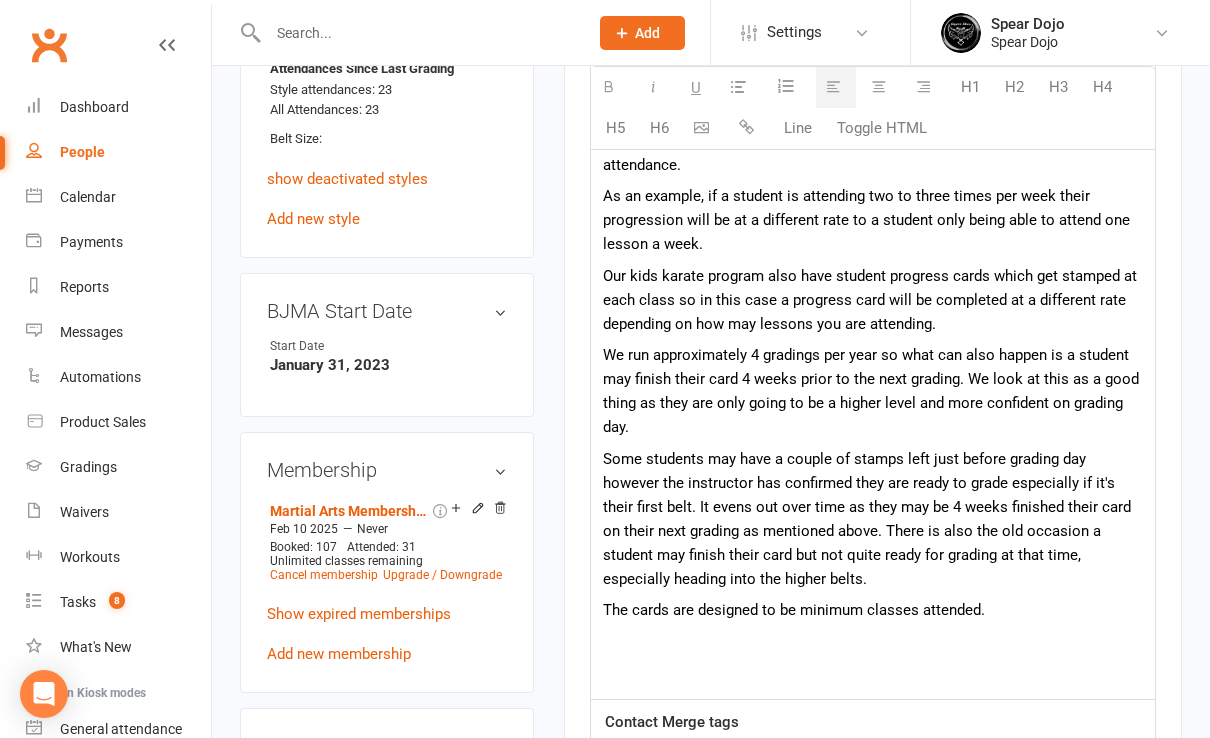 click on "Our kids karate program also have student progress cards which get stamped at each class so in this case a progress card will be completed at a different rate depending on how may lessons you are attending." at bounding box center [873, 300] 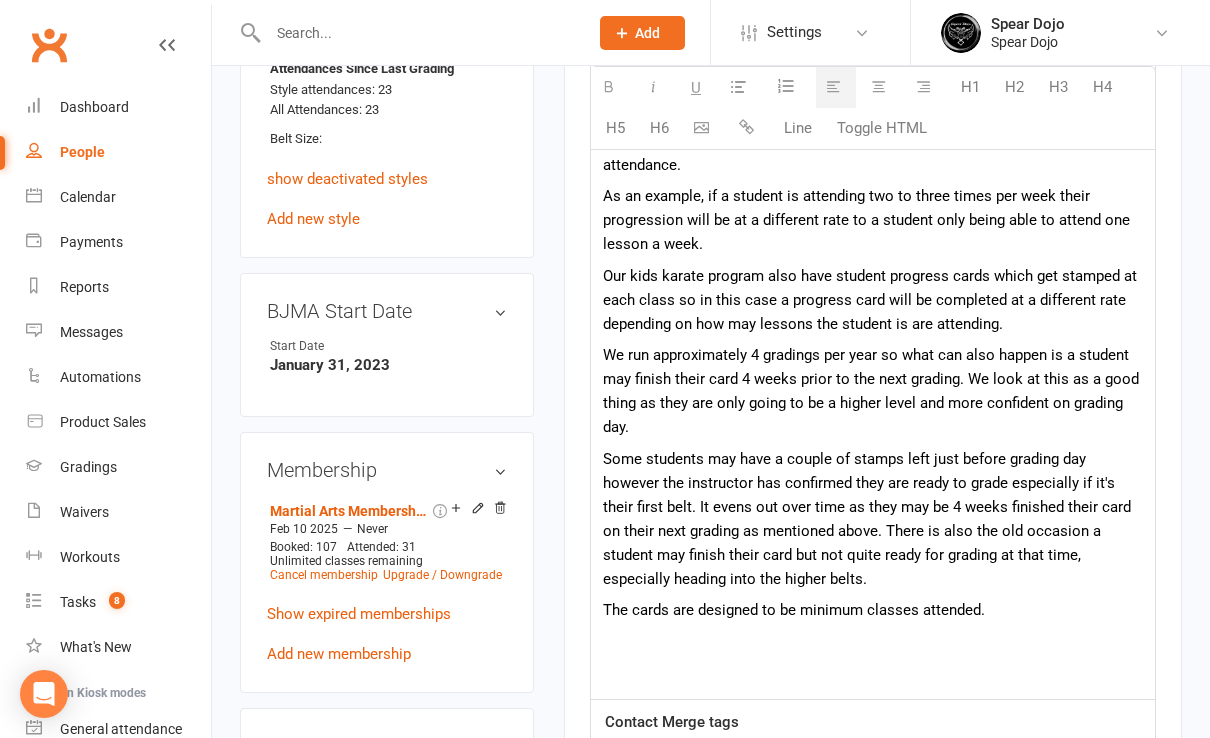 click on "Our kids karate program also have student progress cards which get stamped at each class so in this case a progress card will be completed at a different rate depending on how may lessons the student is are attending." at bounding box center (873, 300) 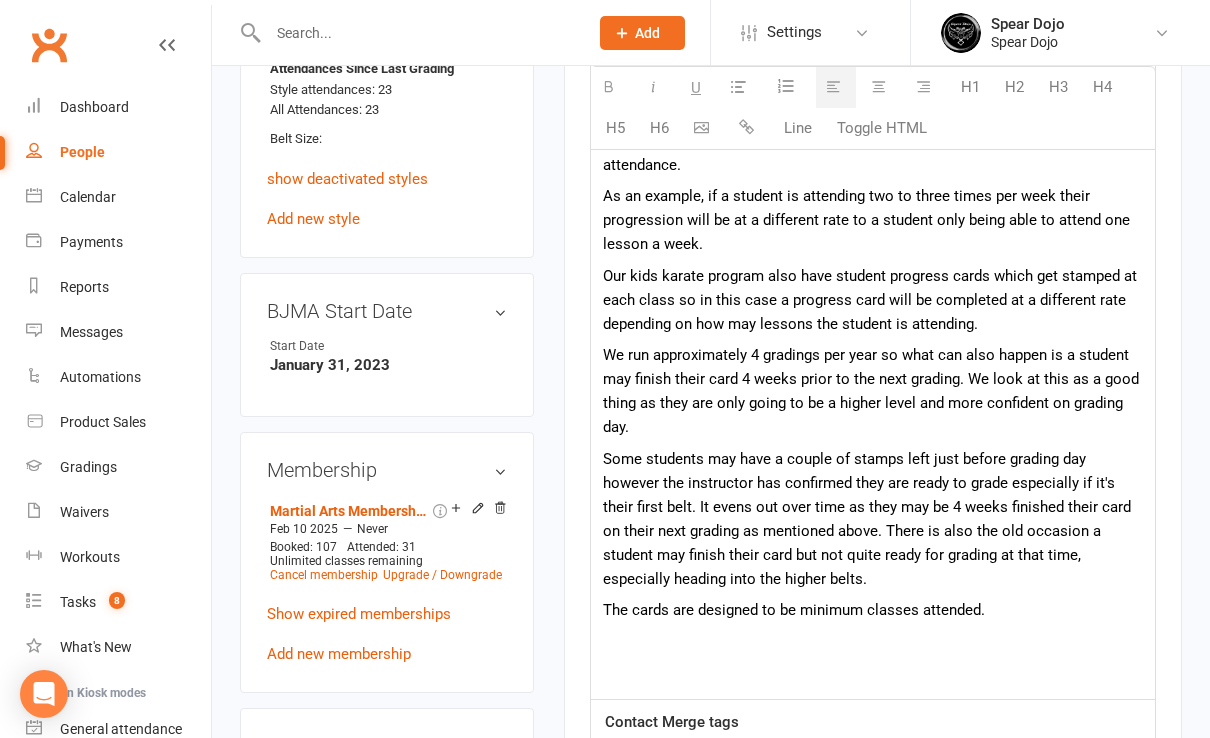 click on "We run approximately 4 gradings per year so what can also happen is a student may finish their card 4 weeks prior to the next grading. We look at this as a good thing as they are only going to be a higher level and more confident on grading day." at bounding box center [873, 391] 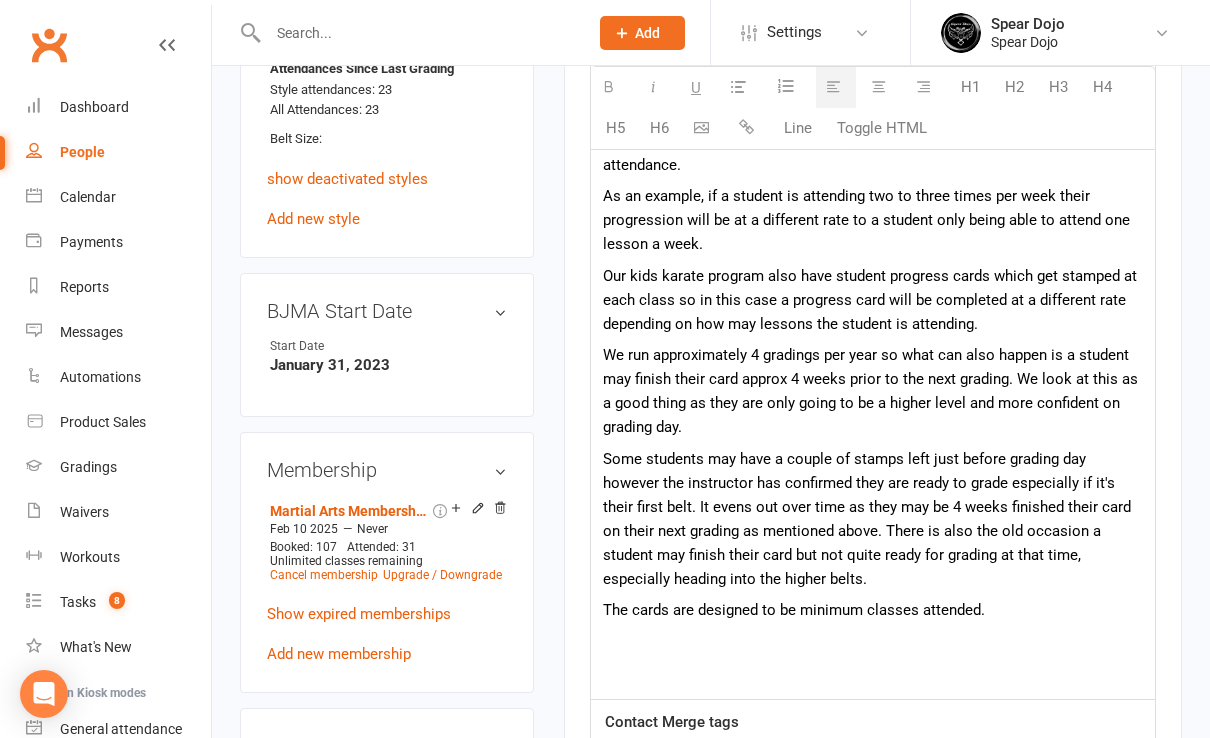 click on "The cards are designed to be minimum classes attended." at bounding box center (873, 610) 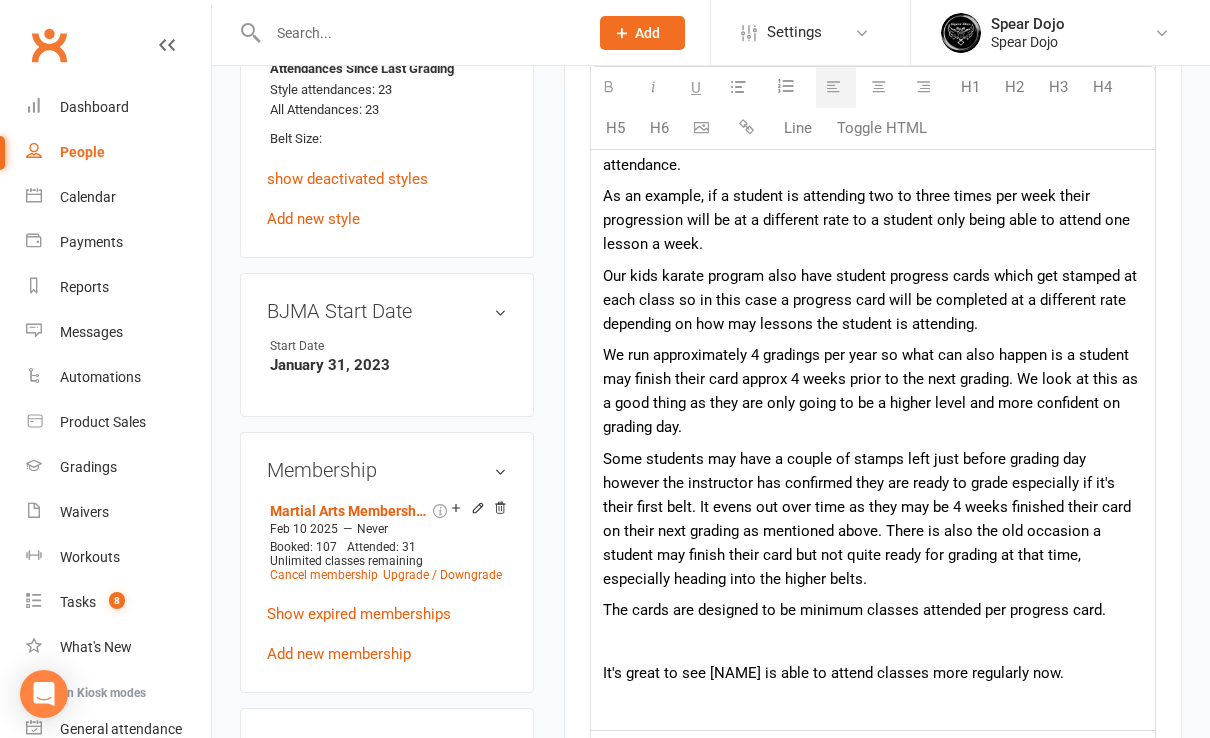 click at bounding box center [873, 642] 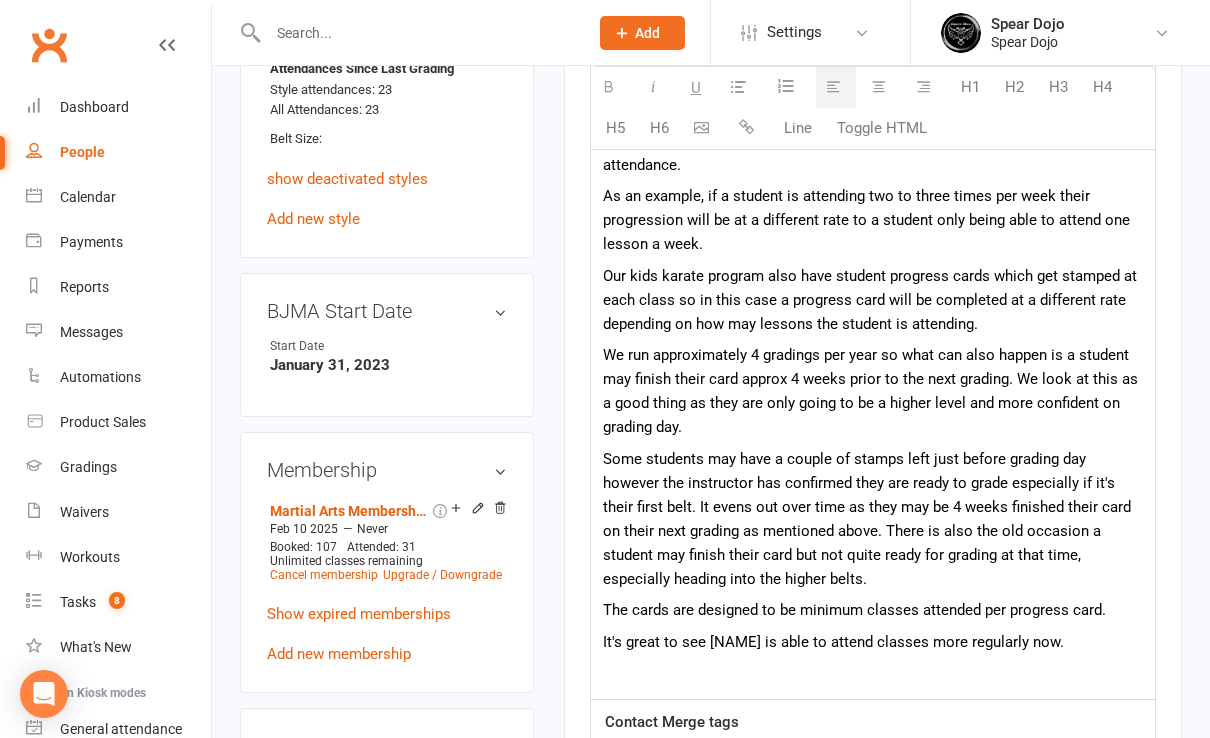 click on "It's great to see [NAME] is able to attend classes more regularly now." at bounding box center [873, 642] 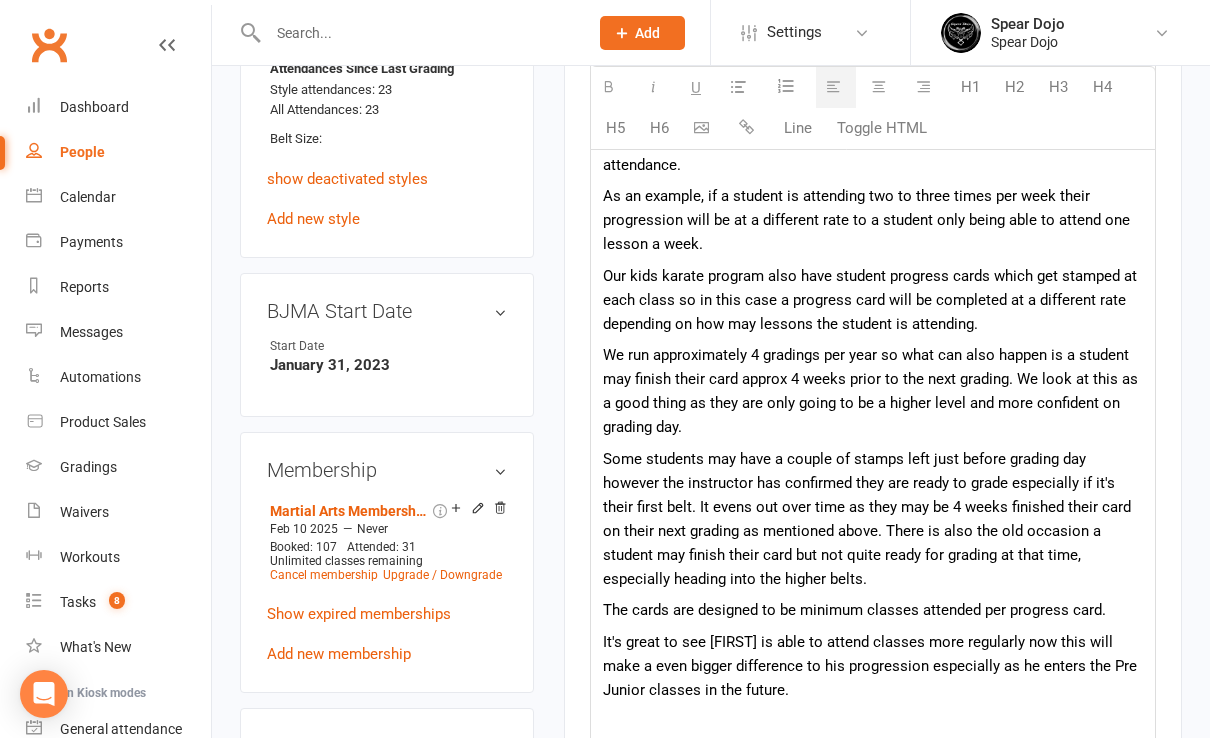click on "It's great to see [FIRST] is able to attend classes more regularly now this will make a even bigger difference to his progression especially as he enters the Pre Junior classes in the future." at bounding box center [870, 666] 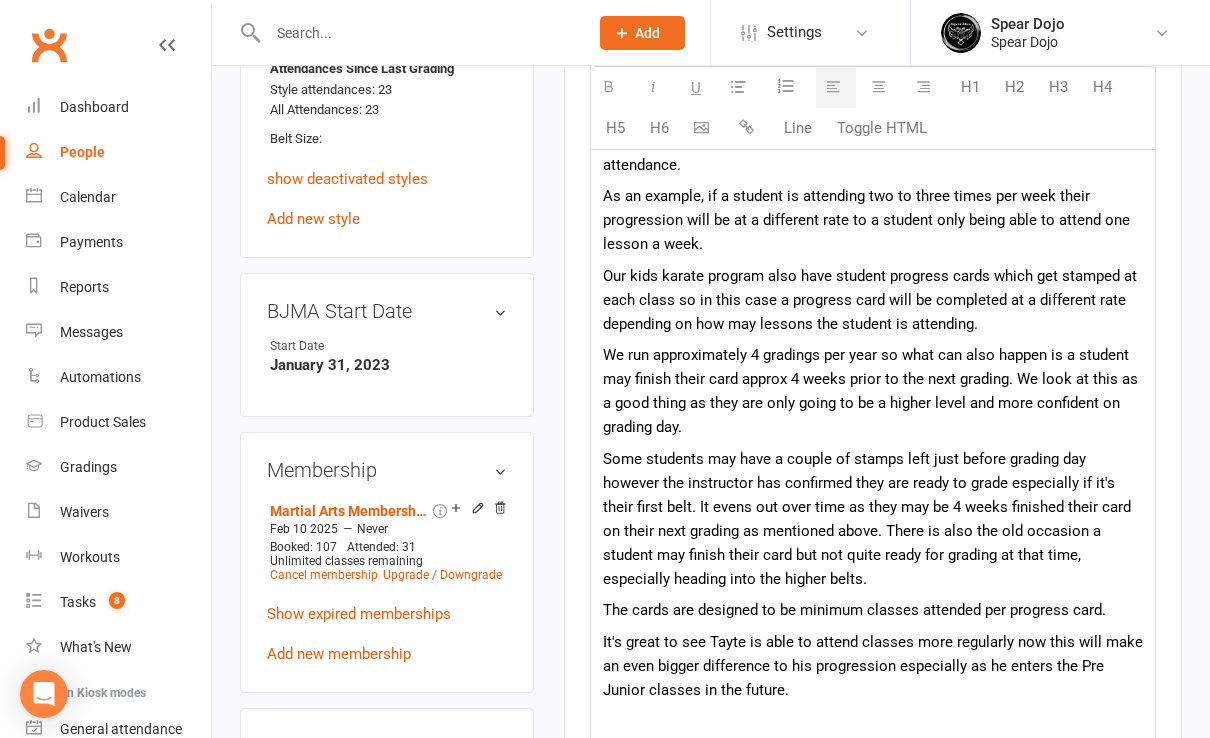 click on "It's great to see Tayte is able to attend classes more regularly now this will make an even bigger difference to his progression especially as he enters the Pre Junior classes in the future." at bounding box center (873, 666) 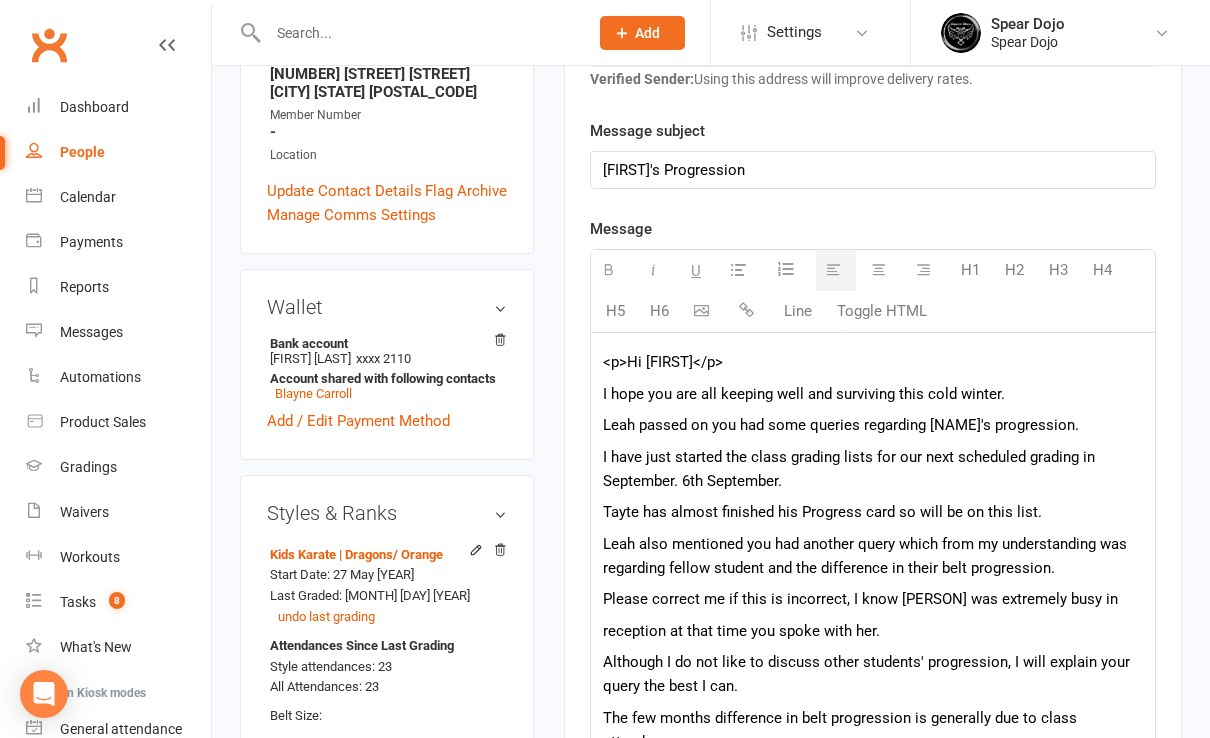 scroll, scrollTop: 538, scrollLeft: 0, axis: vertical 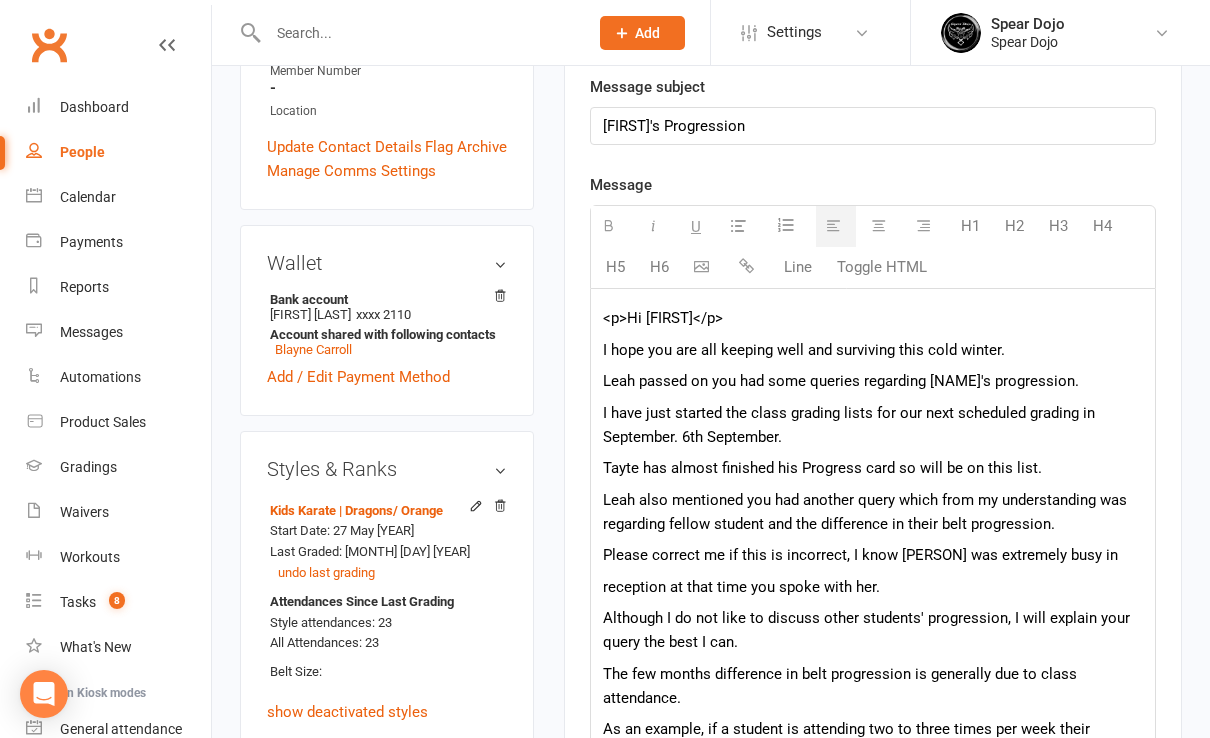 click on "I have just started the class grading lists for our next scheduled grading in September. 6th September." at bounding box center (849, 425) 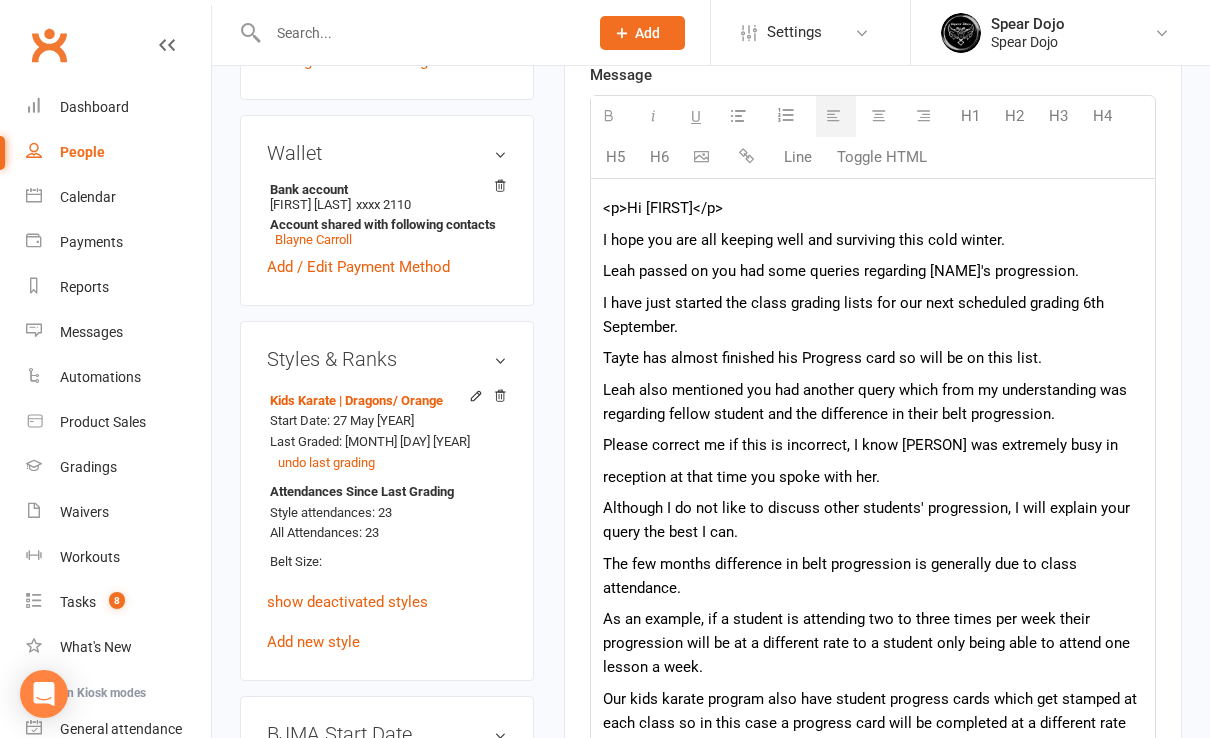 scroll, scrollTop: 671, scrollLeft: 0, axis: vertical 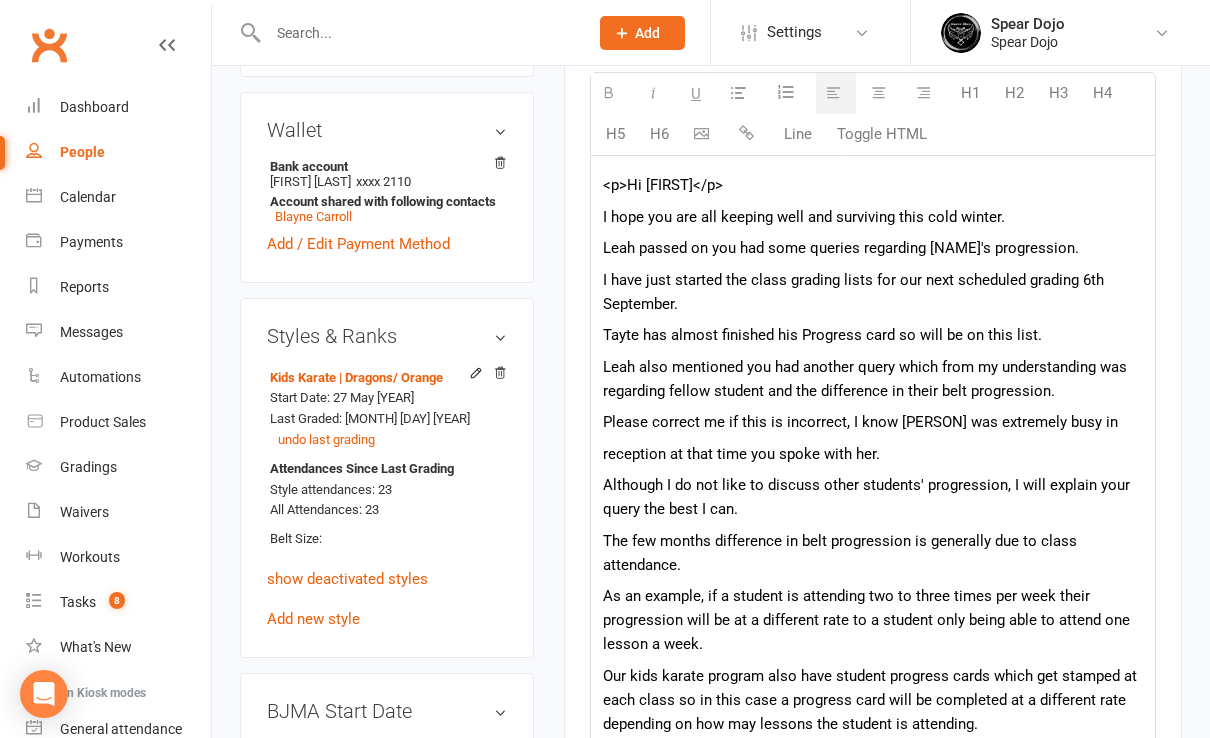 drag, startPoint x: 671, startPoint y: 389, endPoint x: 685, endPoint y: 391, distance: 14.142136 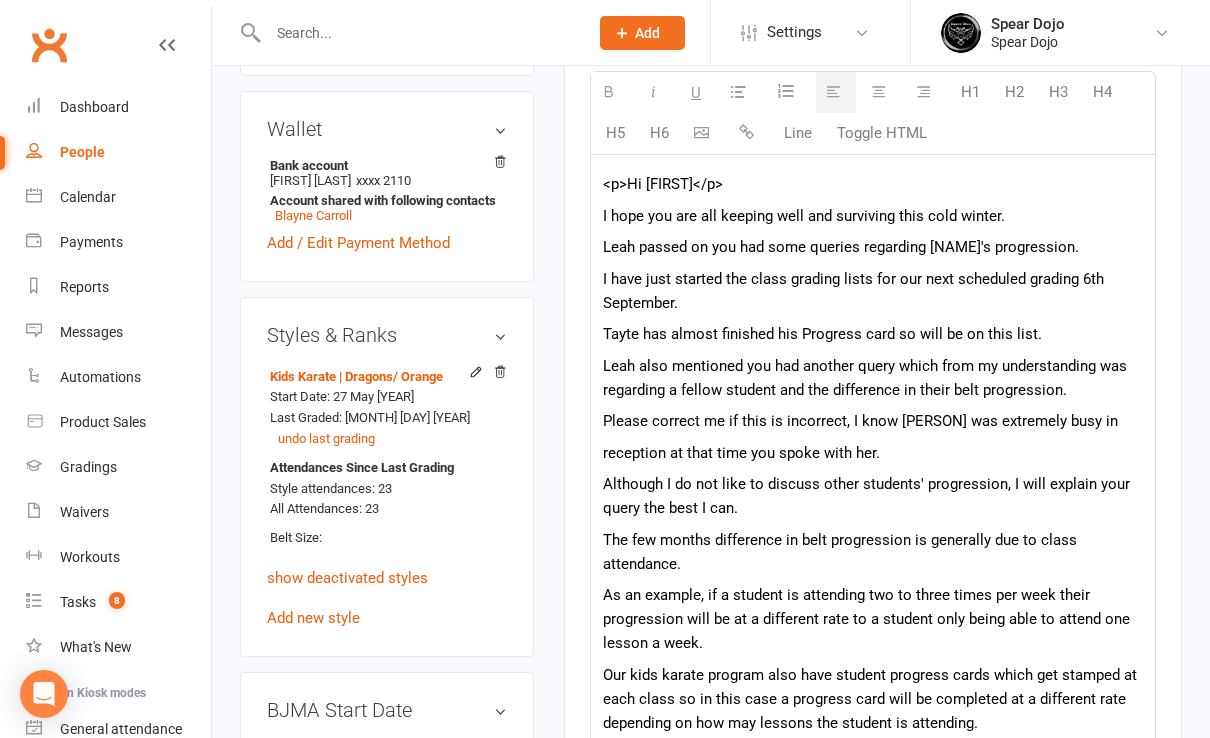 scroll, scrollTop: 671, scrollLeft: 0, axis: vertical 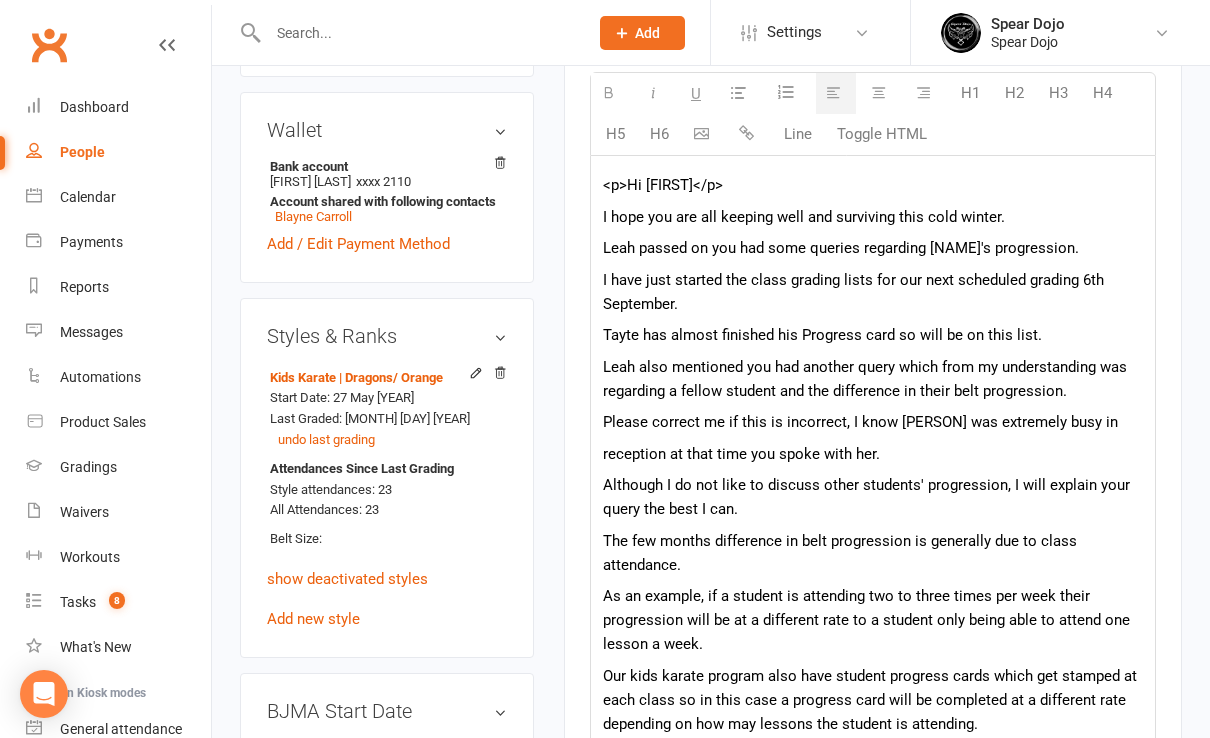 drag, startPoint x: 916, startPoint y: 334, endPoint x: 954, endPoint y: 334, distance: 38 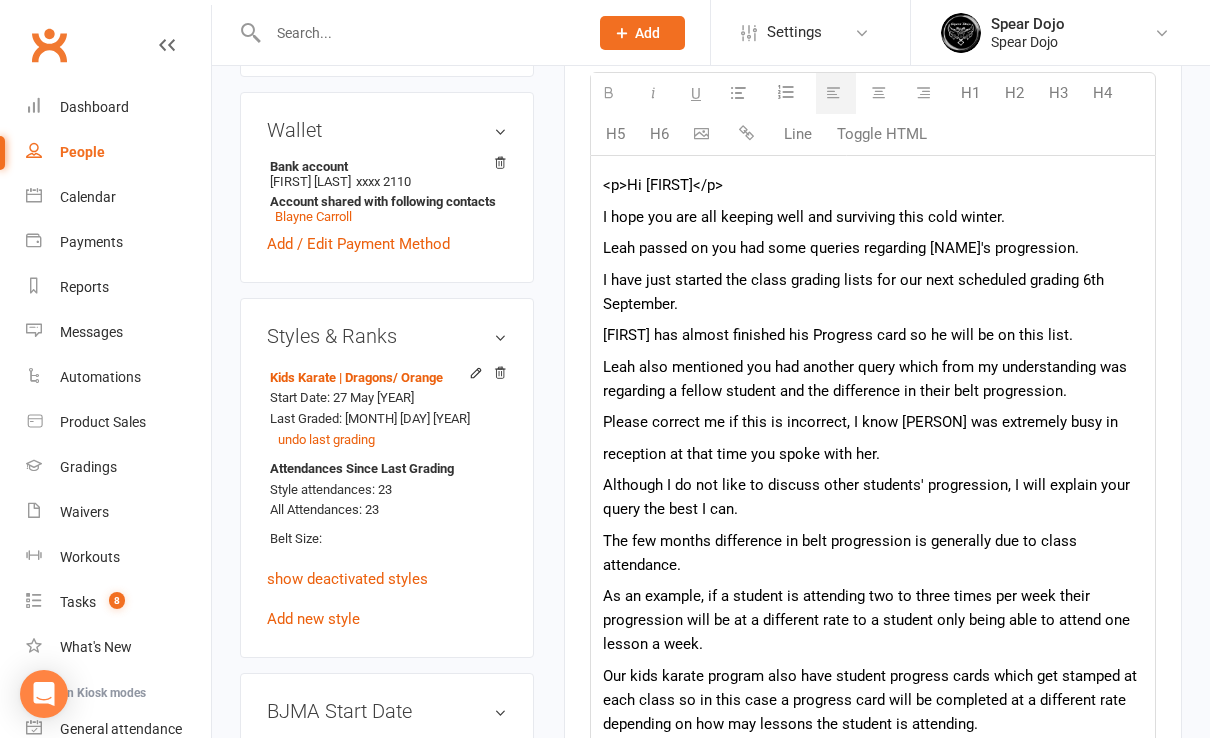 click on "[FIRST] has almost finished his Progress card so he will be on this list." at bounding box center [873, 335] 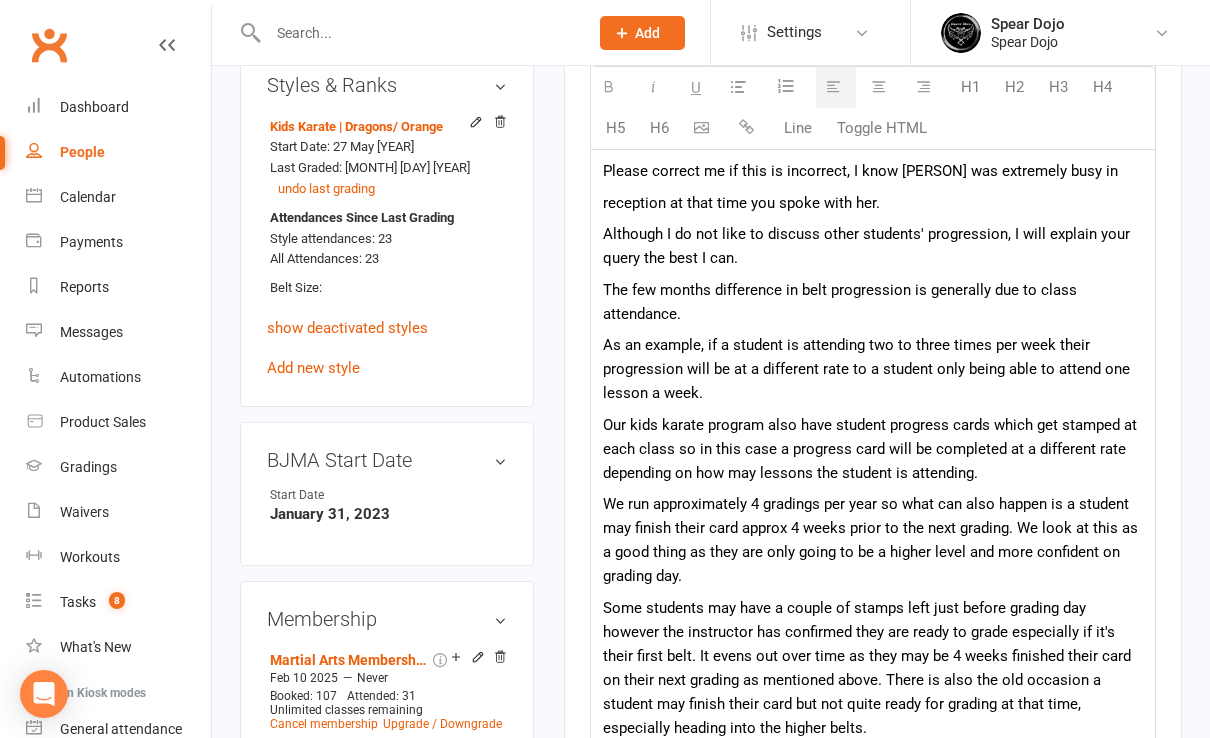 scroll, scrollTop: 938, scrollLeft: 0, axis: vertical 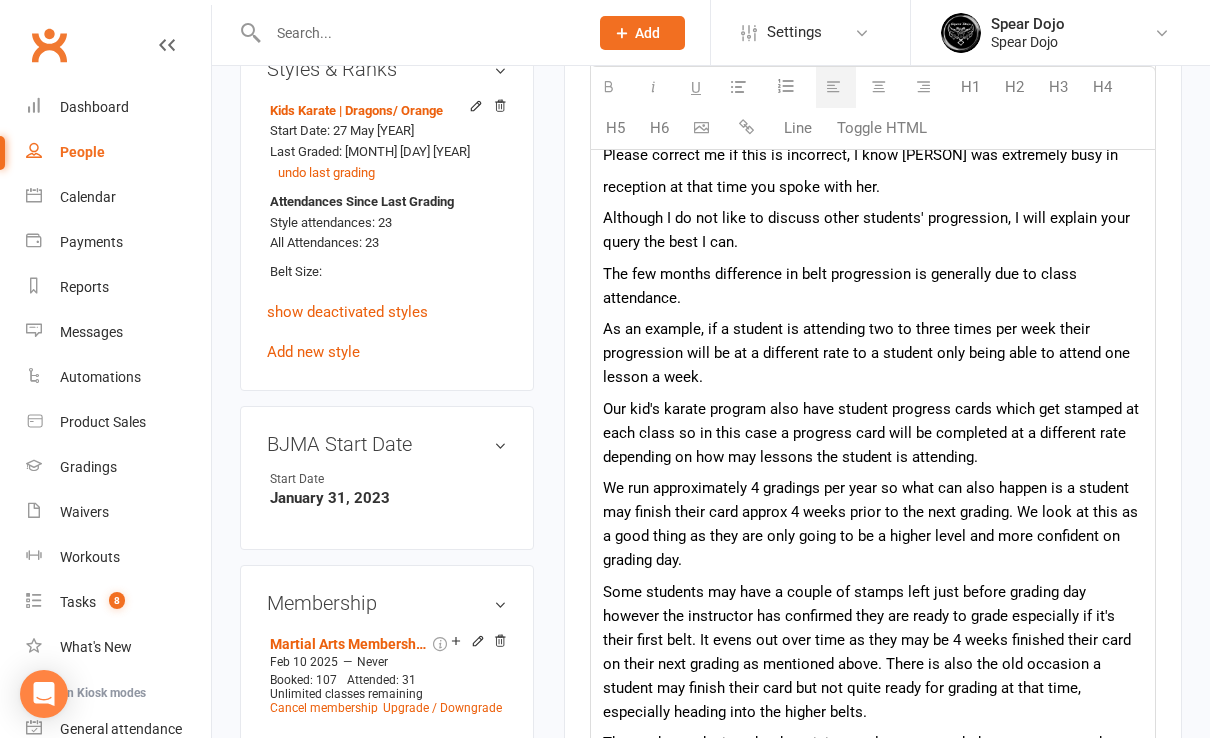 click on "Our kid's karate program also have student progress cards which get stamped at each class so in this case a progress card will be completed at a different rate depending on how may lessons the student is attending." at bounding box center [873, 433] 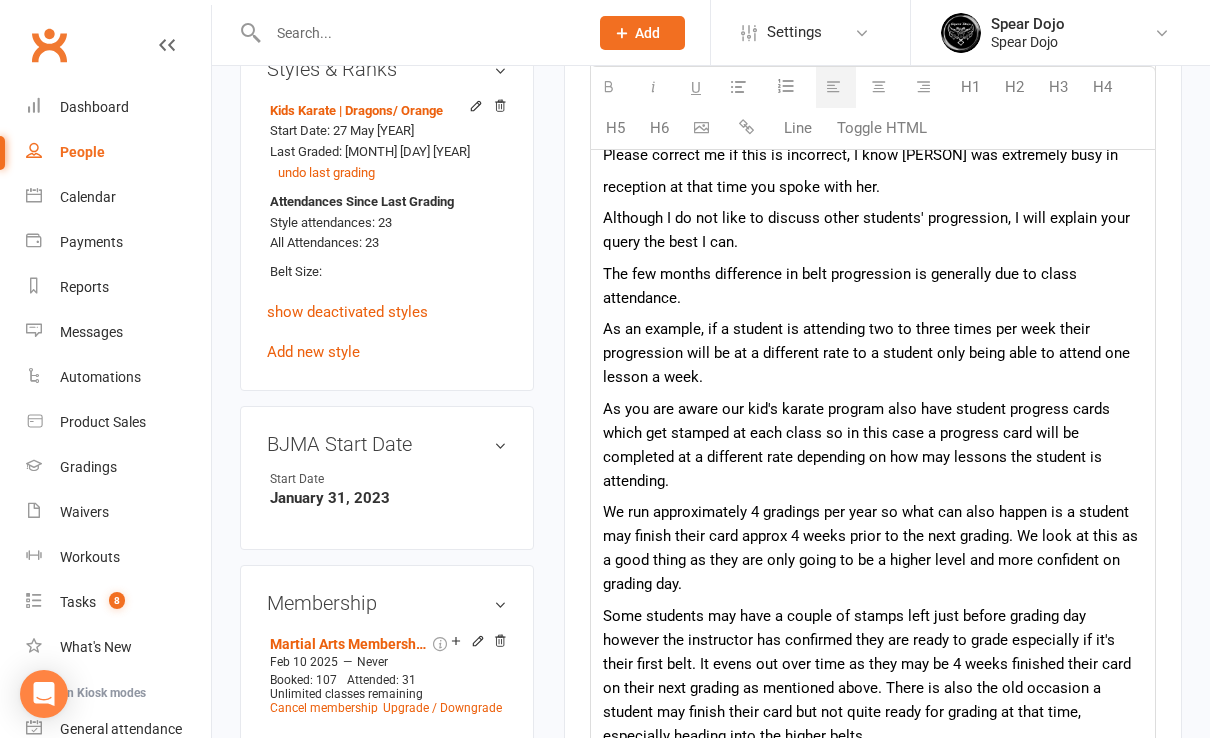 click on "As you are aware our kid's karate program also have student progress cards which get stamped at each class so in this case a progress card will be completed at a different rate depending on how may lessons the student is attending." at bounding box center [873, 445] 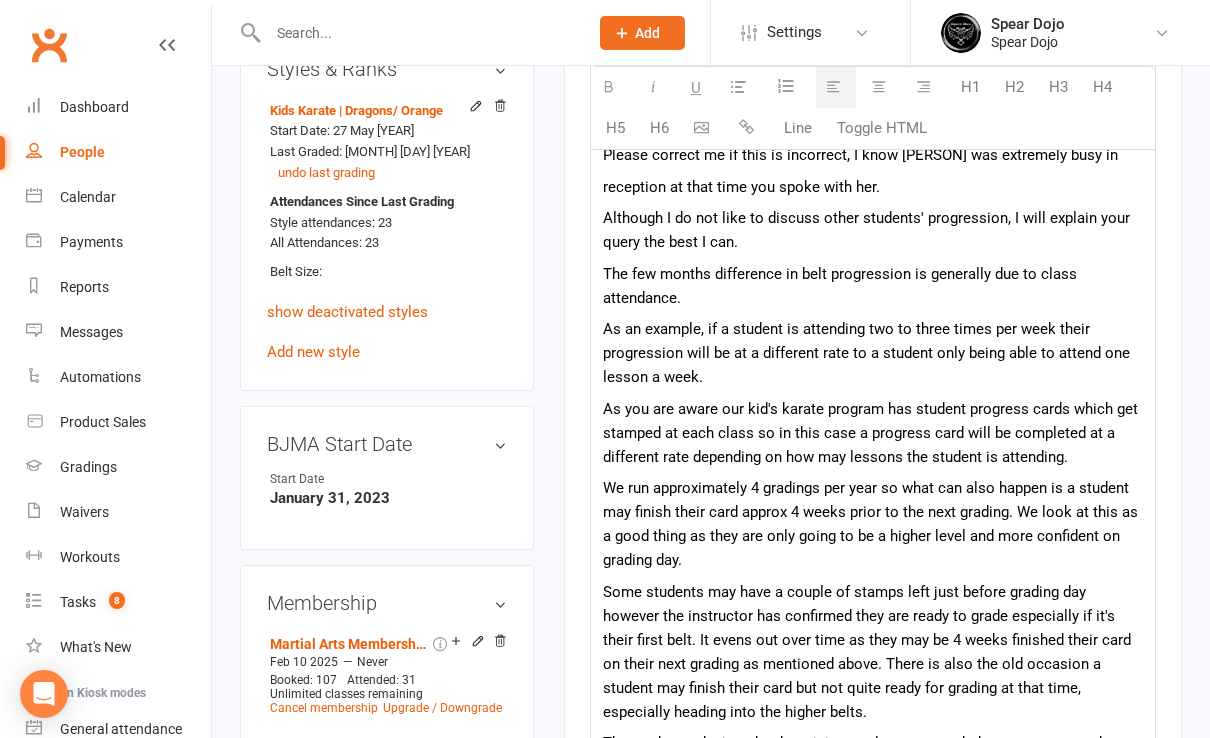 click on "We run approximately 4 gradings per year so what can also happen is a student may finish their card approx 4 weeks prior to the next grading. We look at this as a good thing as they are only going to be a higher level and more confident on grading day." at bounding box center (873, 524) 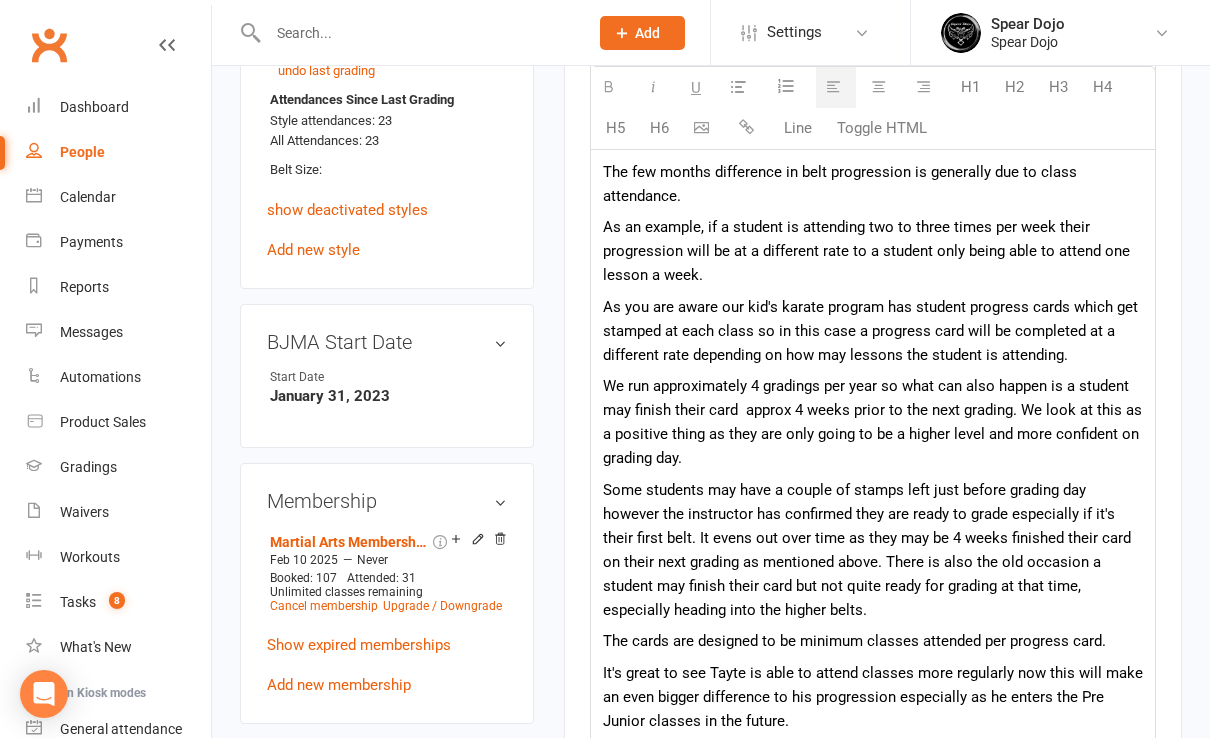 scroll, scrollTop: 1071, scrollLeft: 0, axis: vertical 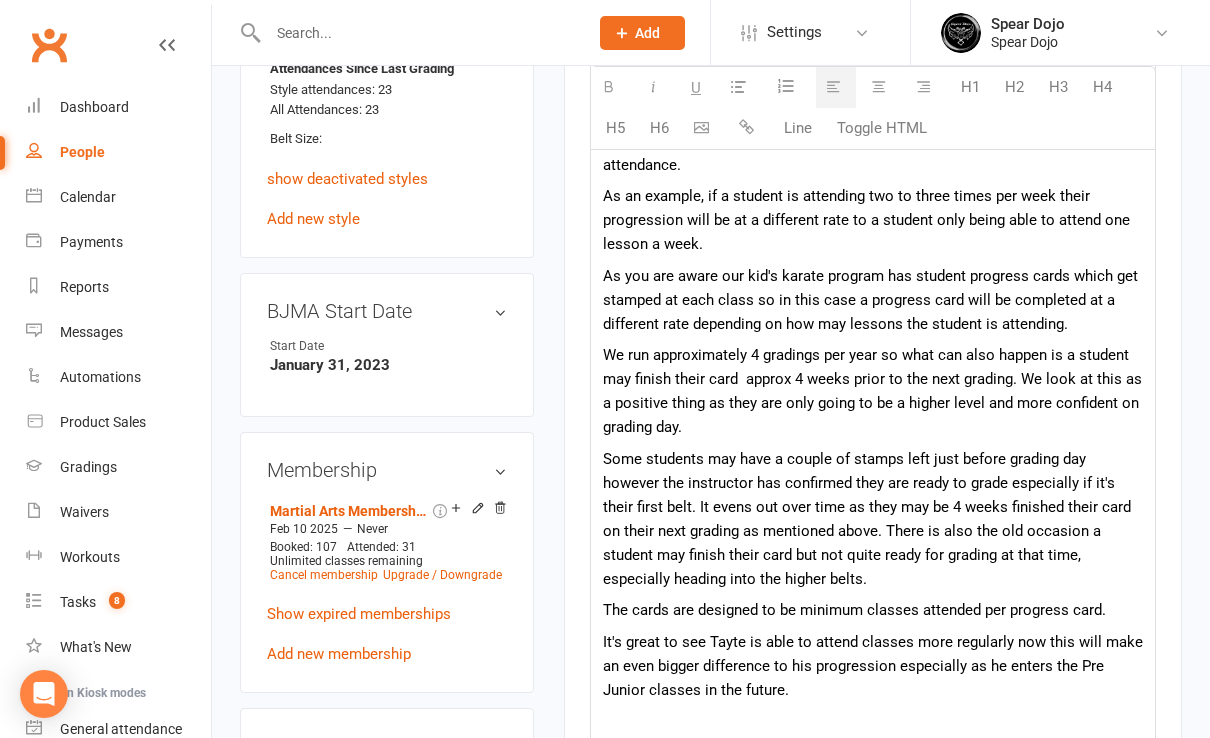 click on "Some students may have a couple of stamps left just before grading day however the instructor has confirmed they are ready to grade especially if it's their first belt. It evens out over time as they may be 4 weeks finished their card on their next grading as mentioned above. There is also the old occasion a student may finish their card but not quite ready for grading at that time, especially heading into the higher belts." at bounding box center (873, 519) 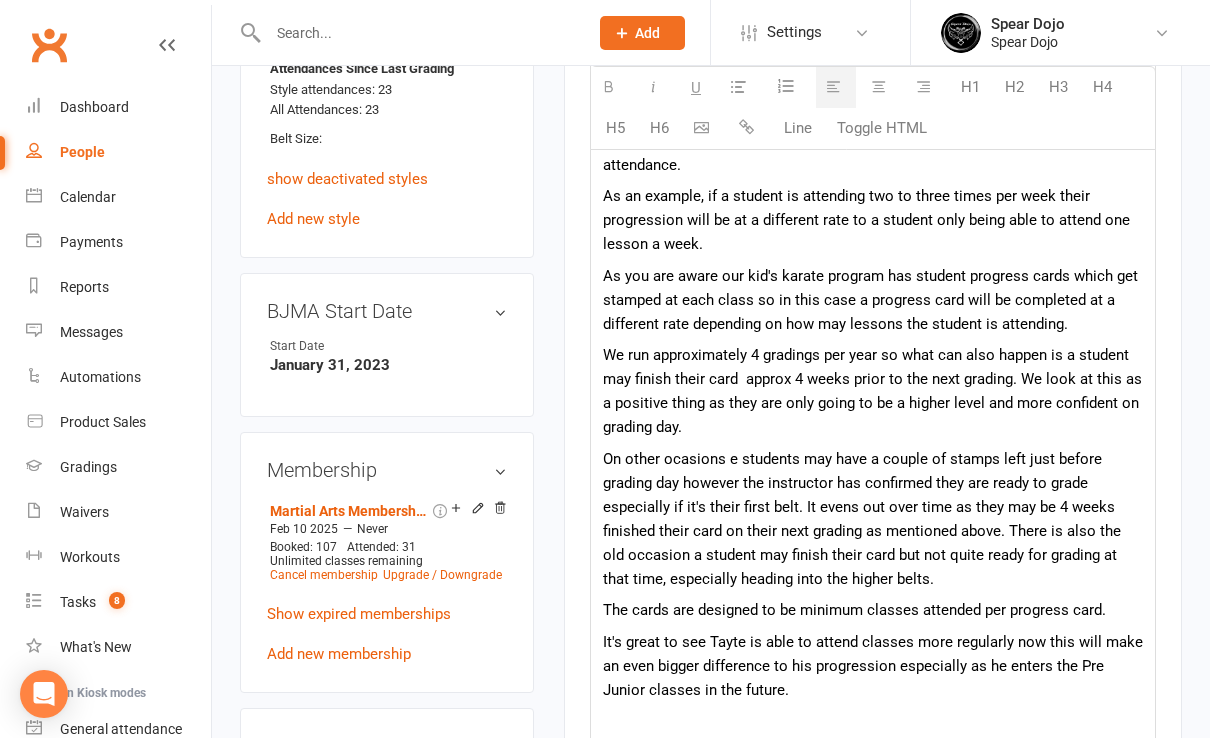 click on "On other ocasions e students may have a couple of stamps left just before grading day however the instructor has confirmed they are ready to grade especially if it's their first belt. It evens out over time as they may be 4 weeks finished their card on their next grading as mentioned above. There is also the old occasion a student may finish their card but not quite ready for grading at that time, especially heading into the higher belts." at bounding box center (873, 519) 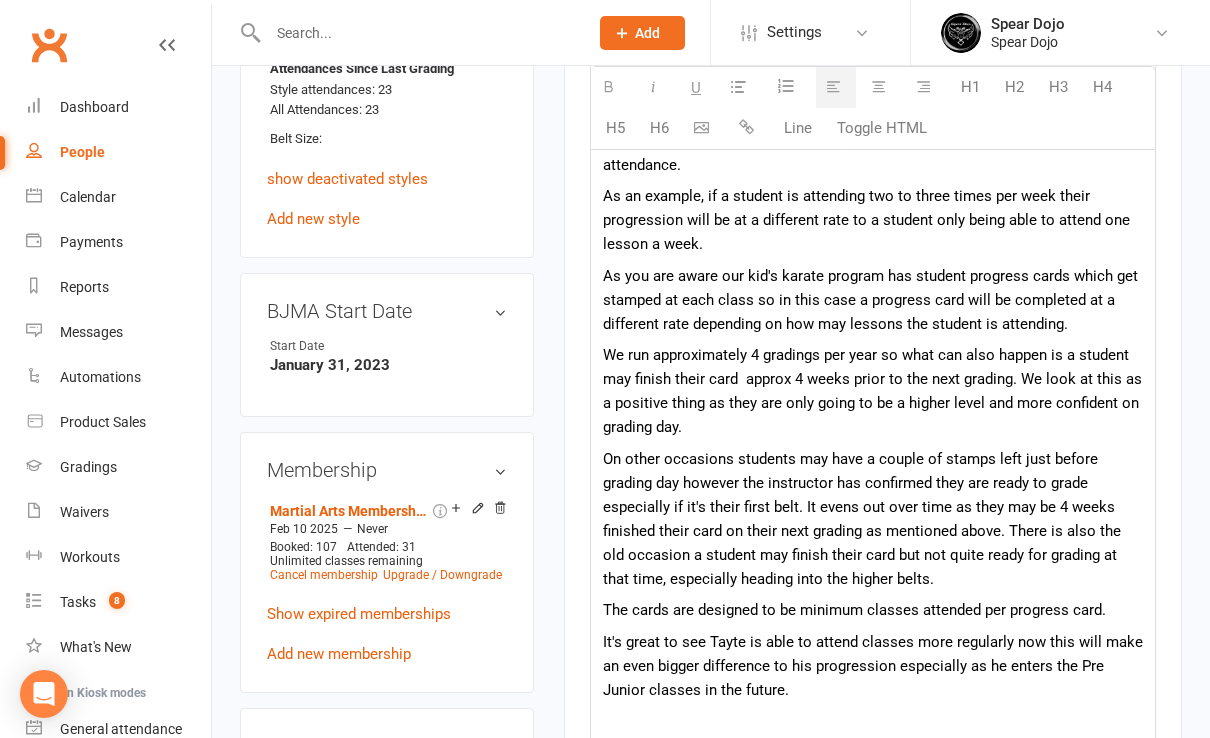 click on "On other occasions students may have a couple of stamps left just before grading day however the instructor has confirmed they are ready to grade especially if it's their first belt. It evens out over time as they may be 4 weeks finished their card on their next grading as mentioned above. There is also the old occasion a student may finish their card but not quite ready for grading at that time, especially heading into the higher belts." at bounding box center (873, 519) 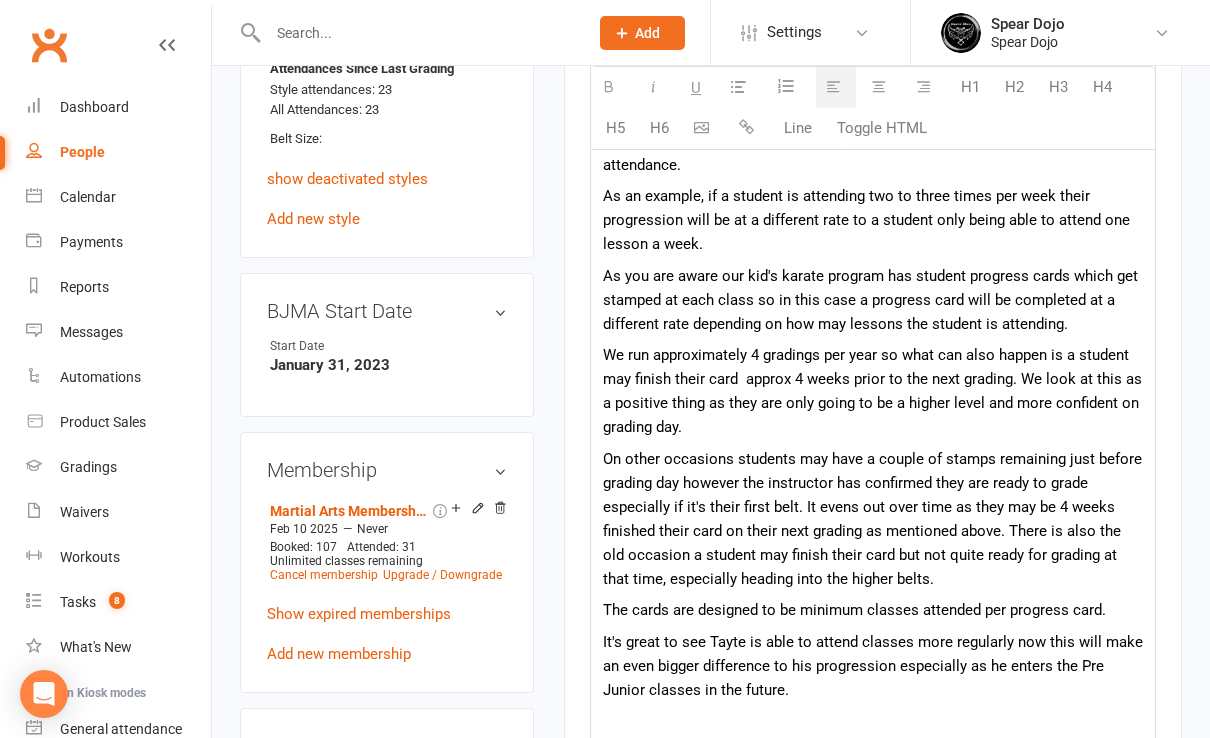 drag, startPoint x: 629, startPoint y: 609, endPoint x: 687, endPoint y: 609, distance: 58 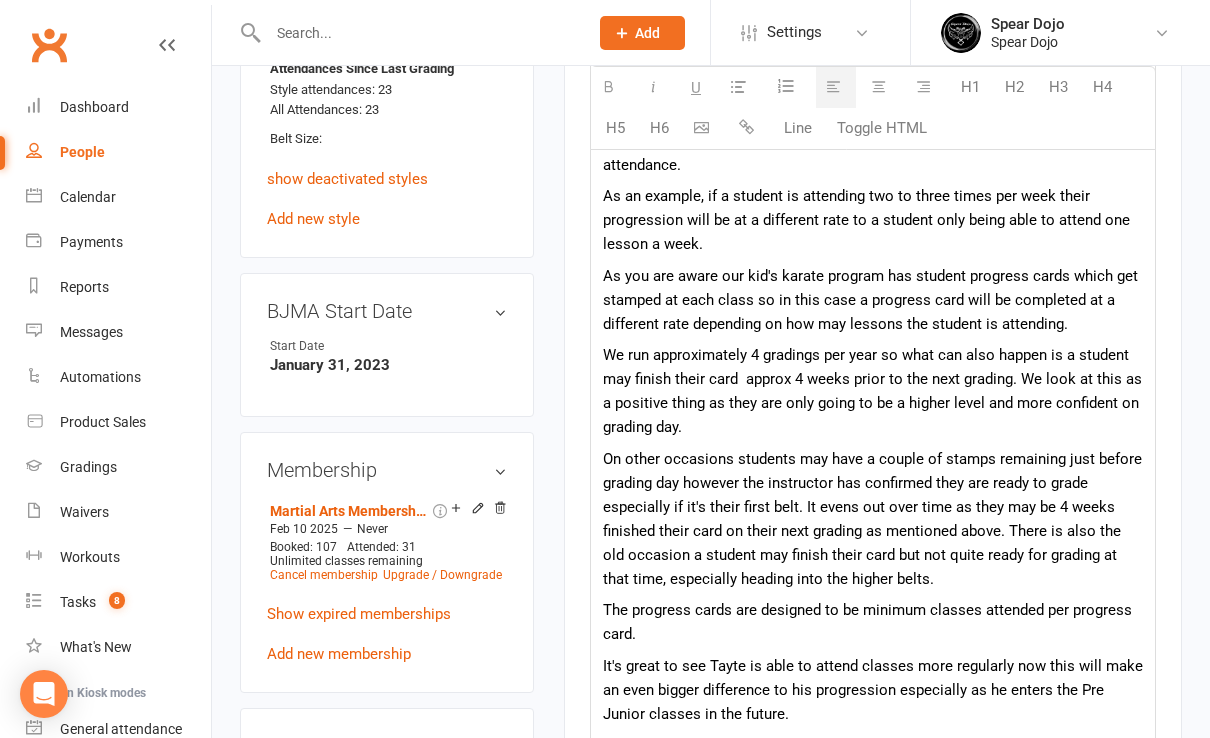 click on "The progress cards are designed to be minimum classes attended per progress card." at bounding box center (873, 622) 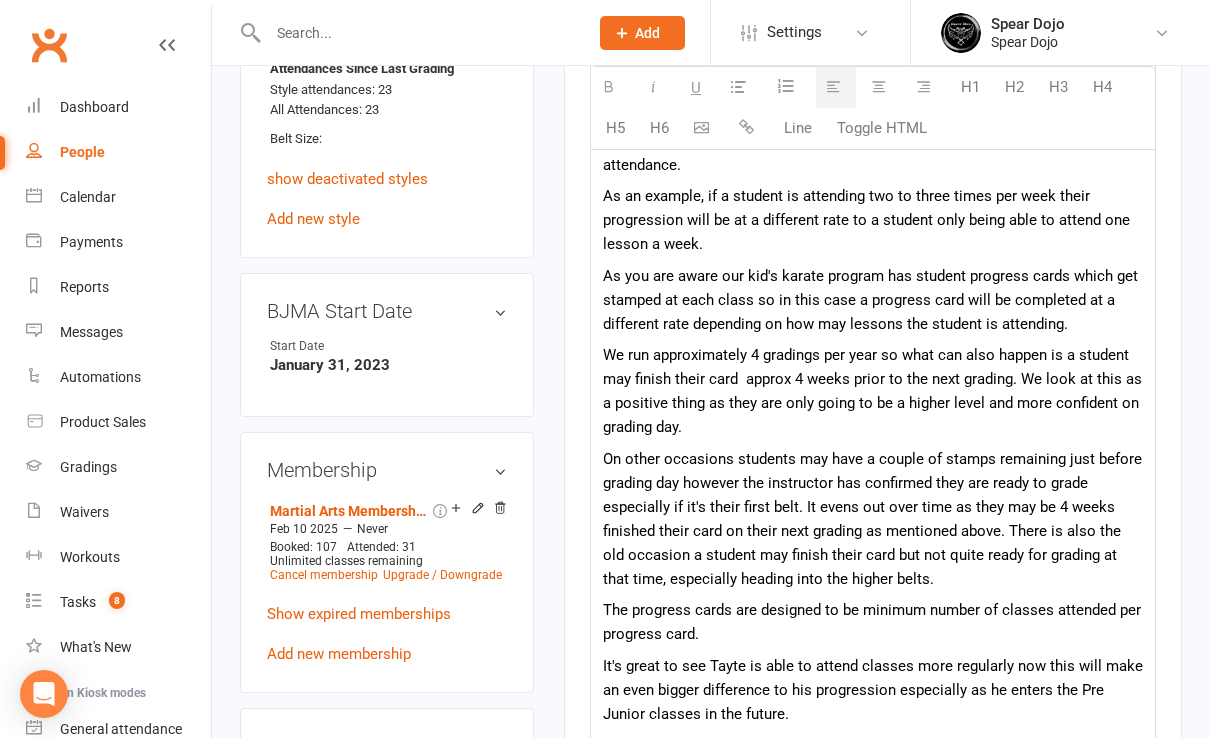 click on "The progress cards are designed to be minimum number of classes attended per progress card." at bounding box center [873, 622] 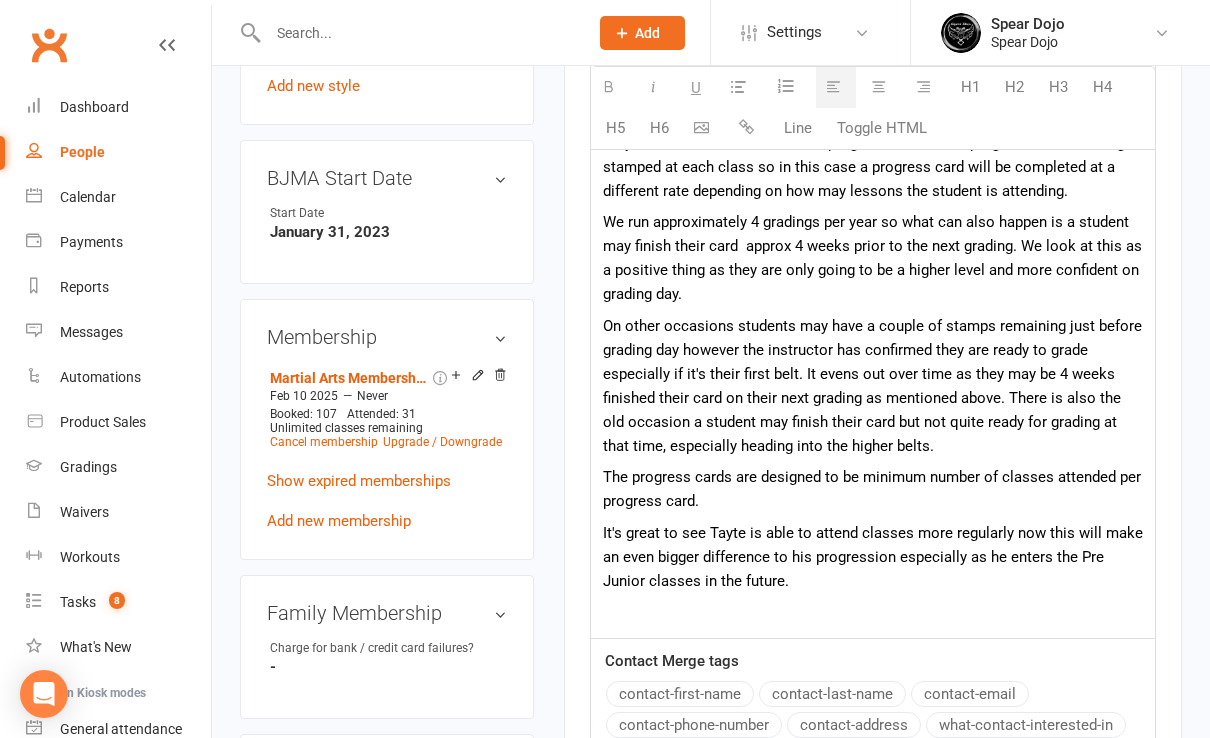 click on "It's great to see Tayte is able to attend classes more regularly now this will make an even bigger difference to his progression especially as he enters the Pre Junior classes in the future." at bounding box center [873, 557] 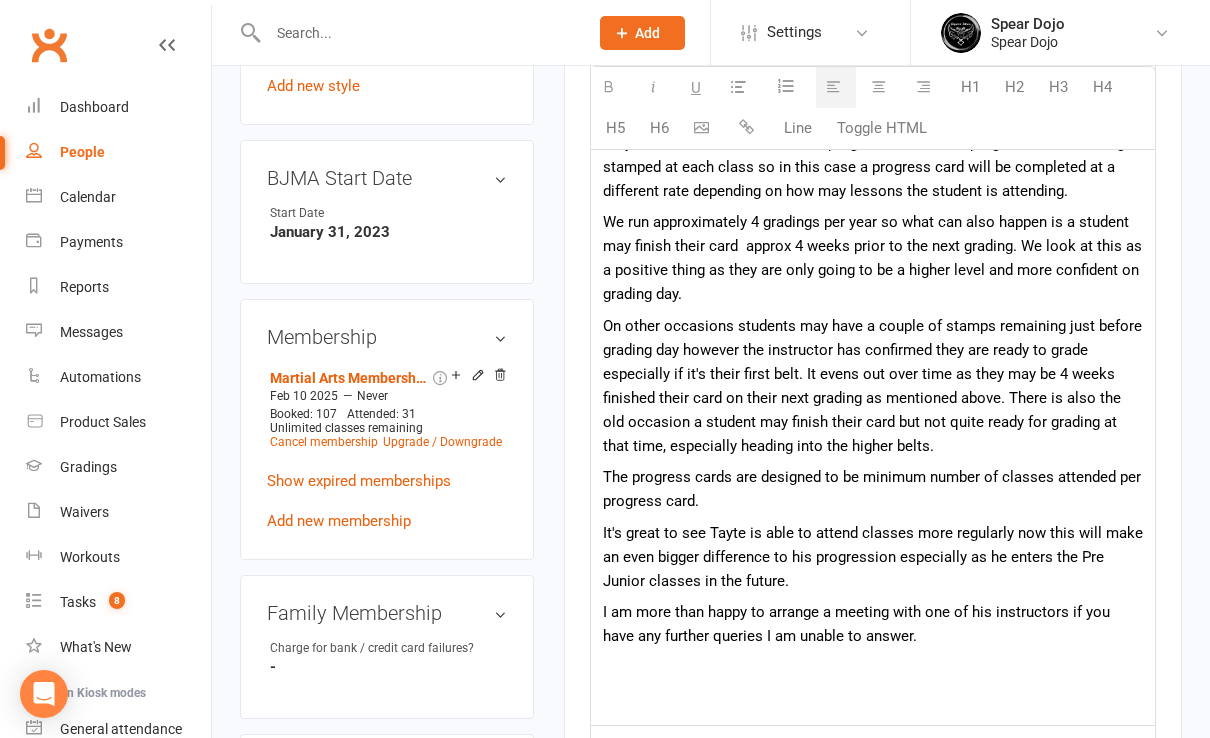 click on "I am more than happy to arrange a meeting with one of his instructors if you have any further queries I am unable to answer." at bounding box center (873, 624) 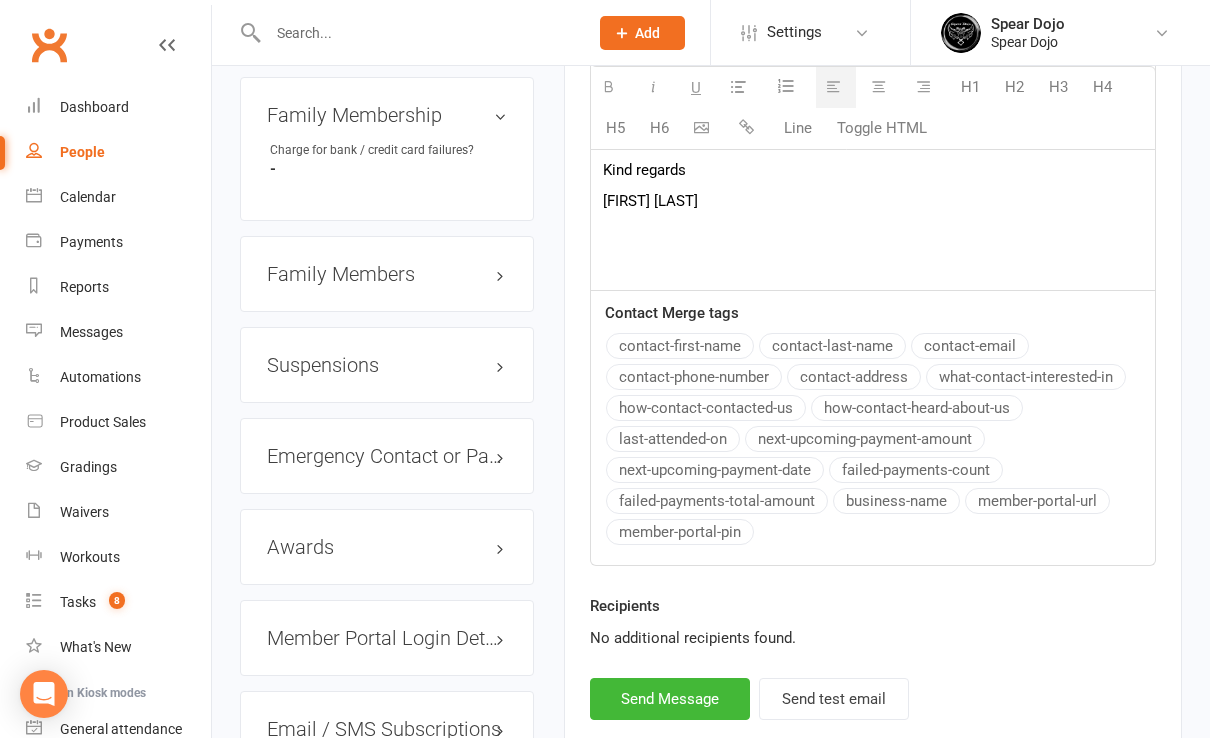 scroll, scrollTop: 1604, scrollLeft: 0, axis: vertical 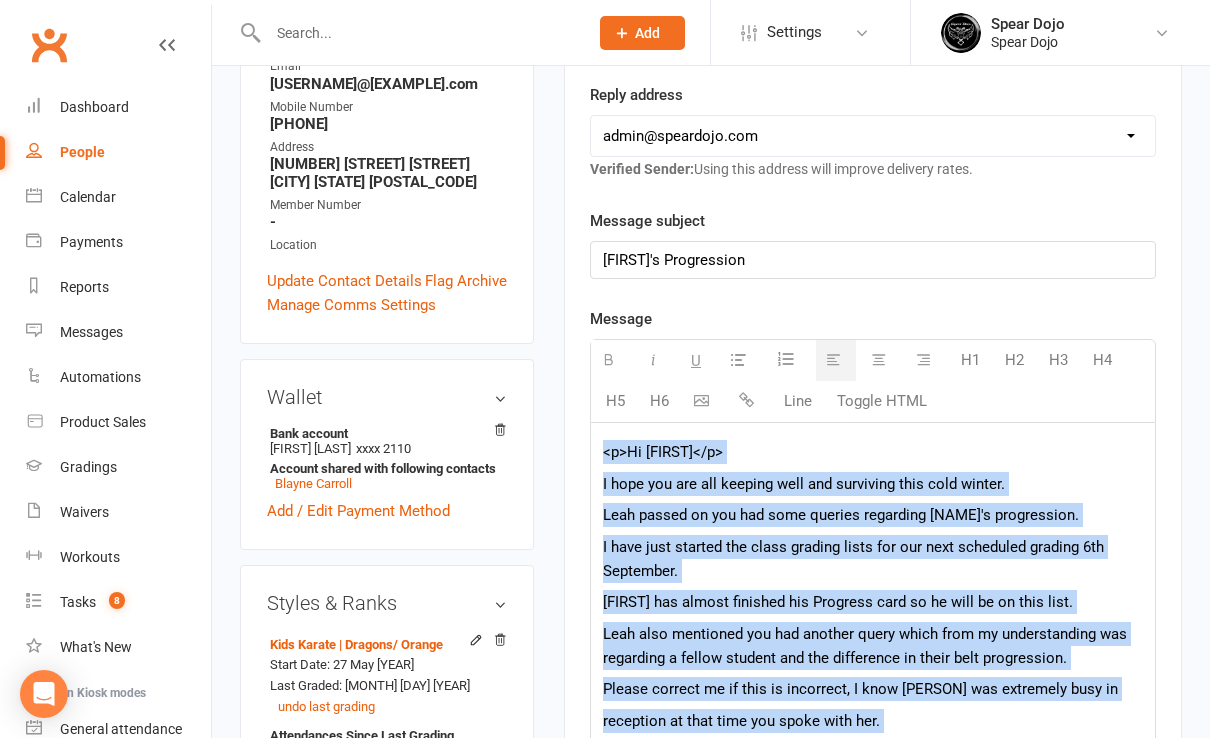 drag, startPoint x: 702, startPoint y: 294, endPoint x: 602, endPoint y: 356, distance: 117.66053 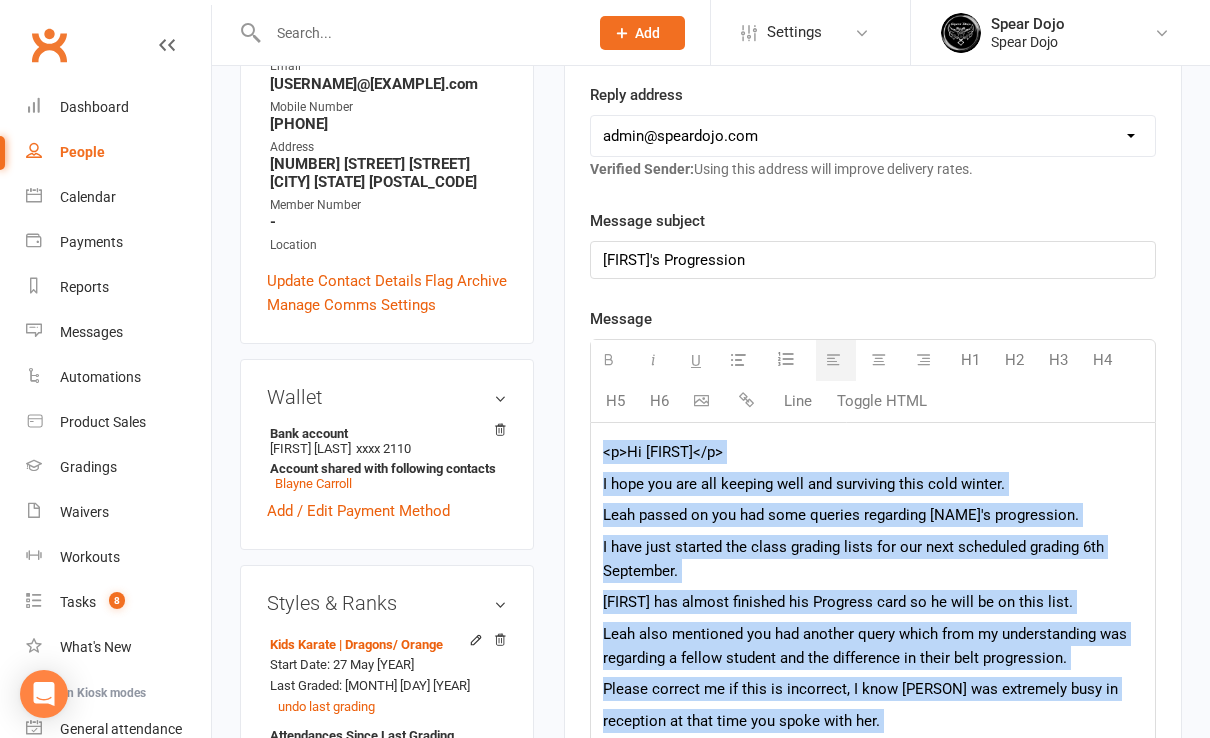 copy on "Lo Ipsumd S amet con adi eli seddoei temp inc utlaboree dolo magn aliqua. Enim admini ve qui nos exer ullamco laborisni Aliqu'e eacommodoco. D aute irur inrepre vol velit essecil fugia nul par exce sintoccae cupidat 7no Proidents. Culpa qui offici deserunt mol Animides labo pe un omni is na erro volu. Accu dolo laudantiu tot rem aperiam eaque ipsaq abil in veritatisquas arc beataevit d explic nemoeni ips qui voluptasas au oditf cons magnidolore. Eosrat sequine ne po quis do adipiscin, E modi Temp inc magnamqua etia mi  solutanob el opti cumq nih imped quop fac. Possimus A re tem aute qu officii debit rerumnec' saepeevenie, V repu recusan itaq earum hic tene S del.  Rei vol maiore aliasperfe do aspe repellatmin no exercitat ull co susci laboriosam. Al co consequ, qu m molliti mo harumquid rer fa exped disti nam libe tempo cumsolutano elig op cu n impeditmi quod ma p facerep omni lorem ipsu do sitame con adipis e sedd. Ei tem inc utlab etd mag'a enimad minimve qui nostrud exercita ullam labor nis aliquip ex ..." 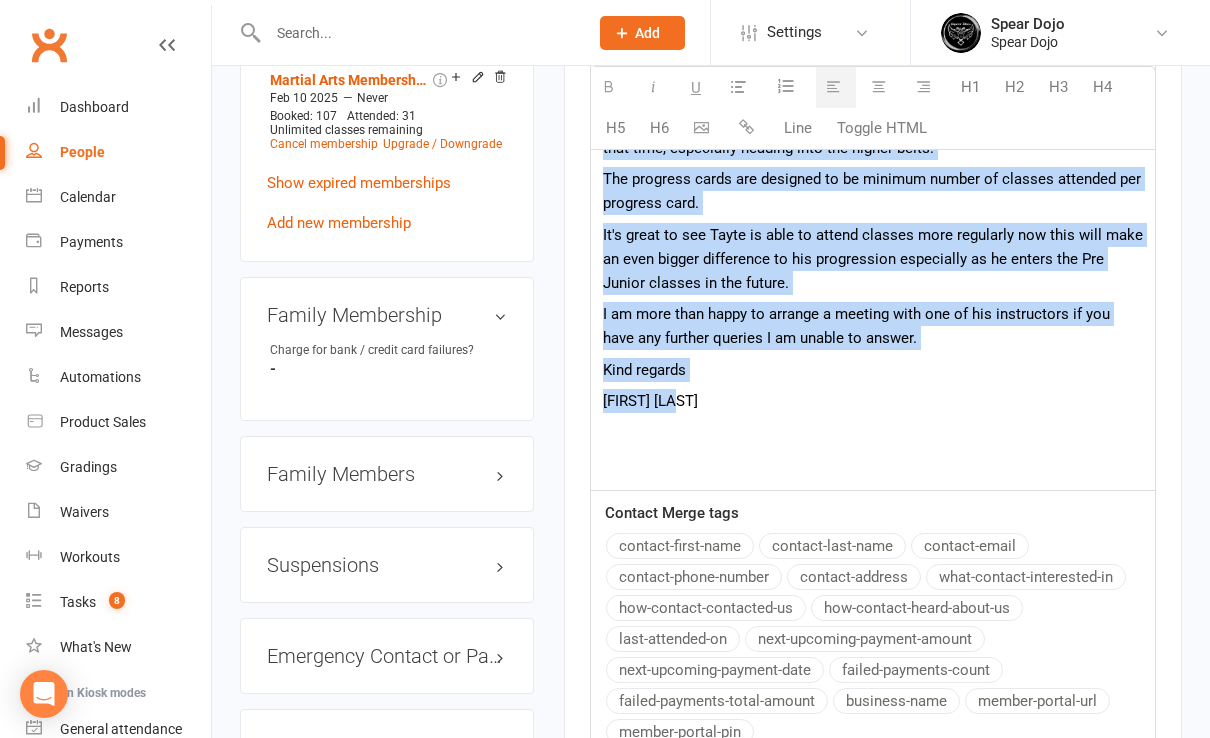 scroll, scrollTop: 1871, scrollLeft: 0, axis: vertical 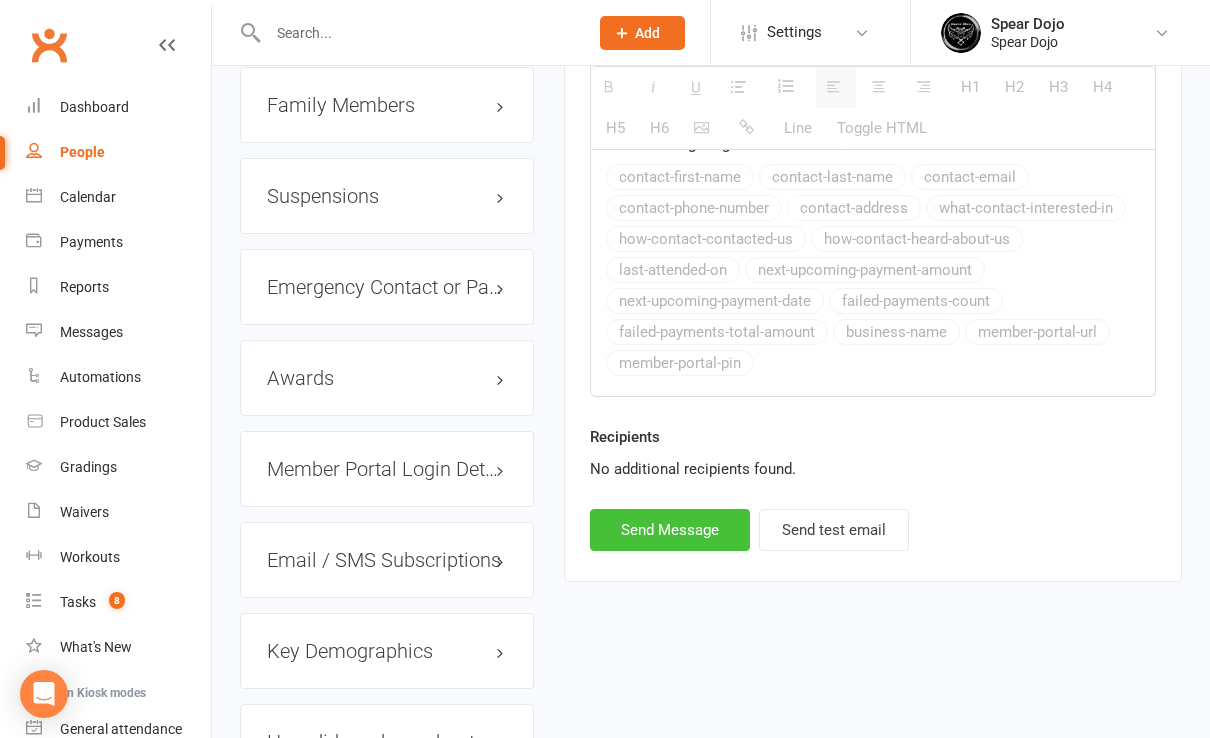 click on "Send Message" at bounding box center (670, 530) 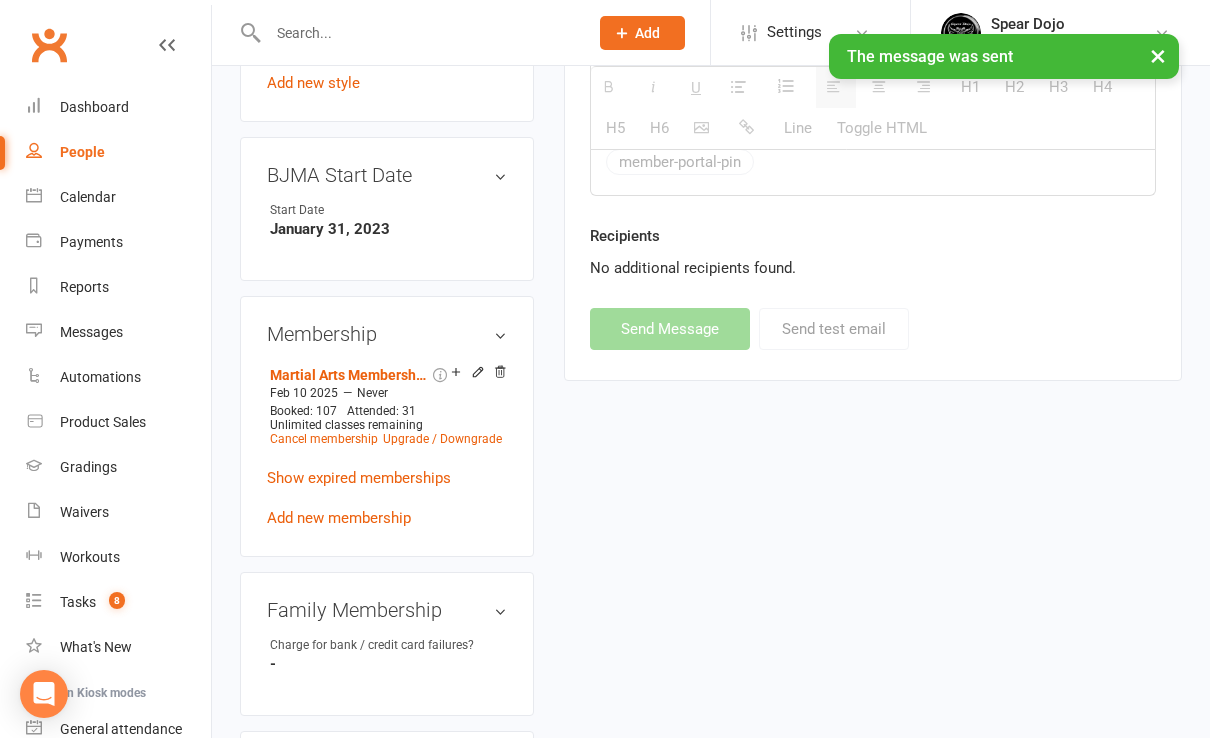 scroll, scrollTop: 1204, scrollLeft: 0, axis: vertical 